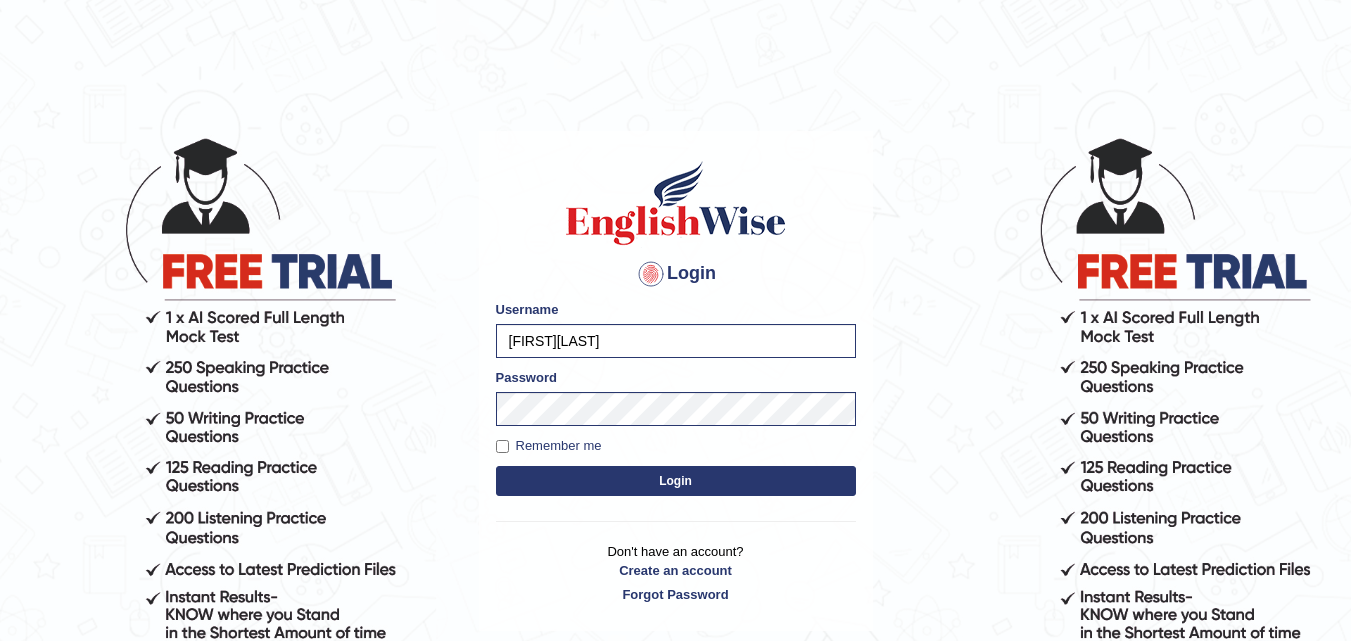 scroll, scrollTop: 0, scrollLeft: 0, axis: both 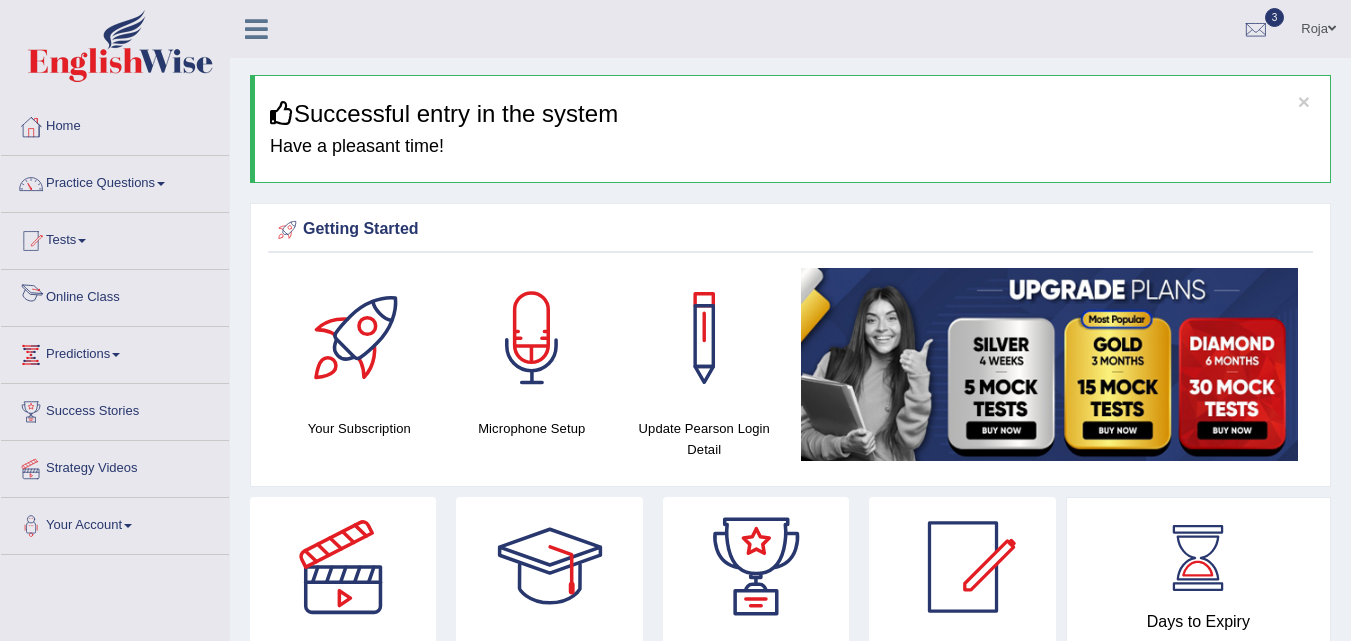 click on "Online Class" at bounding box center [115, 295] 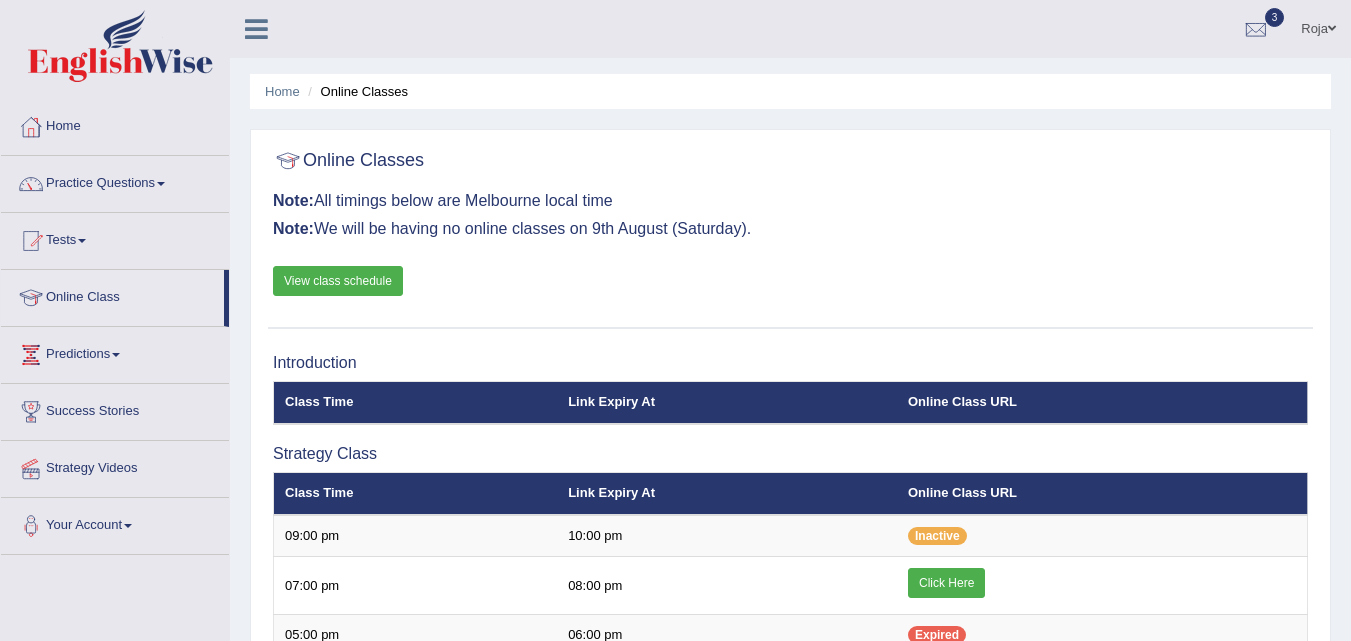 scroll, scrollTop: 0, scrollLeft: 0, axis: both 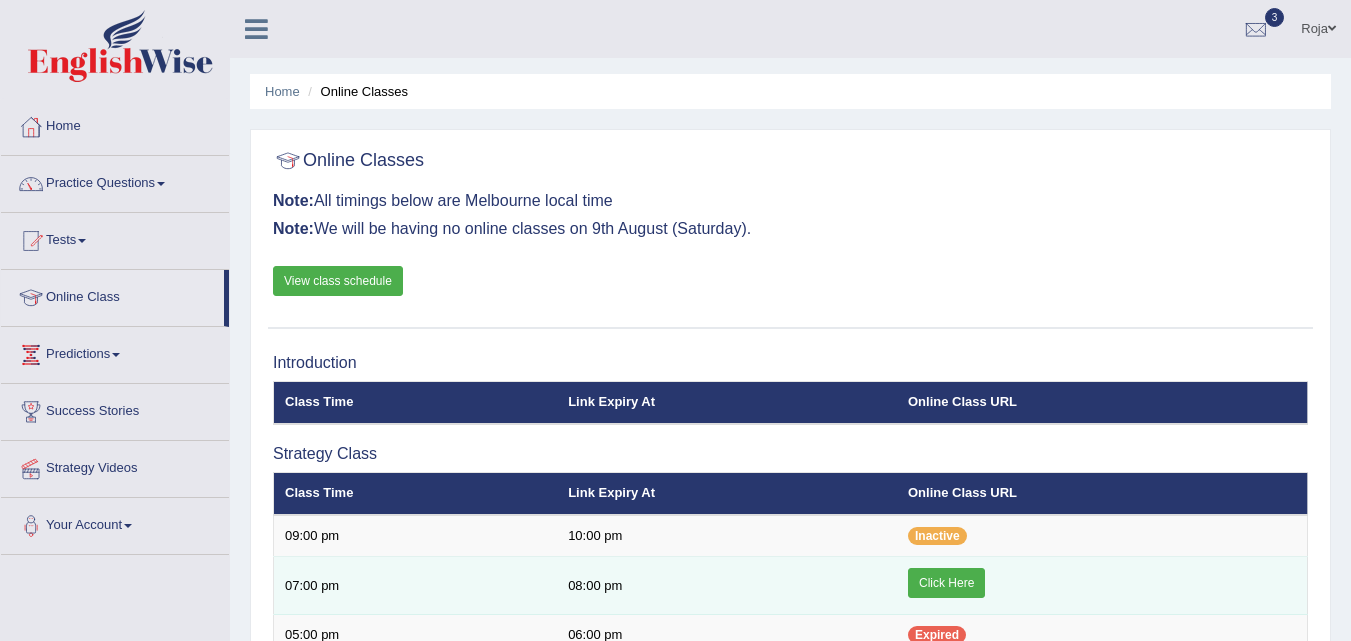 click on "Click Here" at bounding box center [946, 583] 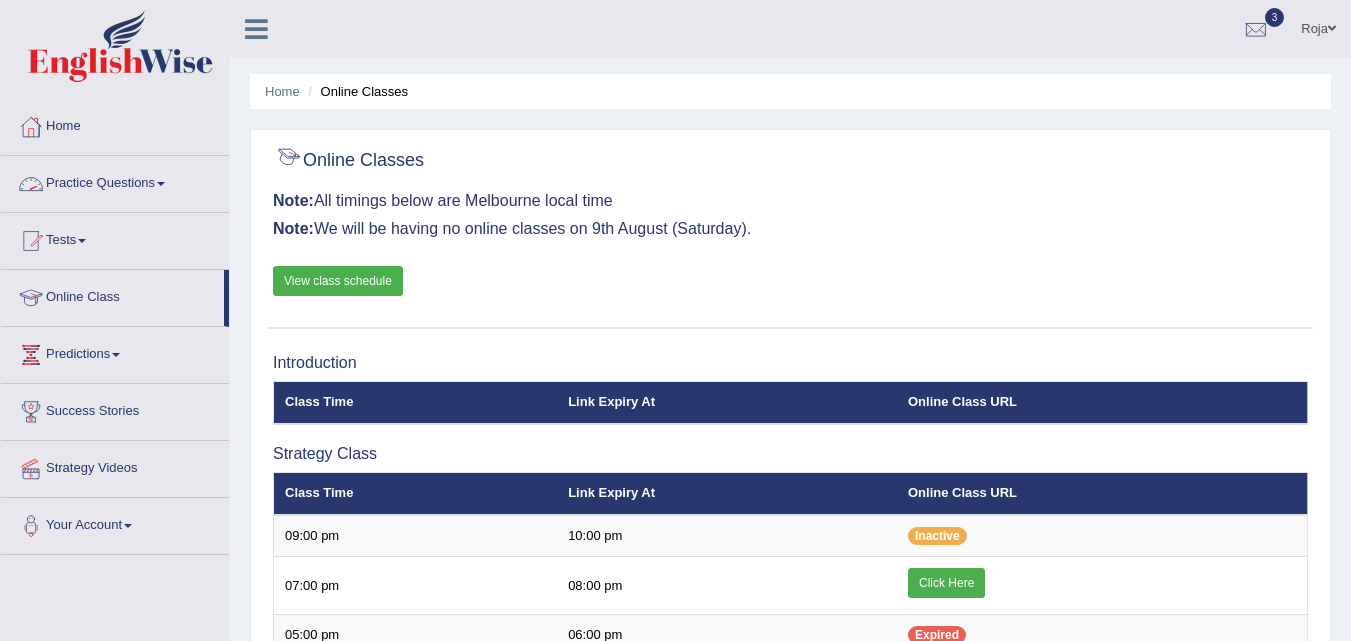 click on "Practice Questions" at bounding box center [115, 181] 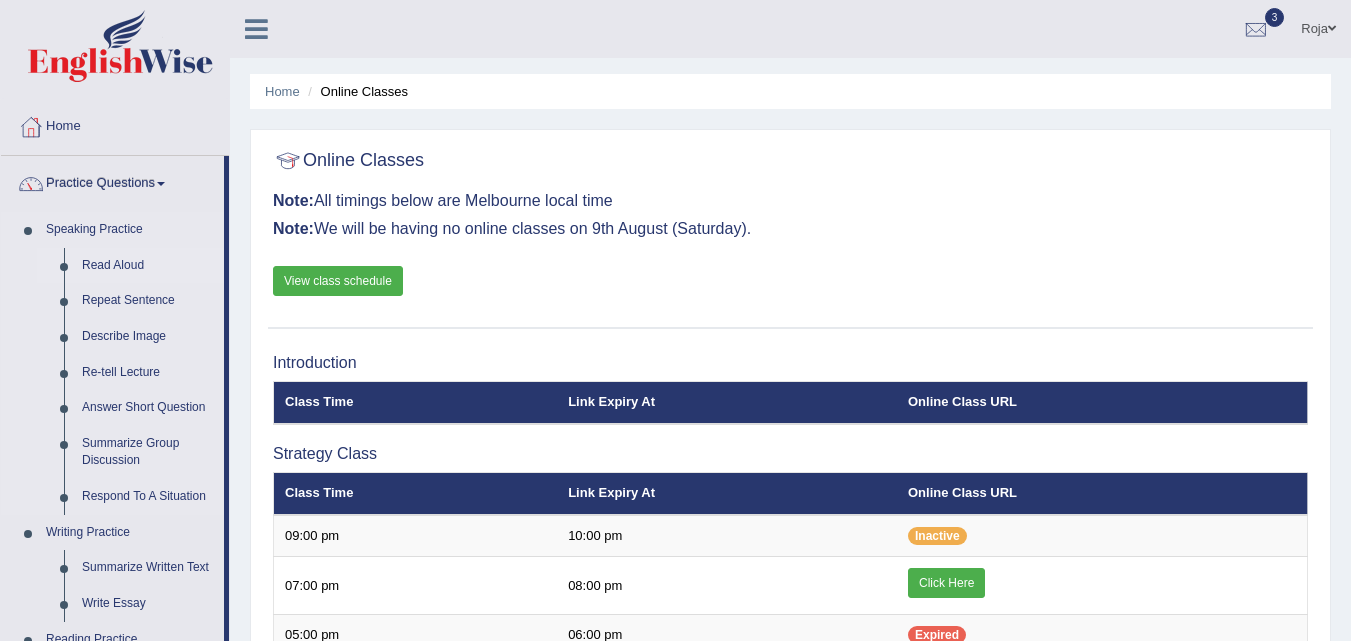 click on "Read Aloud" at bounding box center (148, 266) 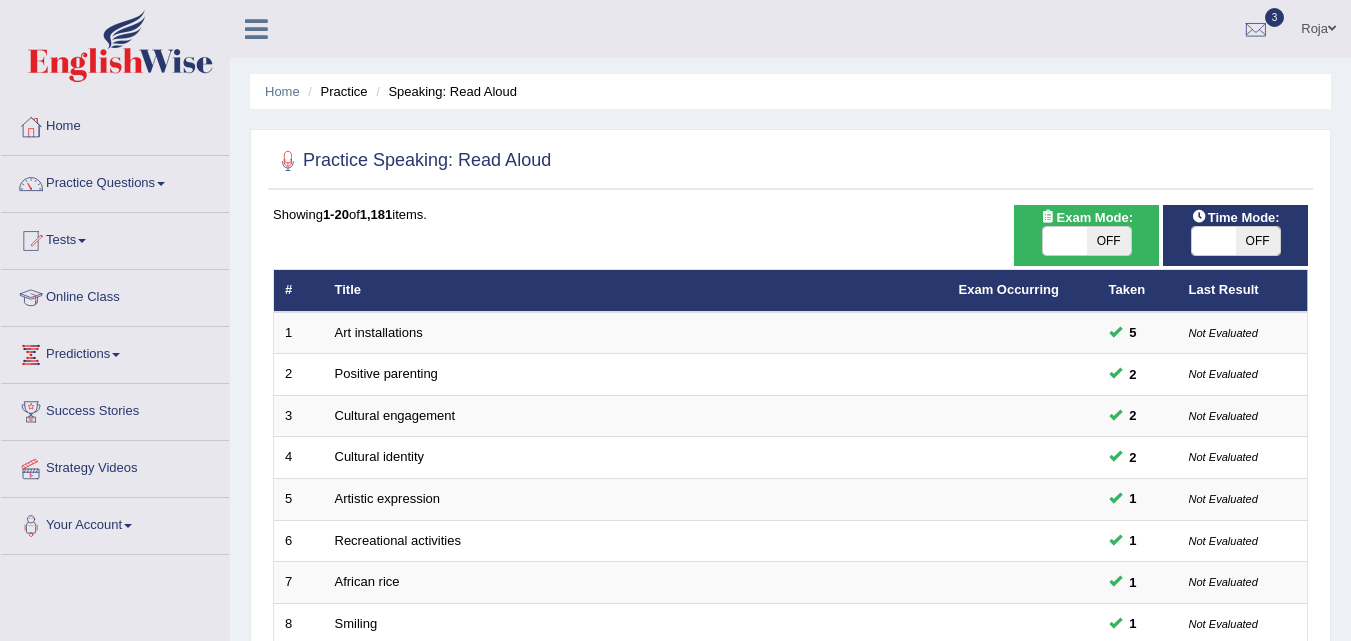 scroll, scrollTop: 0, scrollLeft: 0, axis: both 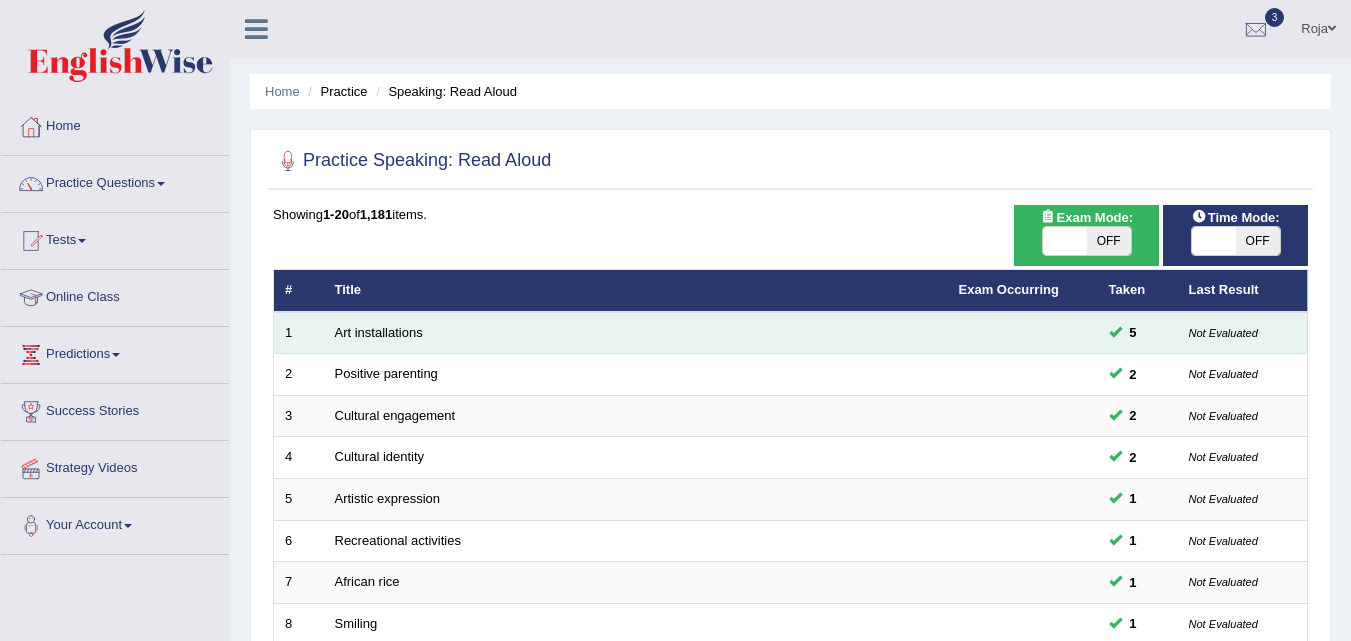 click on "Art installations" at bounding box center (636, 333) 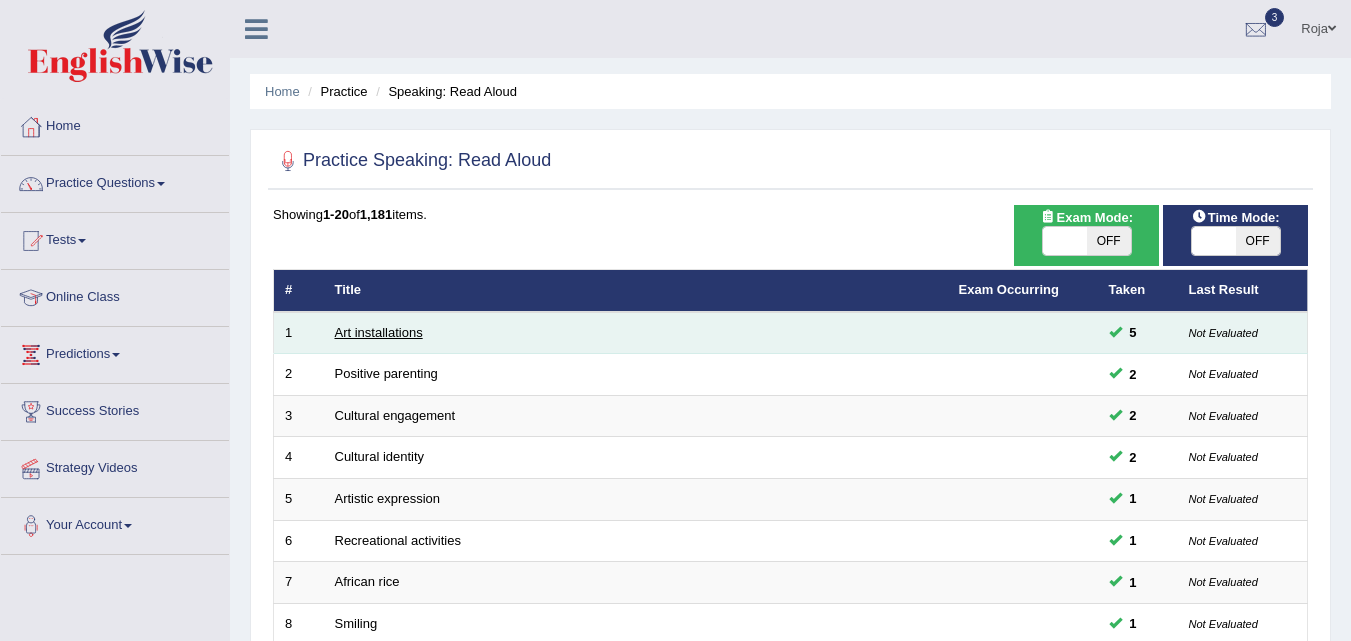 click on "Art installations" at bounding box center [379, 332] 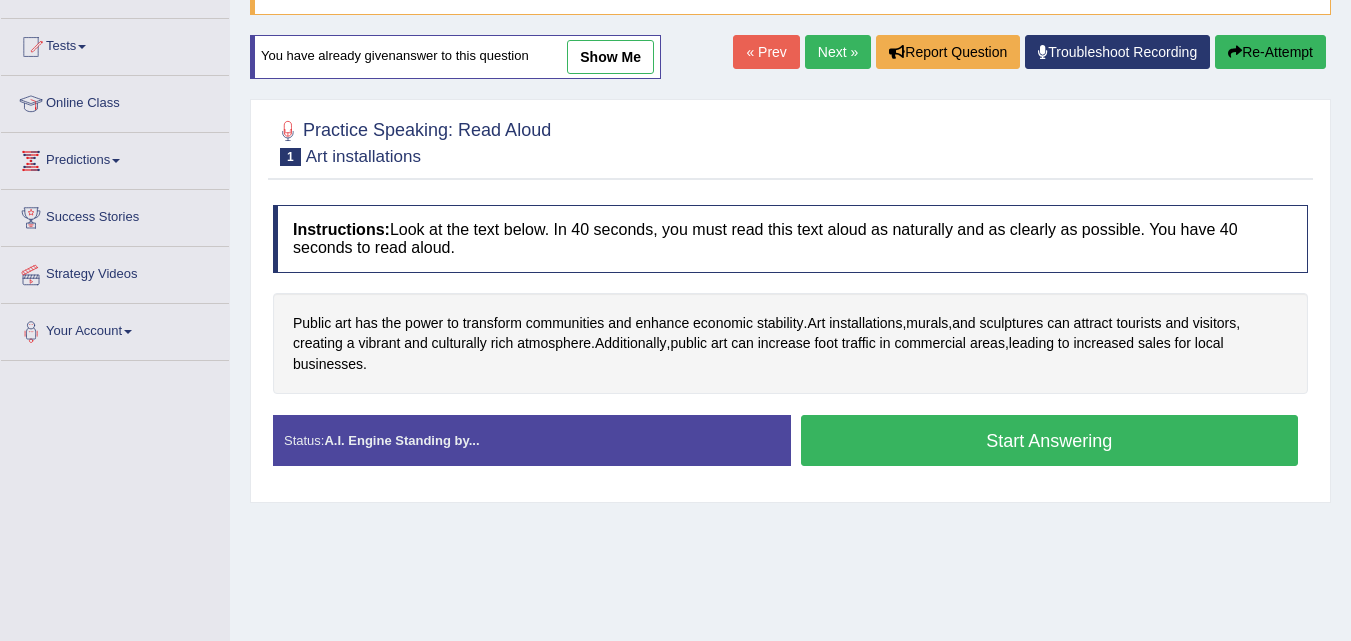 scroll, scrollTop: 194, scrollLeft: 0, axis: vertical 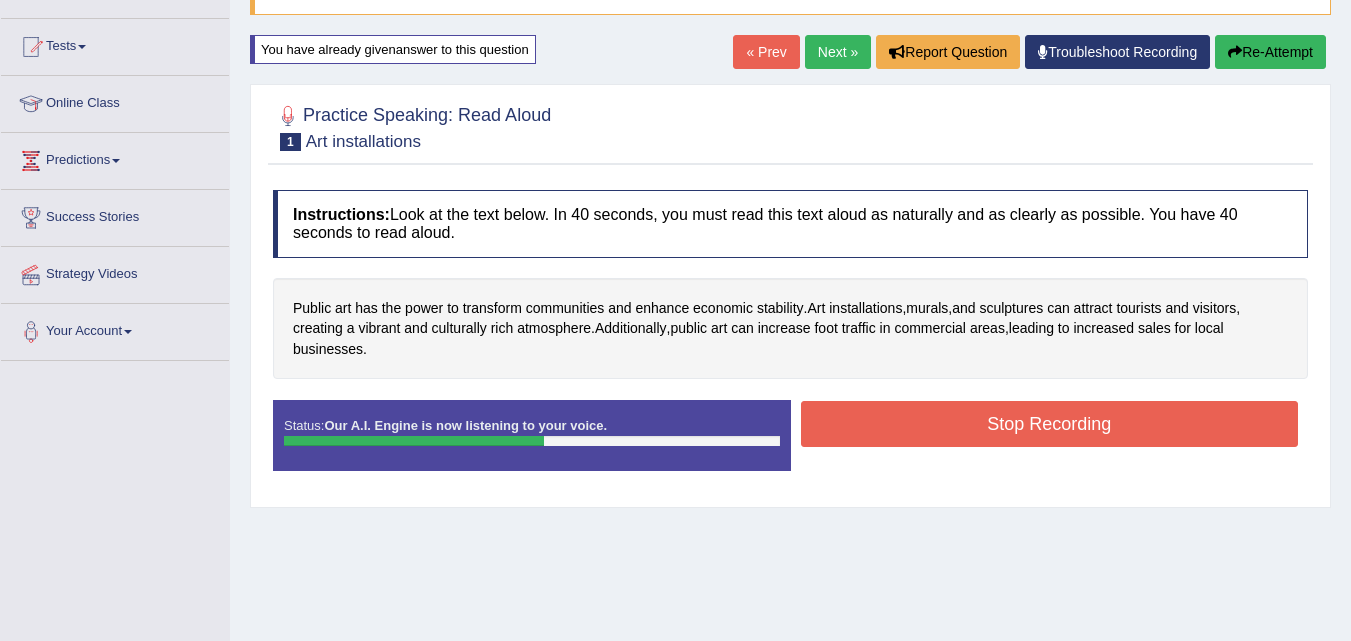 click on "Stop Recording" at bounding box center [1050, 424] 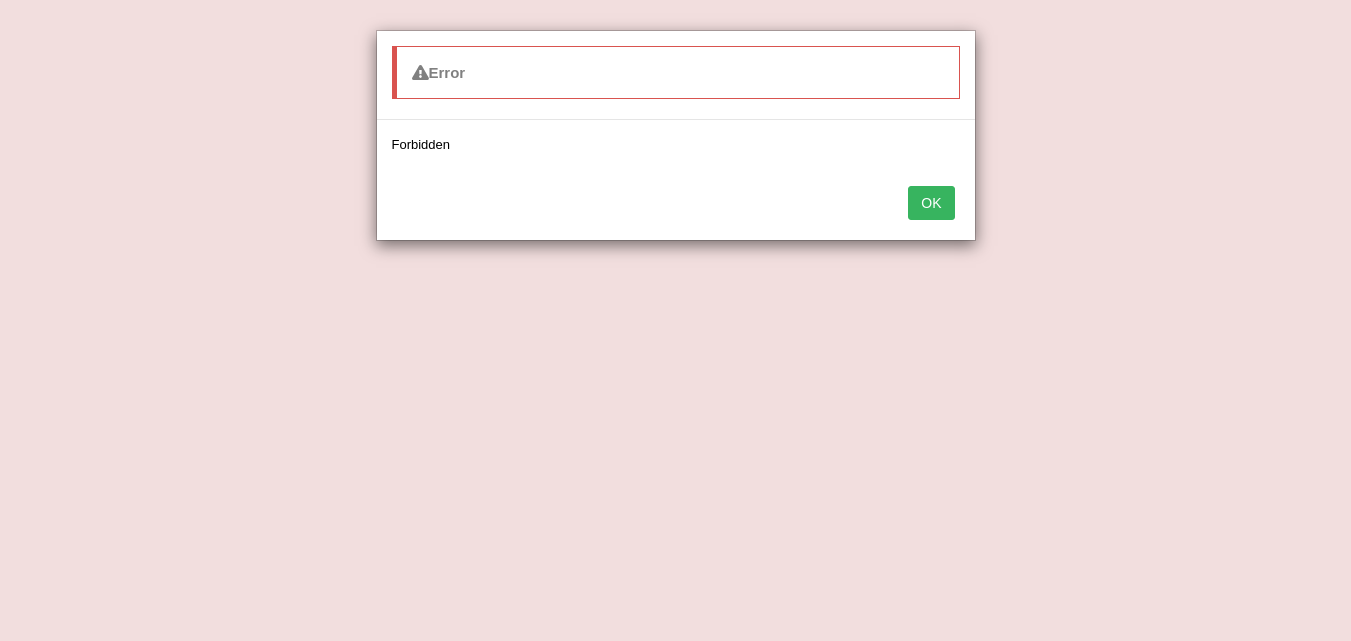 click on "OK" at bounding box center [931, 203] 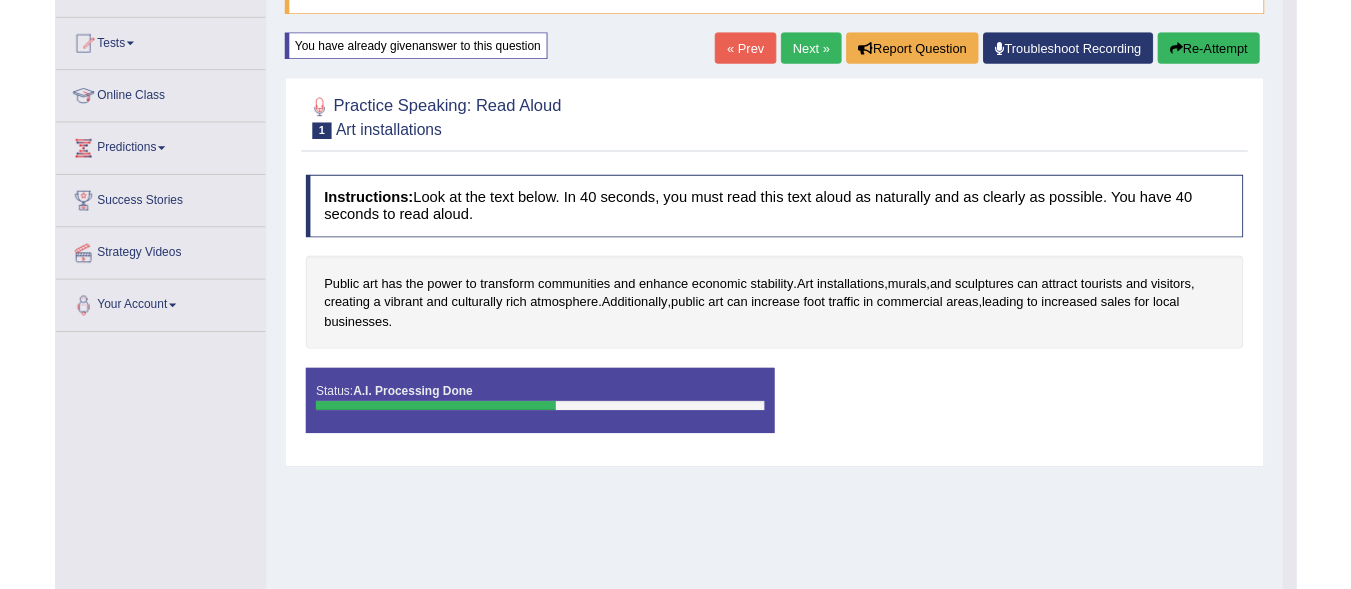 scroll, scrollTop: 0, scrollLeft: 0, axis: both 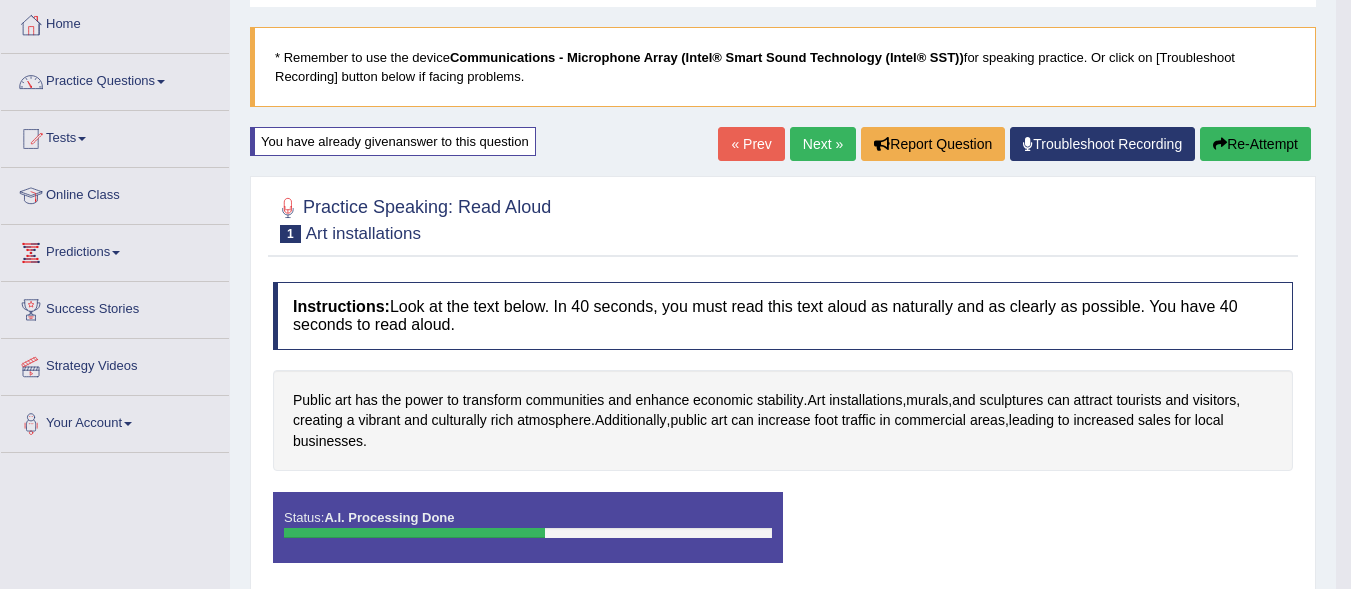 click on "Re-Attempt" at bounding box center (1255, 144) 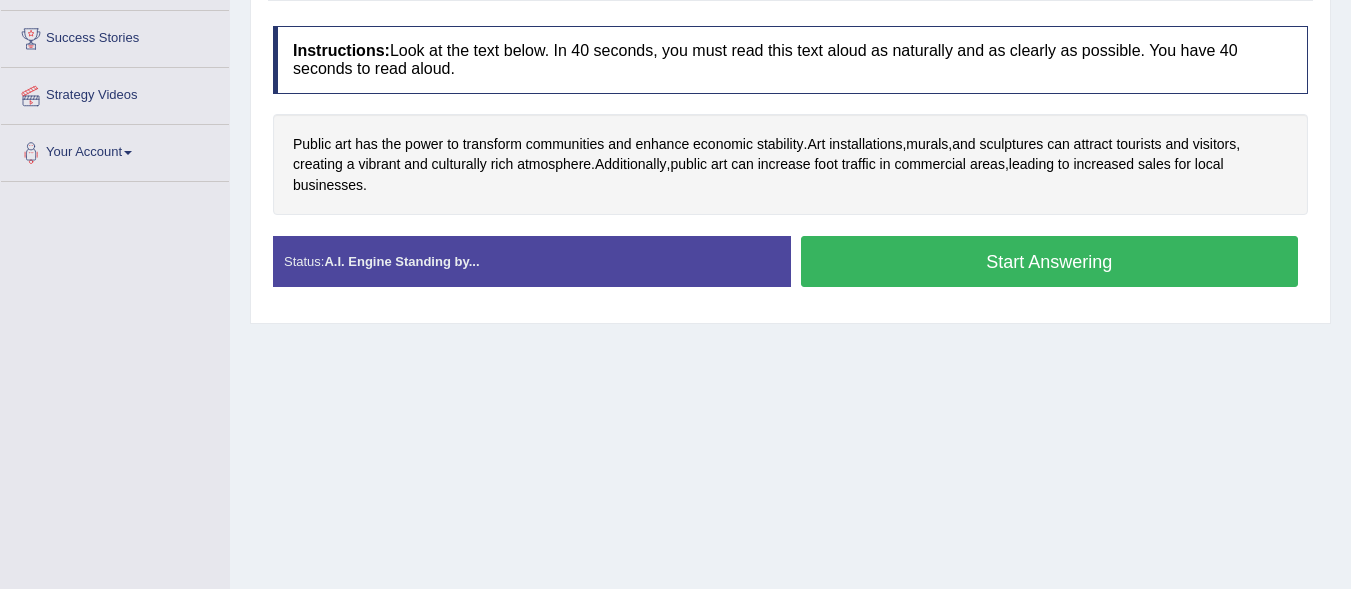 scroll, scrollTop: 375, scrollLeft: 0, axis: vertical 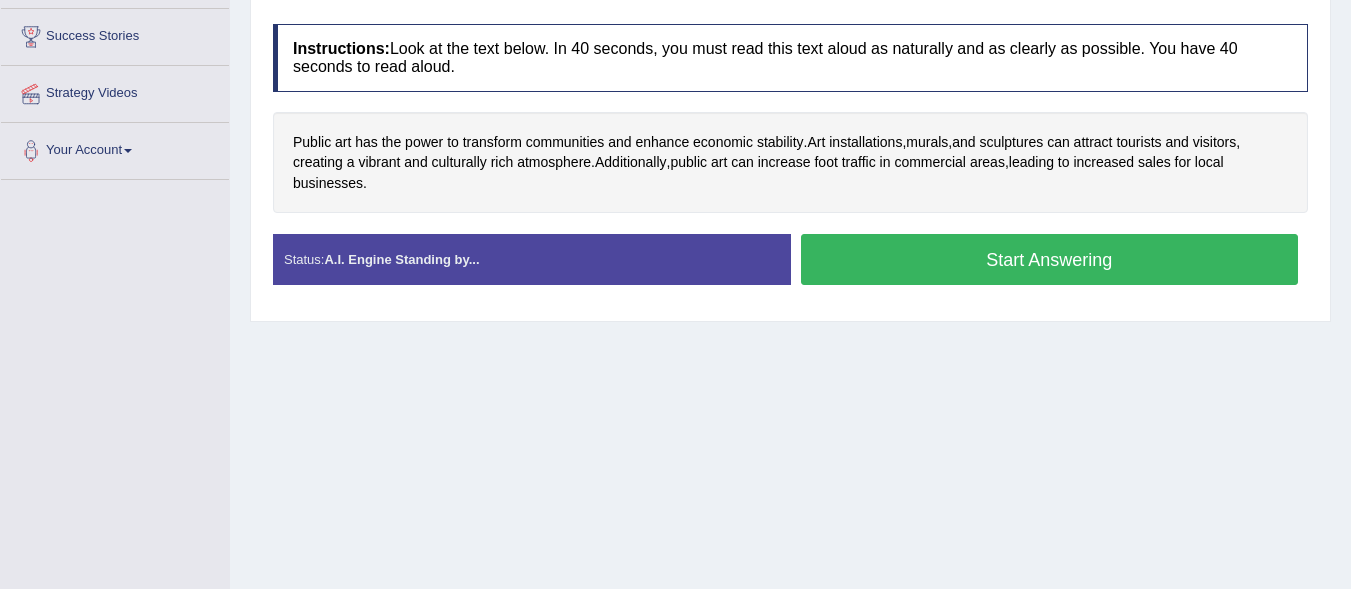 click on "Start Answering" at bounding box center [1050, 259] 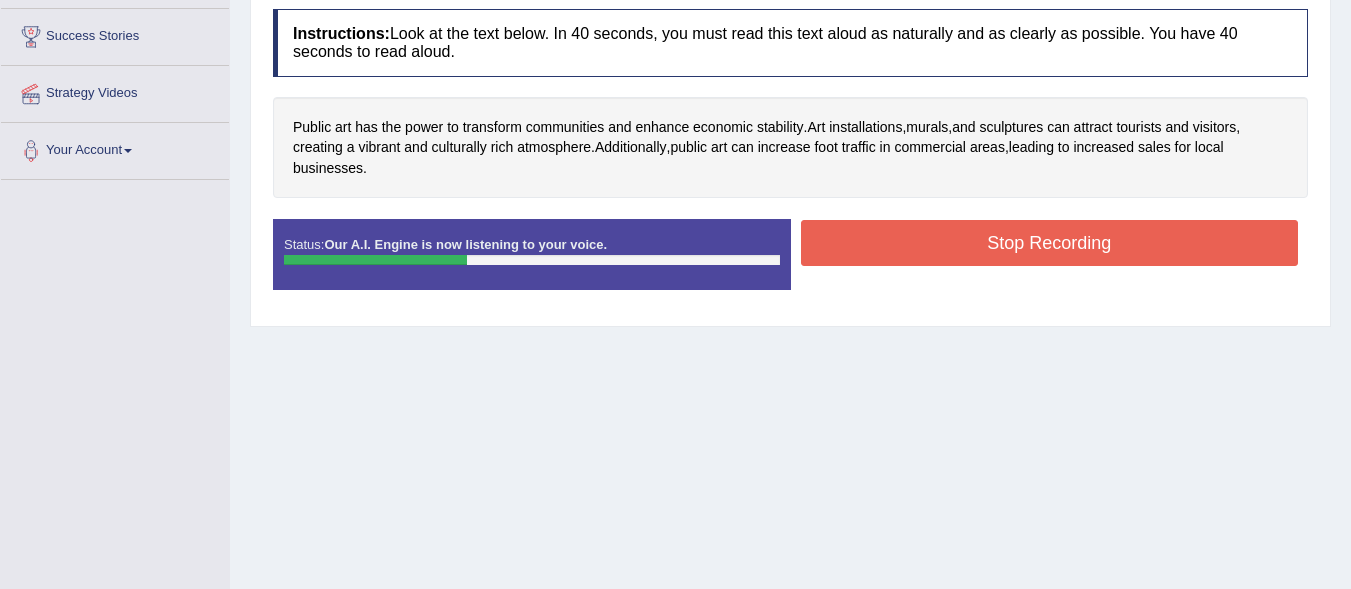 click on "Instructions:  Look at the text below. In 40 seconds, you must read this text aloud as naturally and as clearly as possible. You have 40 seconds to read aloud.
Public   art   has   the   power   to   transform   communities   and   enhance   economic   stability .  Art   installations ,  murals ,  and   sculptures   can   attract   tourists   and   visitors ,  creating   a   vibrant   and   culturally   rich   atmosphere .  Additionally ,  public   art   can   increase   foot   traffic   in   commercial   areas ,  leading   to   increased   sales   for   local   businesses . Created with Highcharts 7.1.2 Too low Too high Time Pitch meter: 0 10 20 30 40 Created with Highcharts 7.1.2 Great Too slow Too fast Time Speech pace meter: 0 10 20 30 40 Accuracy Comparison for Reading Scores: Labels:
Red:  Missed/Mispronounced Words
Green:  Correct Words
Accuracy:  Voice Analysis: Your Response: Status:  Start Answering Stop Recording" at bounding box center [790, 157] 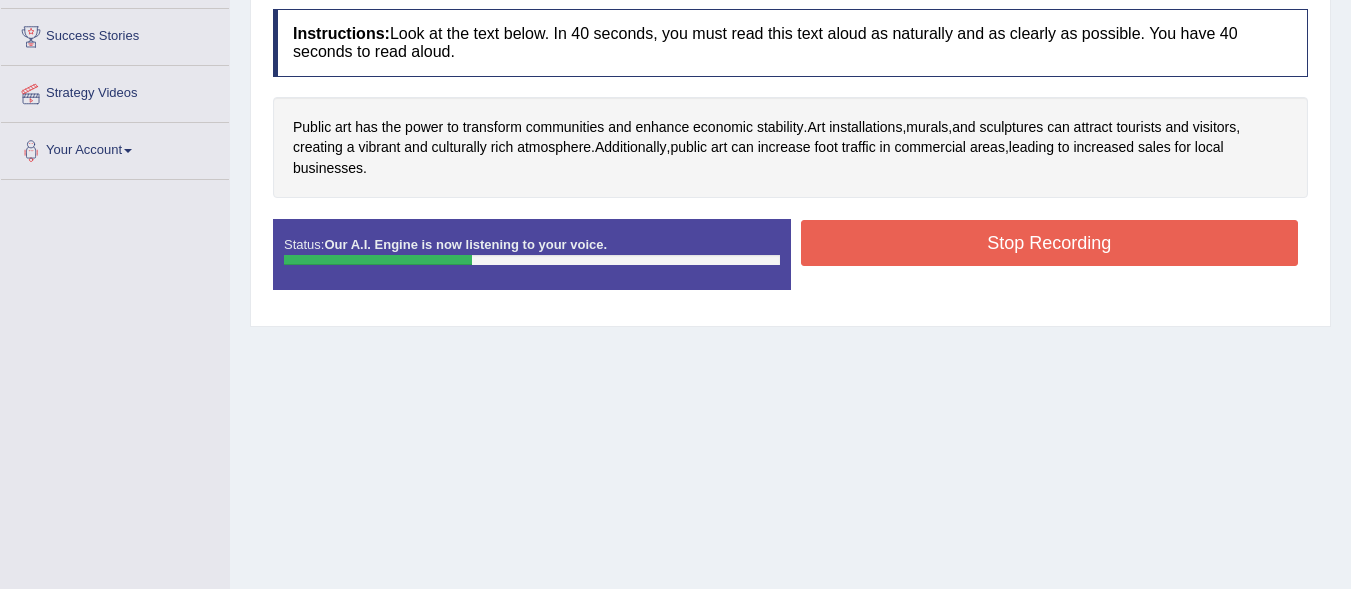 click on "Stop Recording" at bounding box center [1050, 243] 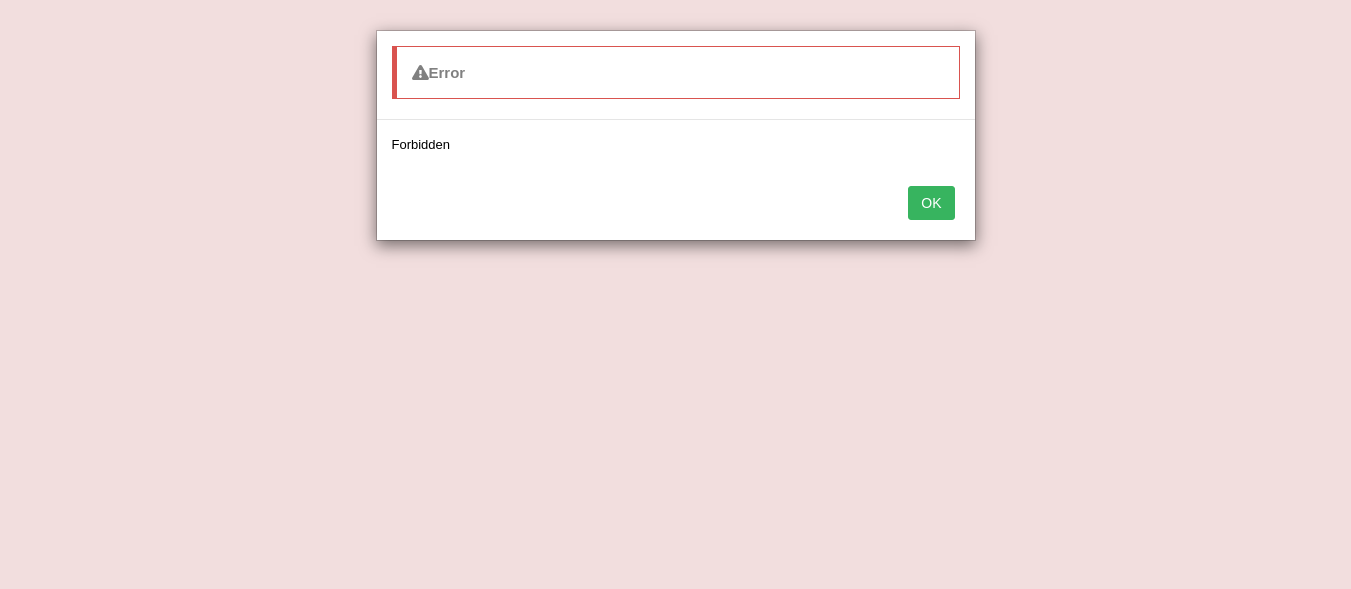 click on "OK" at bounding box center [931, 203] 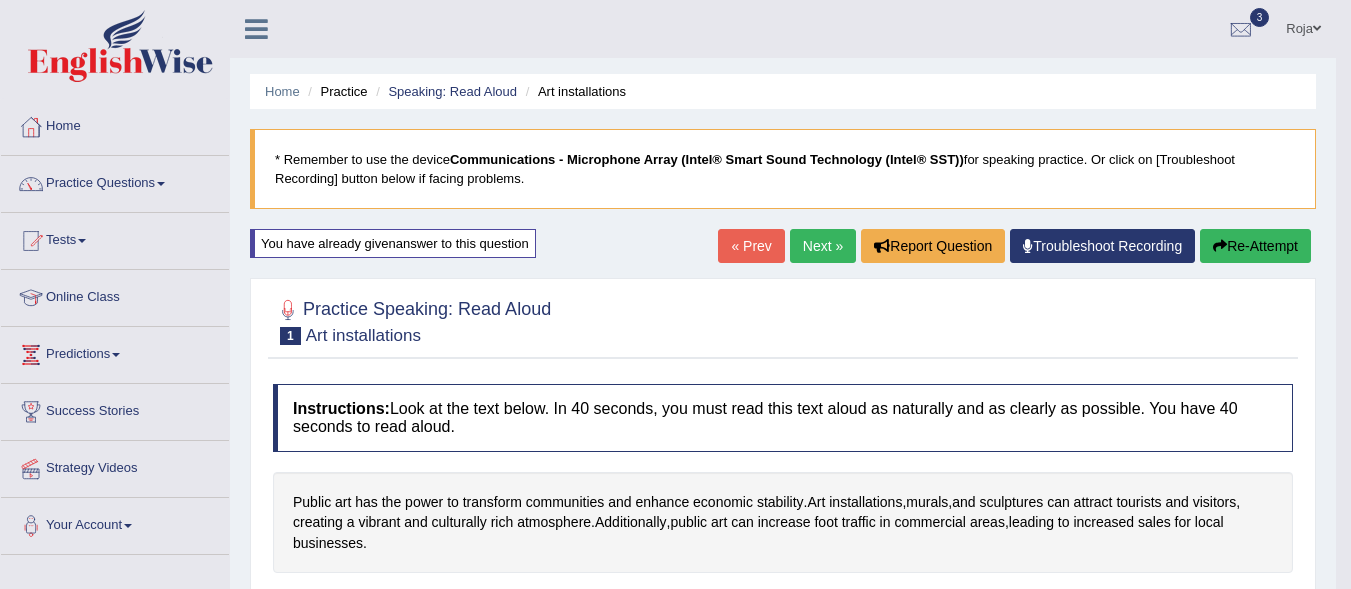 scroll, scrollTop: 11, scrollLeft: 0, axis: vertical 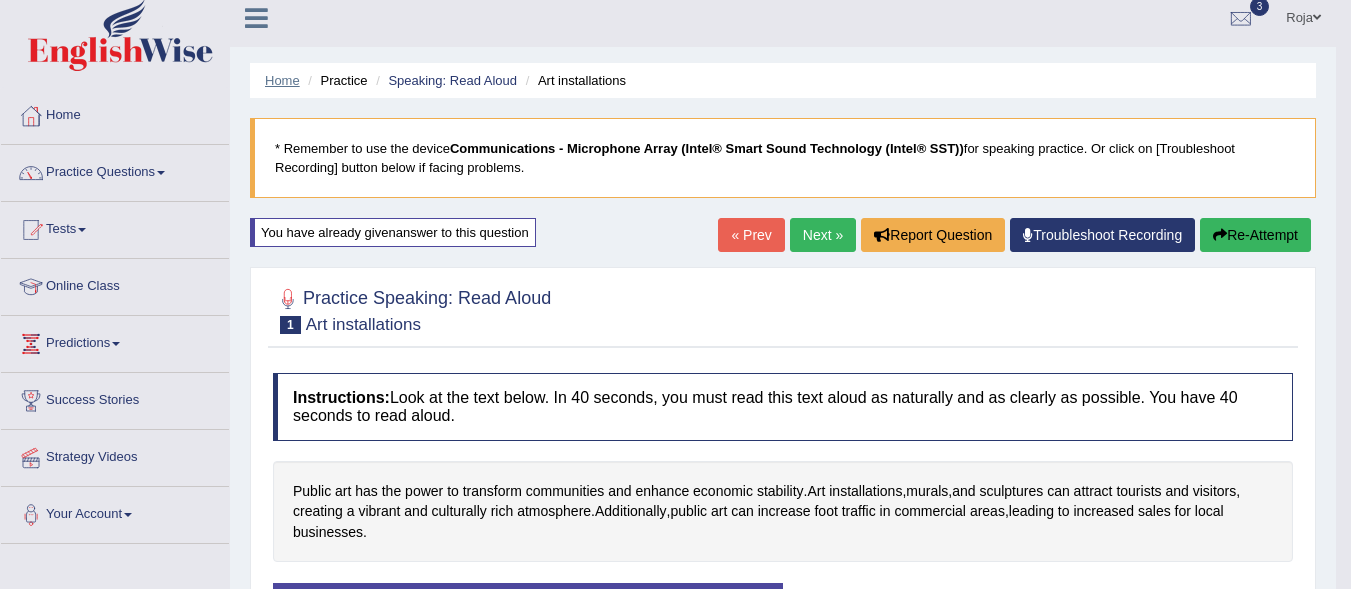click on "Home" at bounding box center [282, 80] 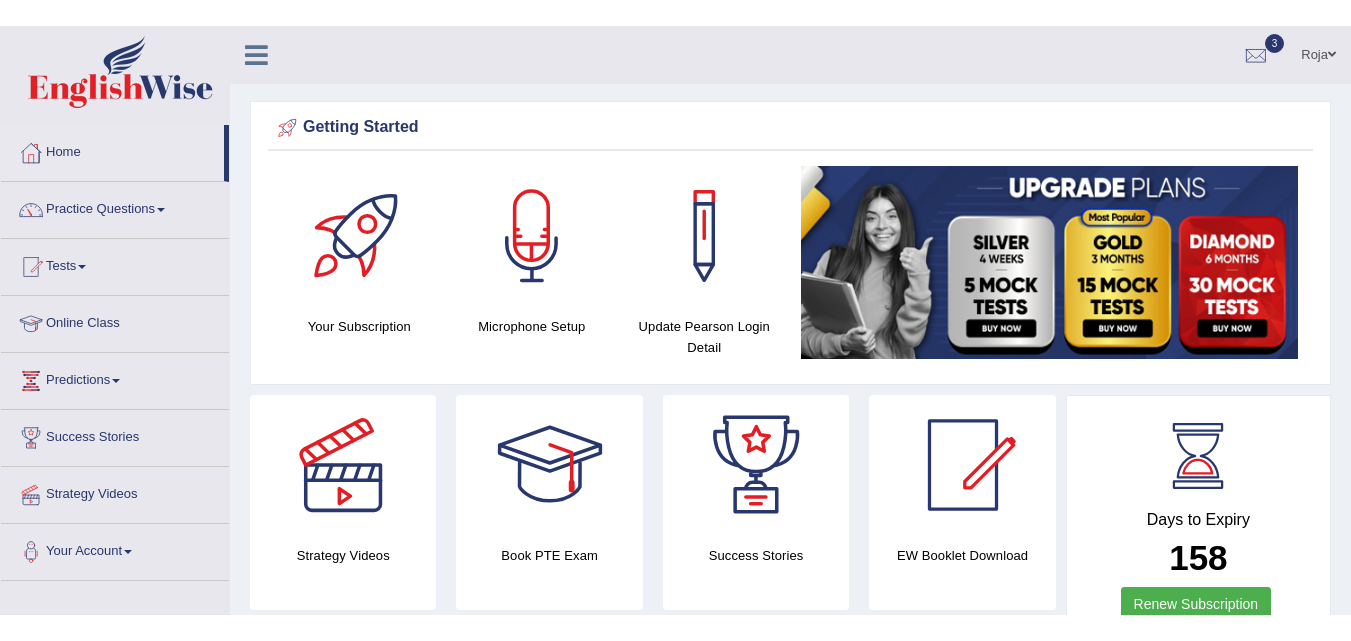 scroll, scrollTop: 0, scrollLeft: 0, axis: both 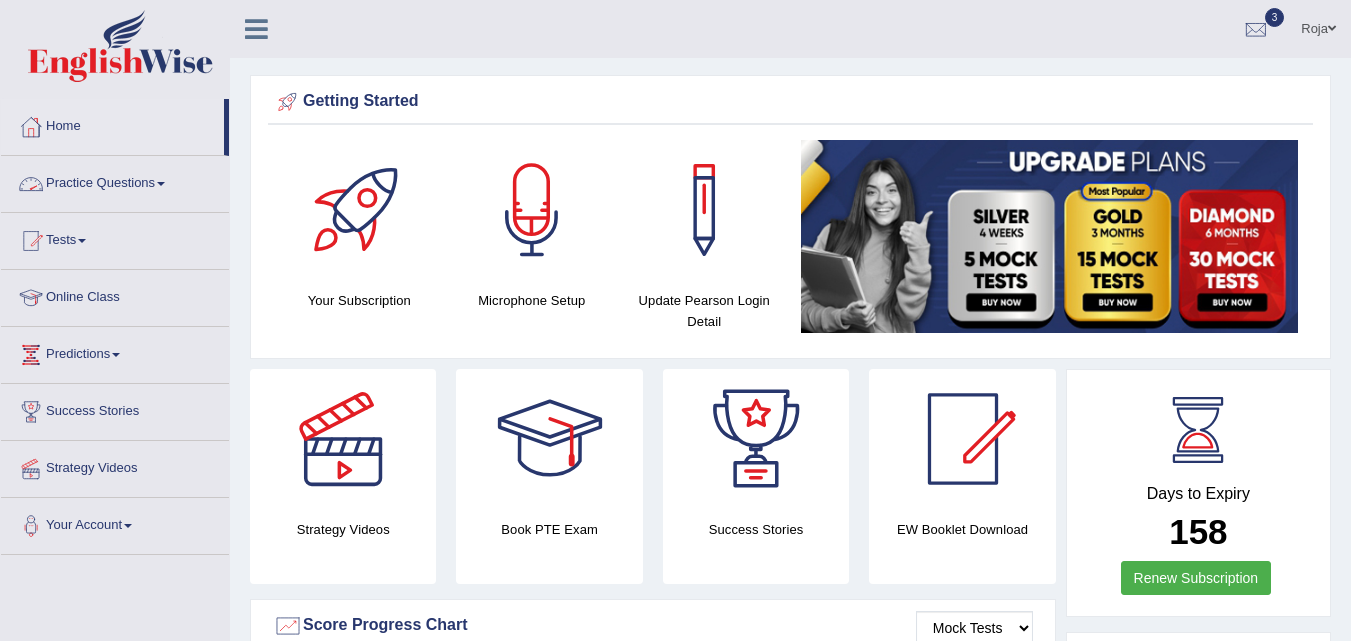 click on "Practice Questions" at bounding box center [115, 181] 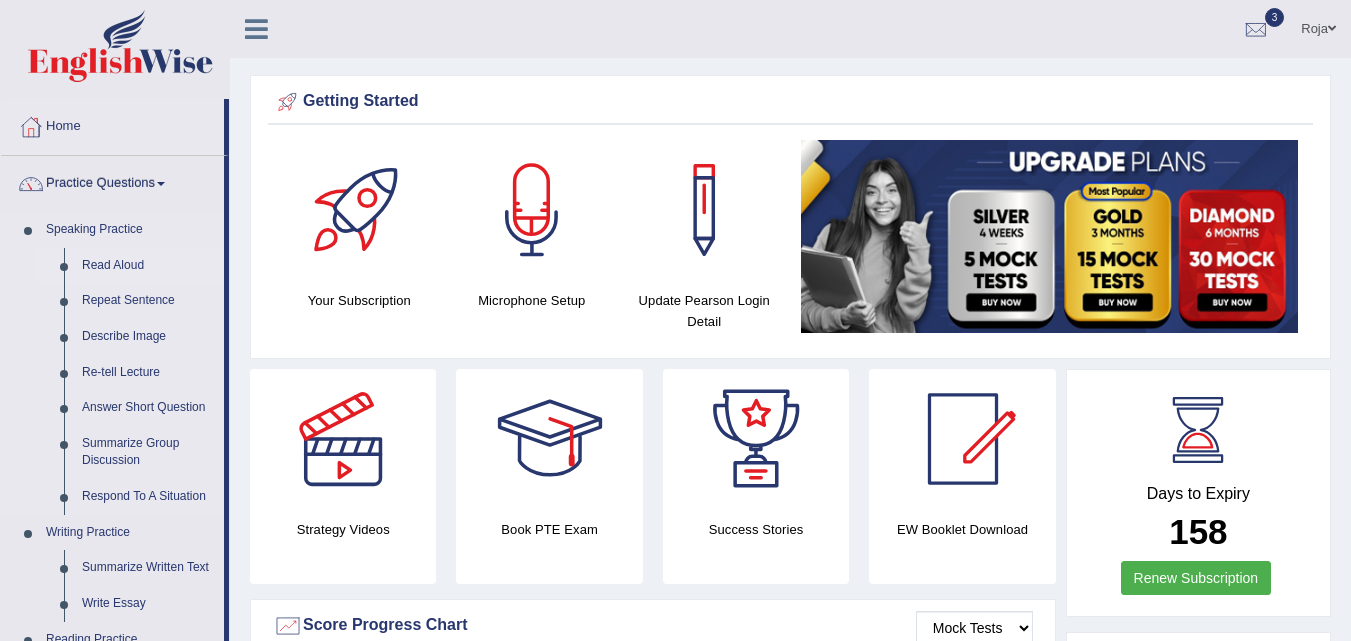click on "Read Aloud" at bounding box center (148, 266) 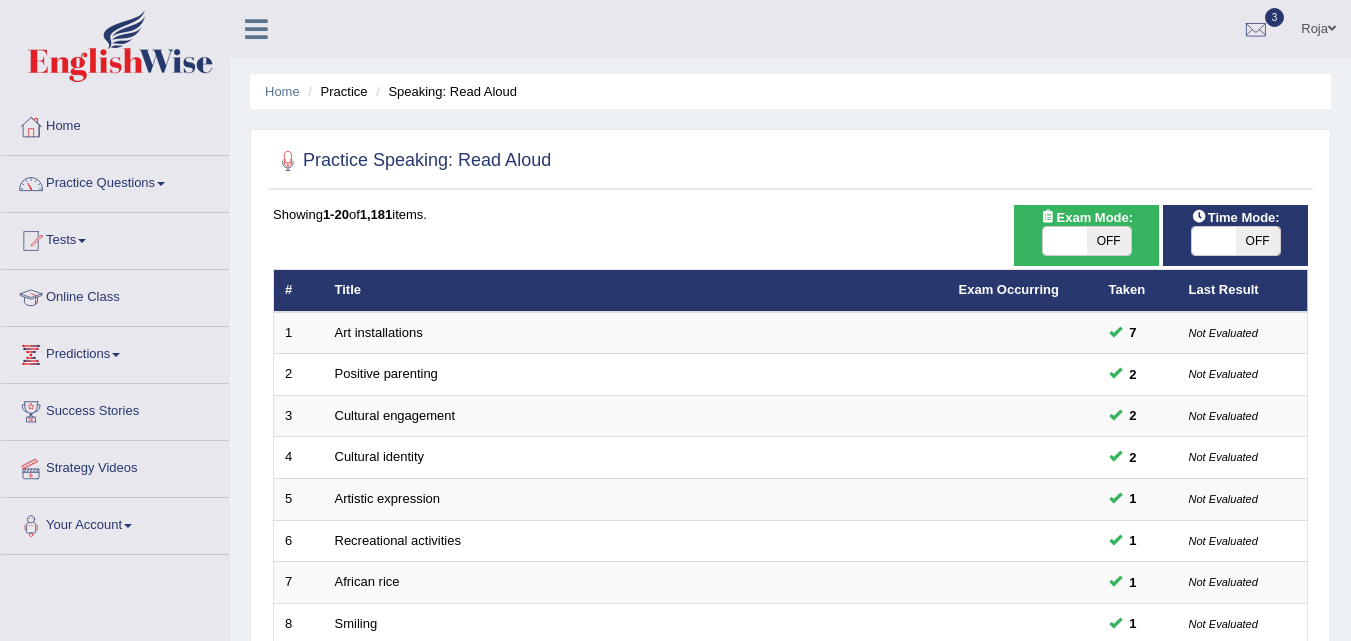 scroll, scrollTop: 0, scrollLeft: 0, axis: both 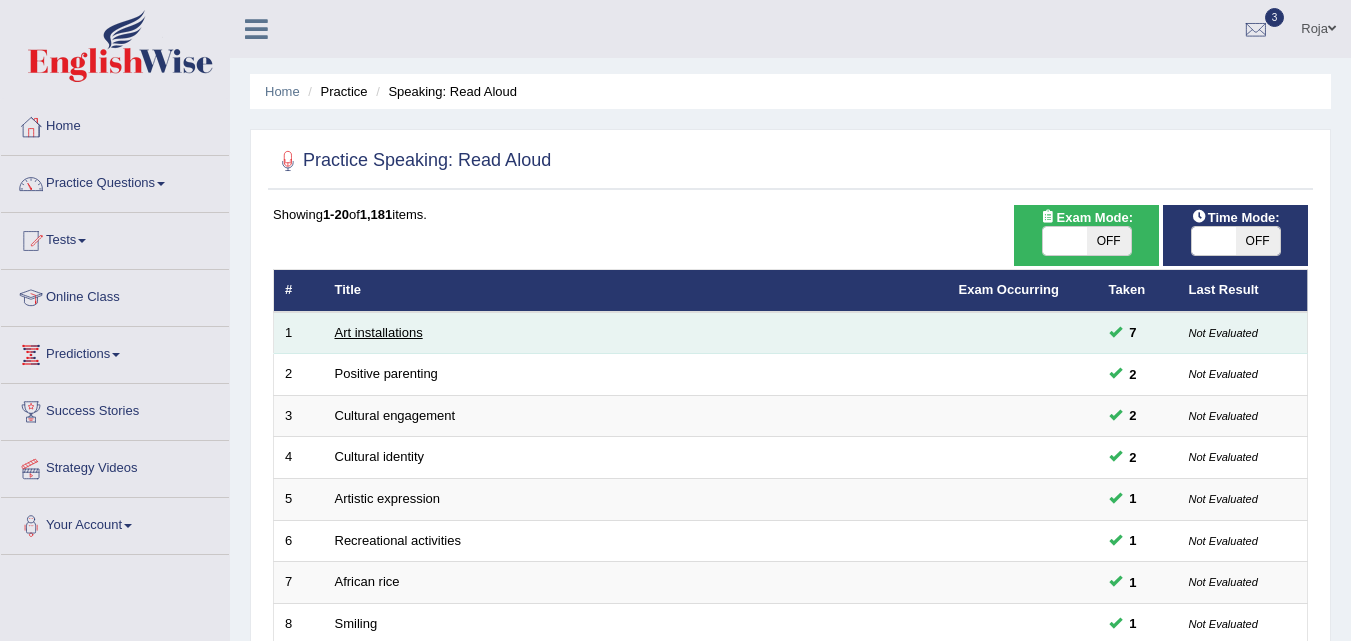 click on "Art installations" at bounding box center (379, 332) 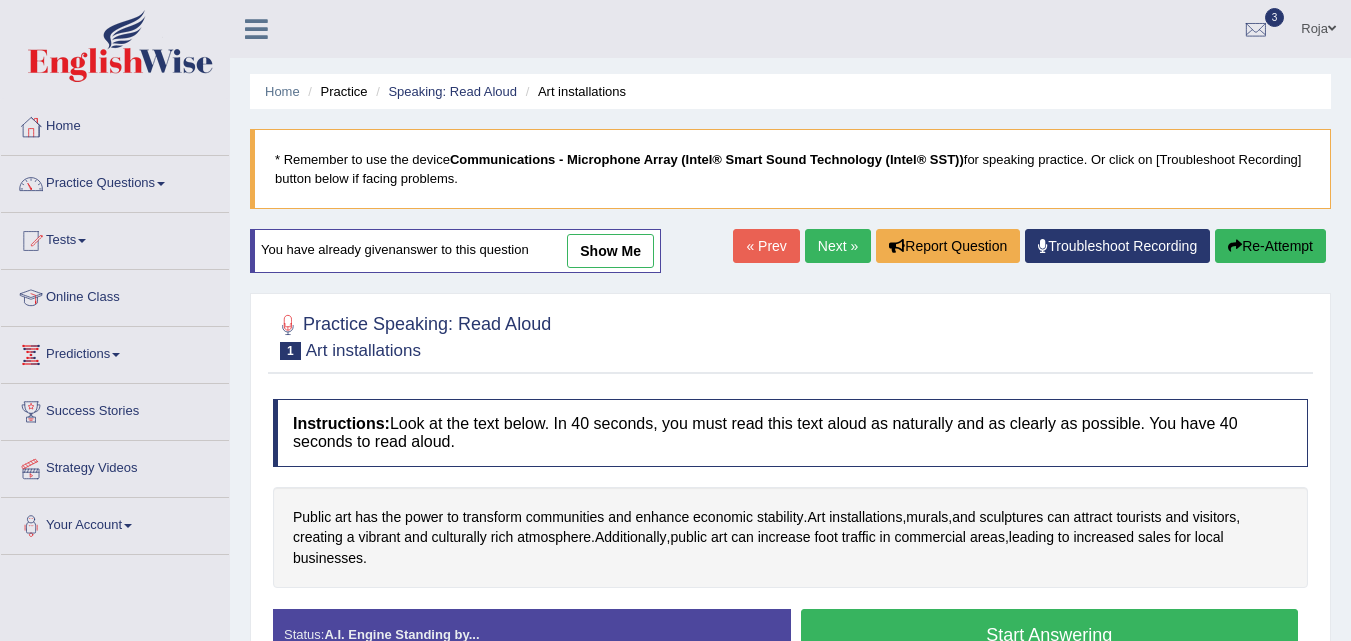 scroll, scrollTop: 317, scrollLeft: 0, axis: vertical 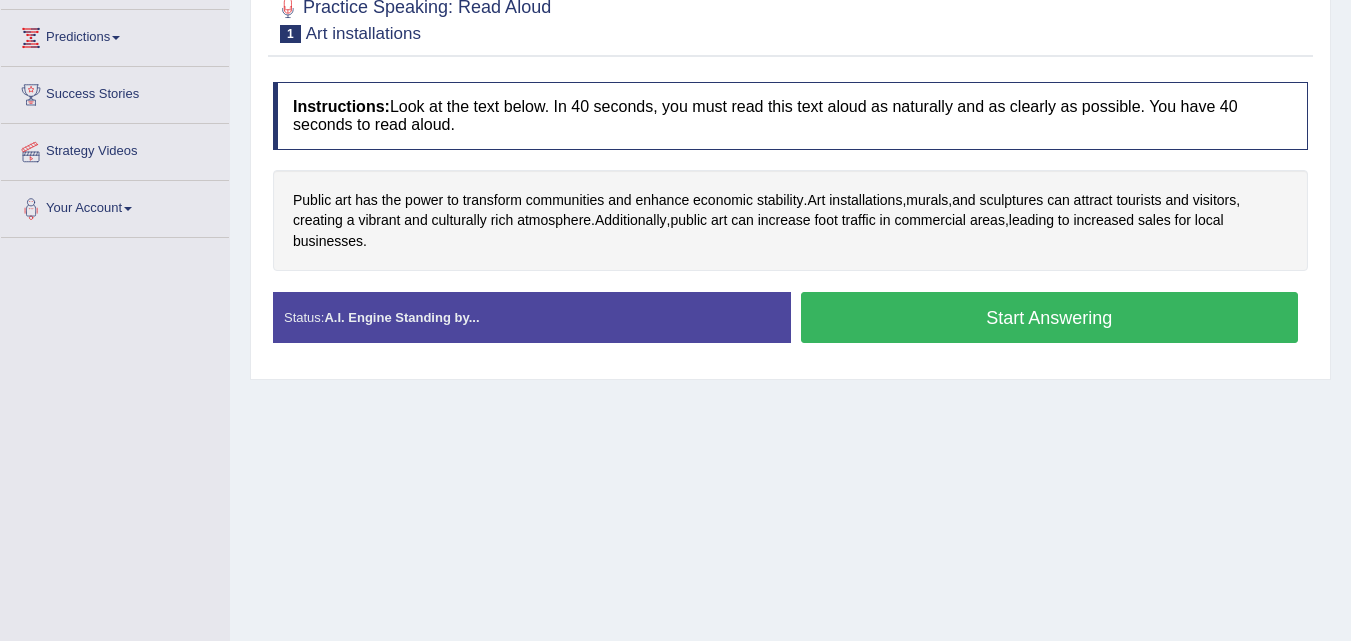 click on "Toggle navigation
Home
Practice Questions   Speaking Practice Read Aloud
Repeat Sentence
Describe Image
Re-tell Lecture
Answer Short Question
Summarize Group Discussion
Respond To A Situation
Writing Practice  Summarize Written Text
Write Essay
Reading Practice  Reading & Writing: Fill In The Blanks
Choose Multiple Answers
Re-order Paragraphs
Fill In The Blanks
Choose Single Answer
Listening Practice  Summarize Spoken Text
Highlight Incorrect Words
Highlight Correct Summary
Select Missing Word
Choose Single Answer
Choose Multiple Answers
Fill In The Blanks
Write From Dictation
Pronunciation
Tests
Take Mock Test" at bounding box center (675, 3) 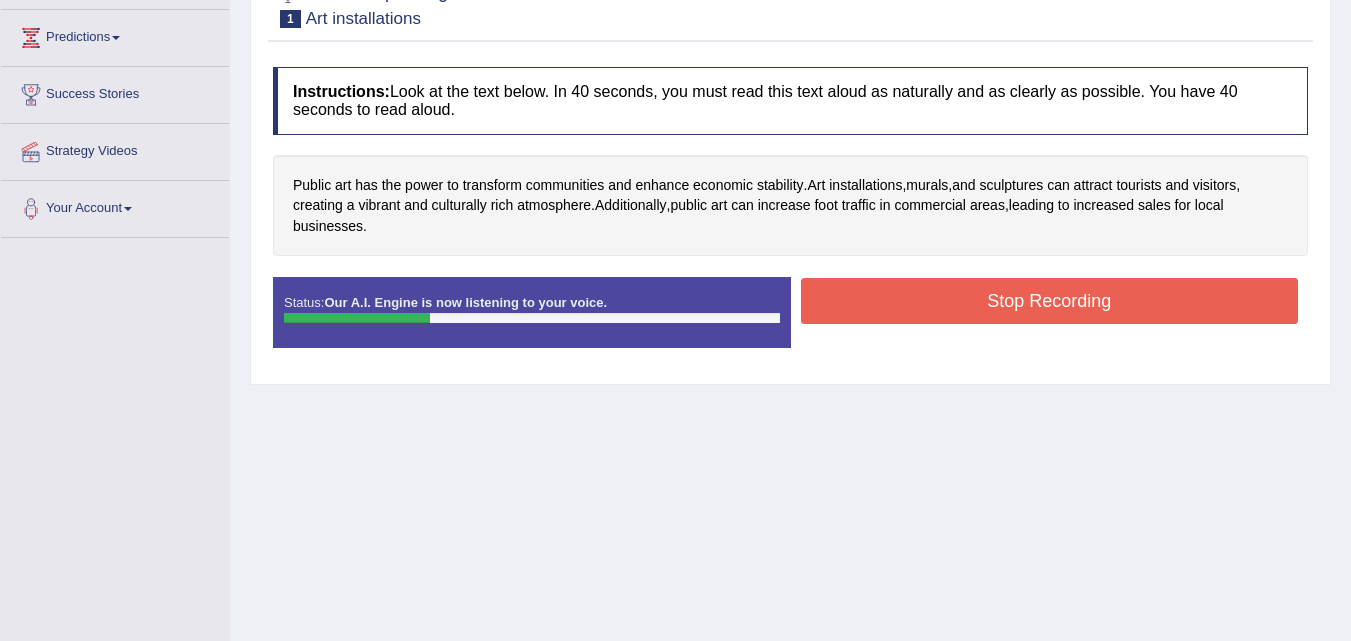 click on "Stop Recording" at bounding box center [1050, 301] 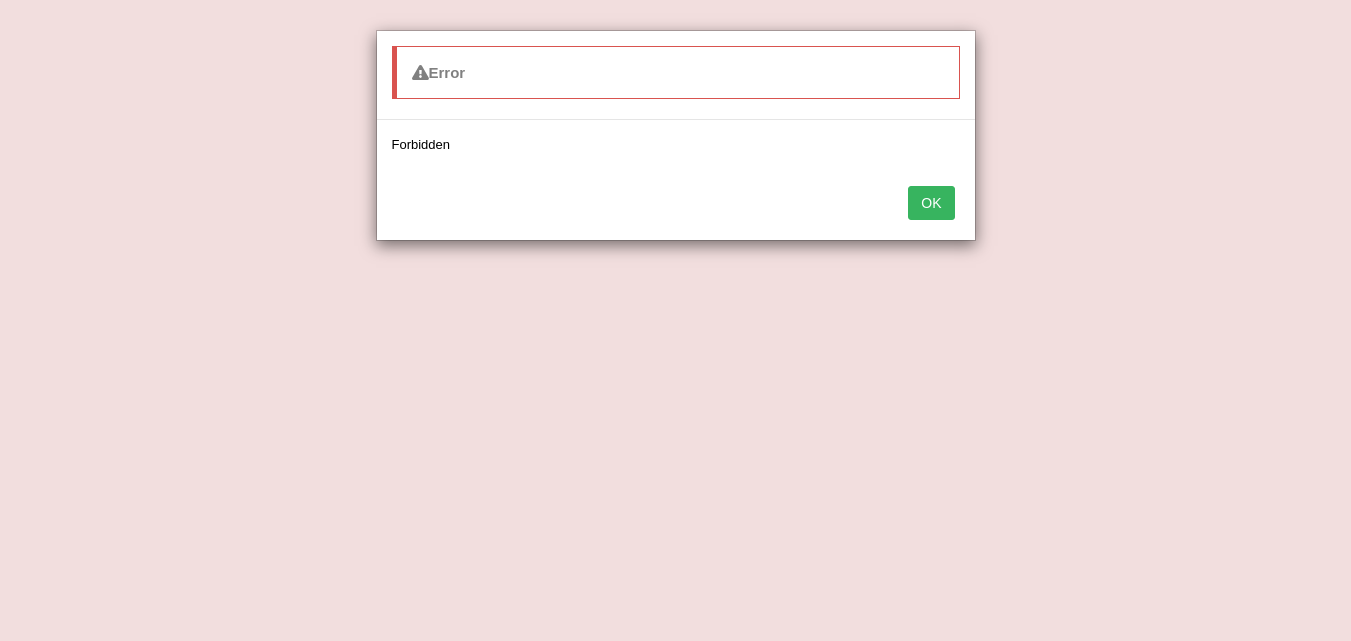 click on "OK" at bounding box center [931, 203] 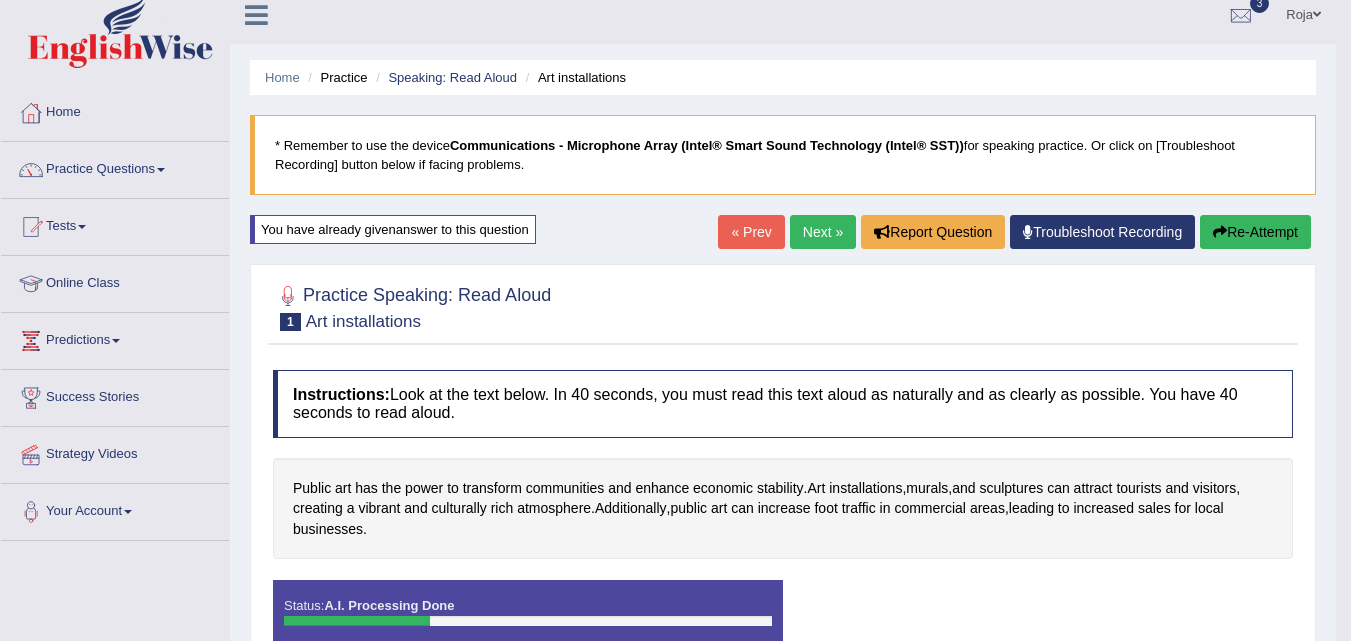 scroll, scrollTop: 0, scrollLeft: 0, axis: both 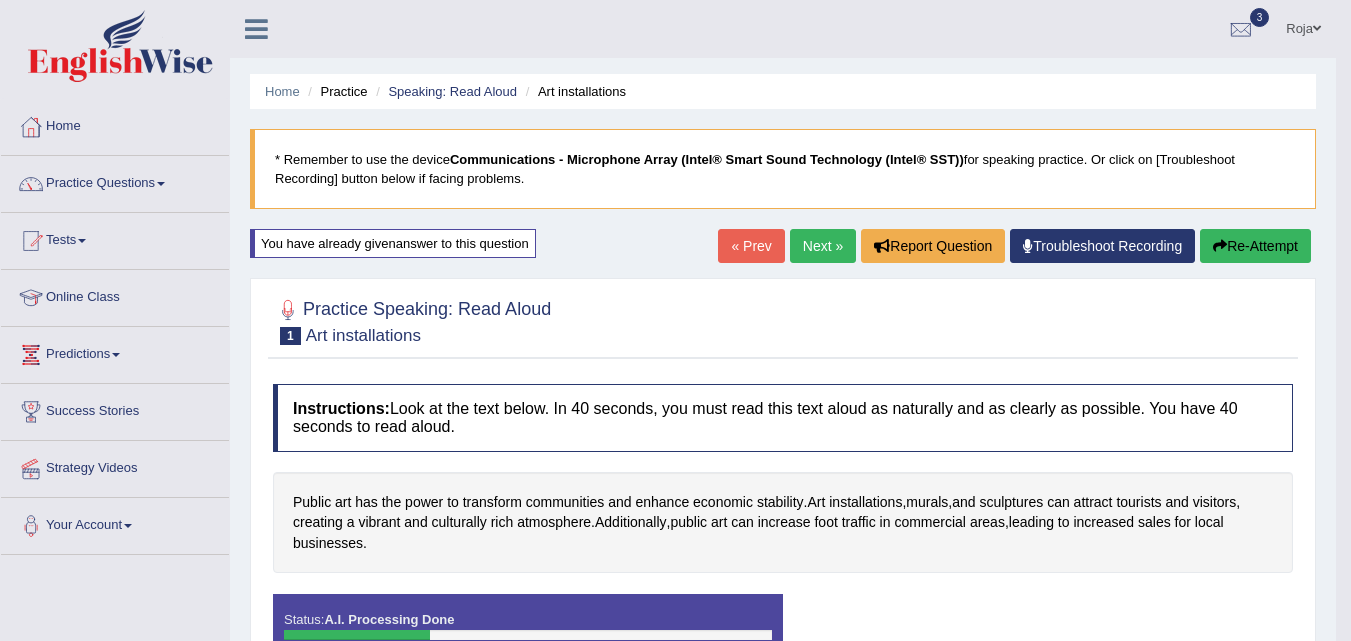 click on "Predictions" at bounding box center (115, 352) 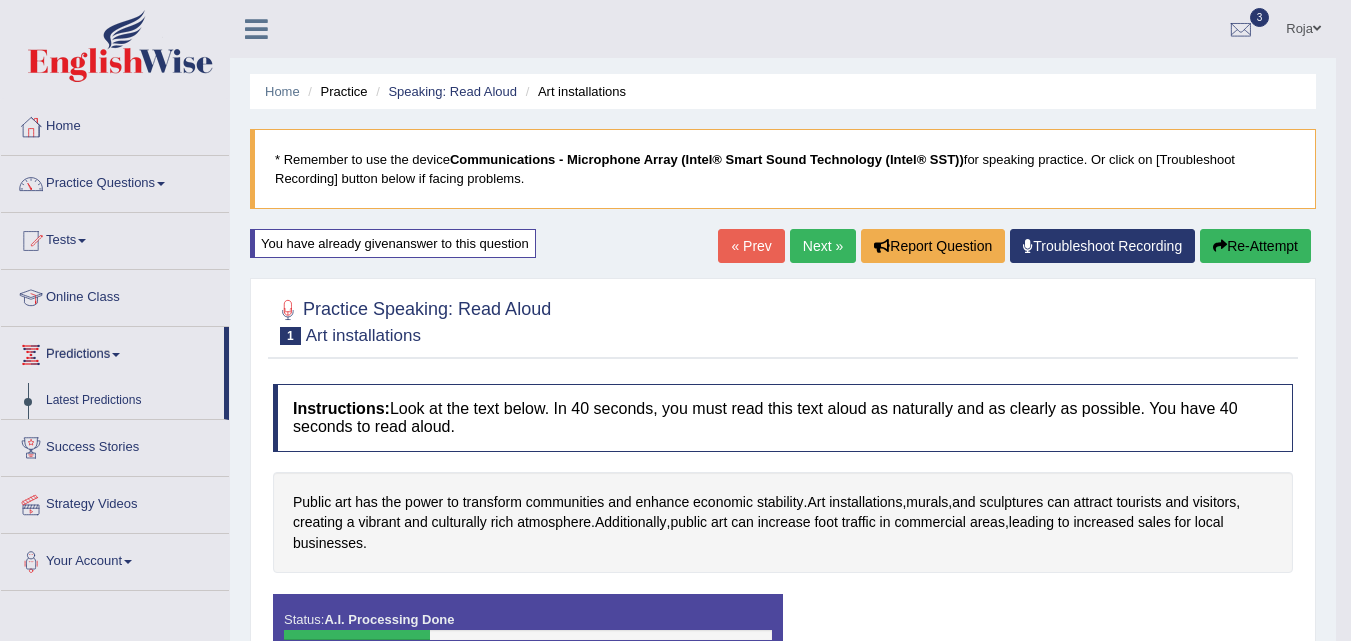 click on "Predictions" at bounding box center [112, 352] 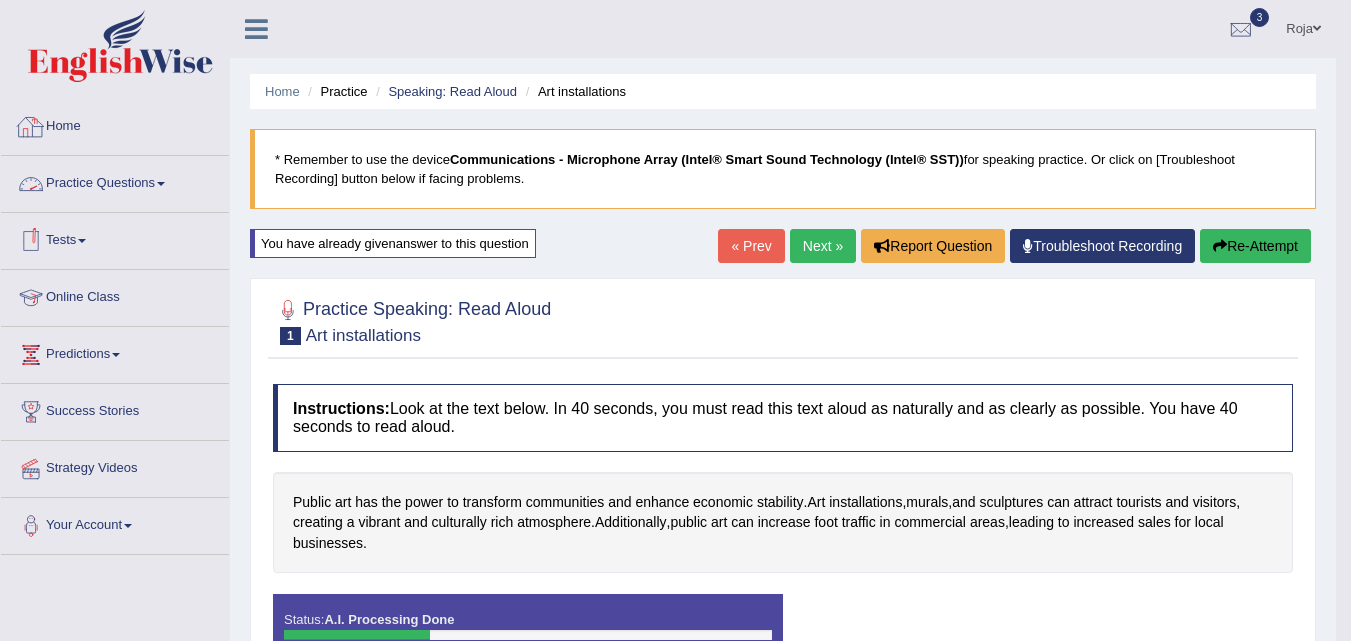 click on "Home" at bounding box center [115, 124] 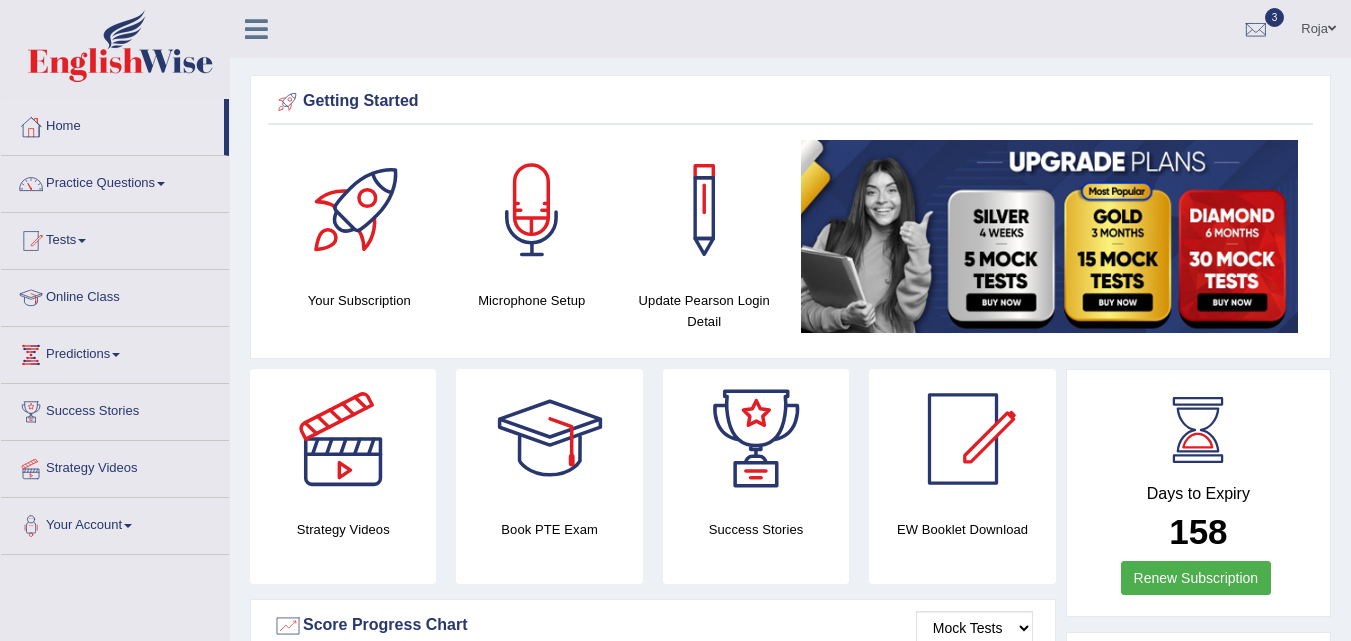 scroll, scrollTop: 0, scrollLeft: 0, axis: both 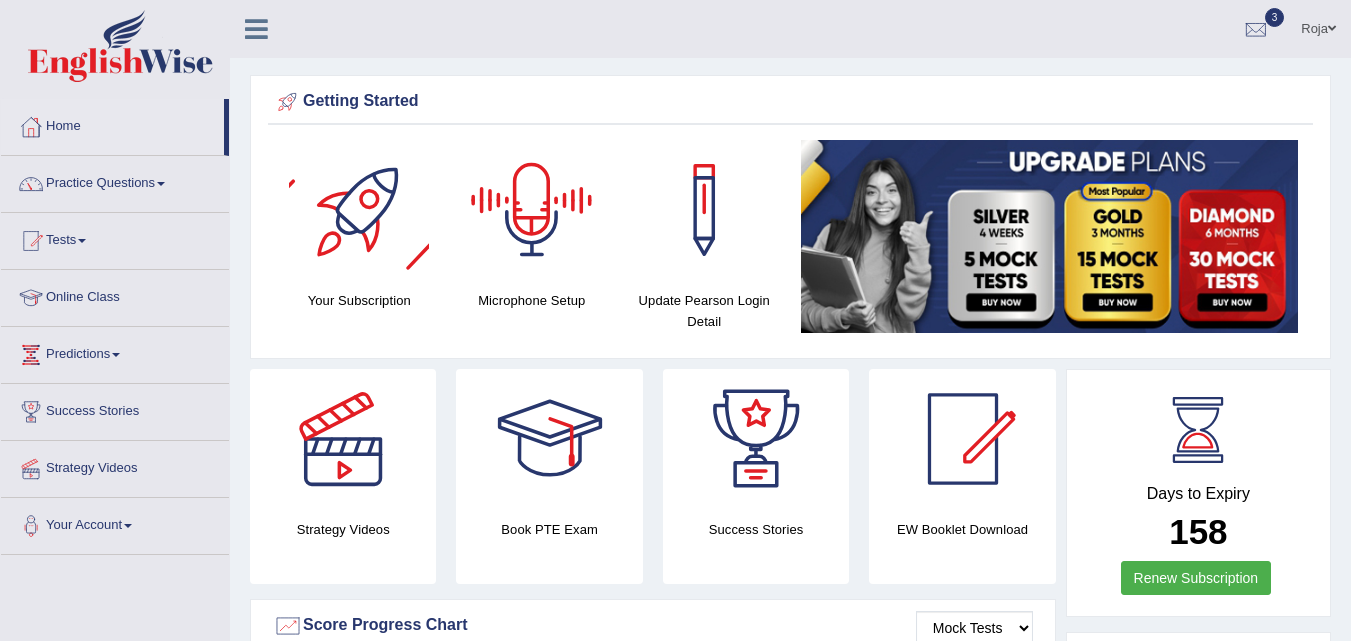 click at bounding box center [532, 210] 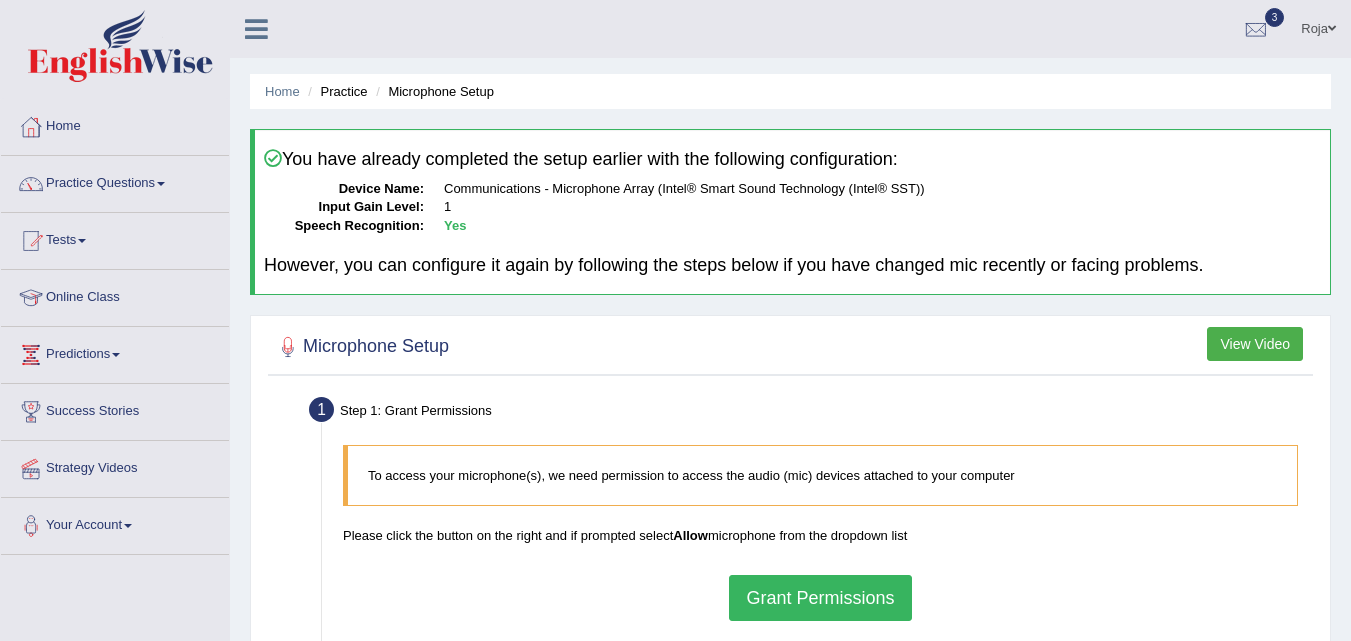 scroll, scrollTop: 0, scrollLeft: 0, axis: both 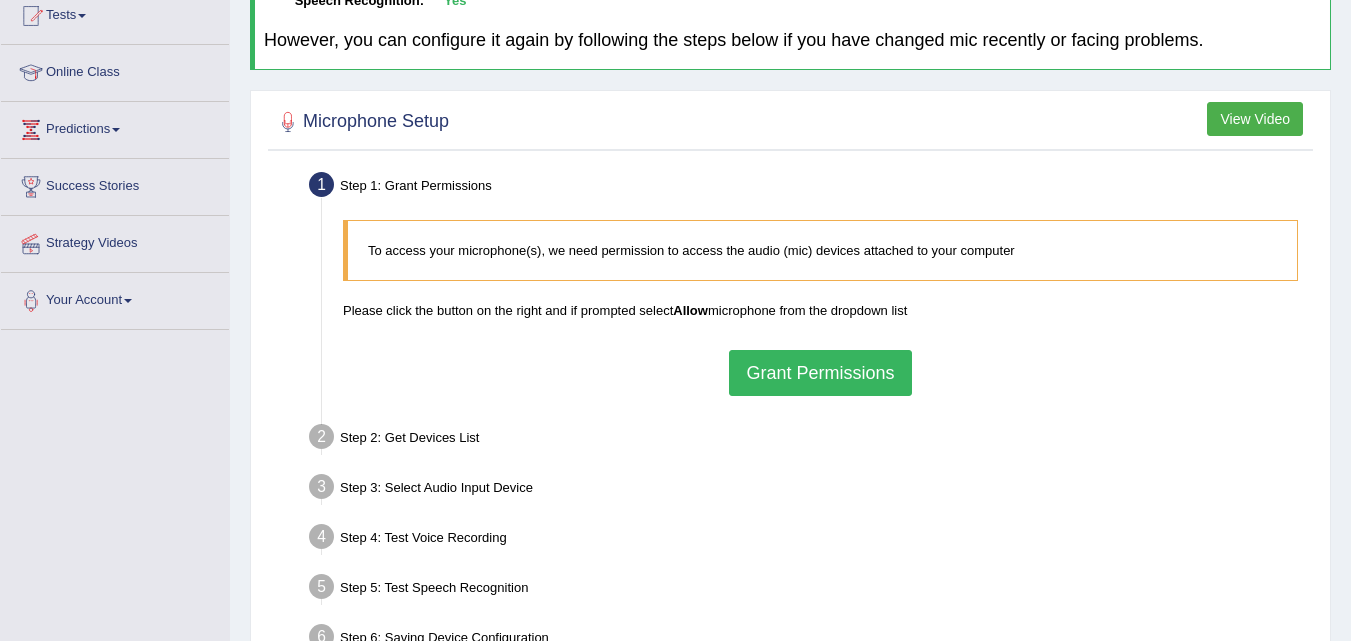 click on "Grant Permissions" at bounding box center [820, 373] 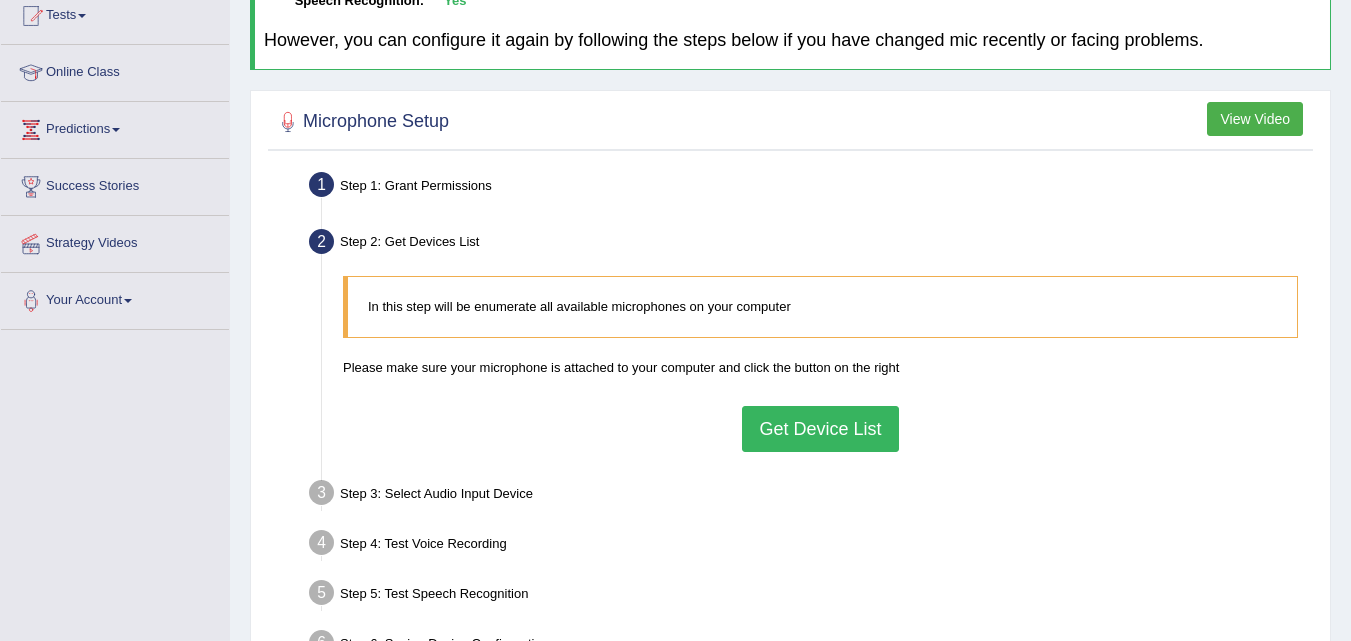 click on "Get Device List" at bounding box center (820, 429) 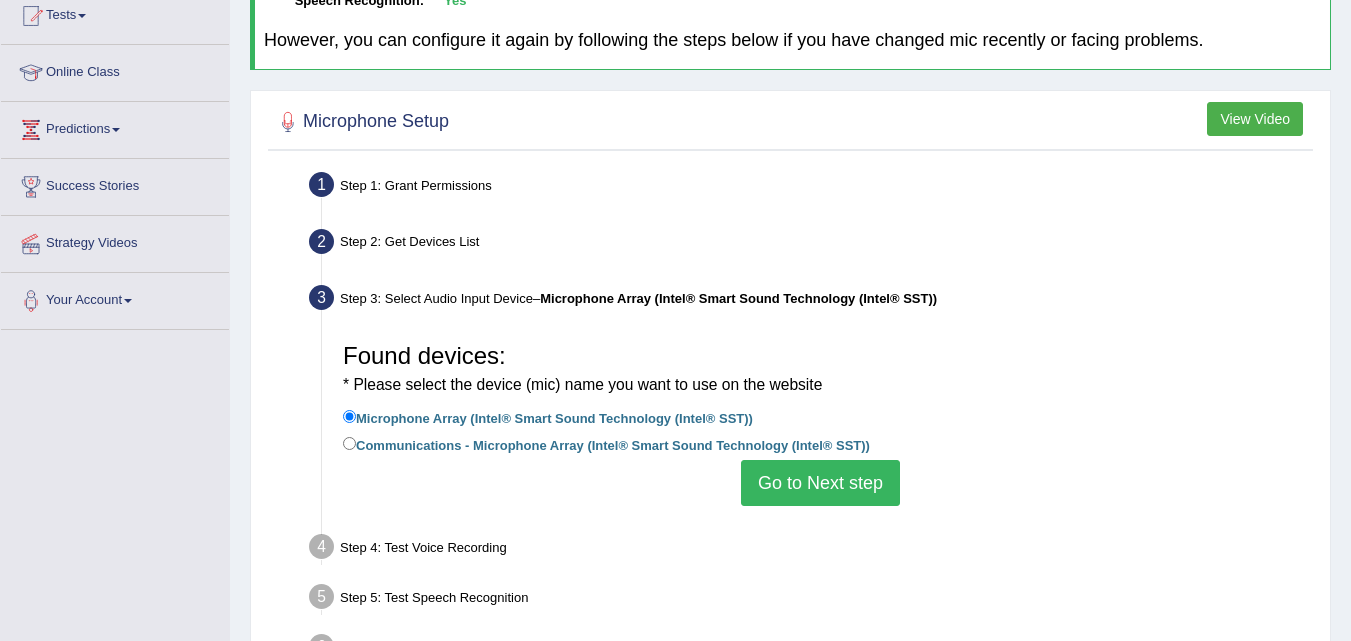 click on "Communications - Microphone Array (Intel® Smart Sound Technology (Intel® SST))" at bounding box center [606, 444] 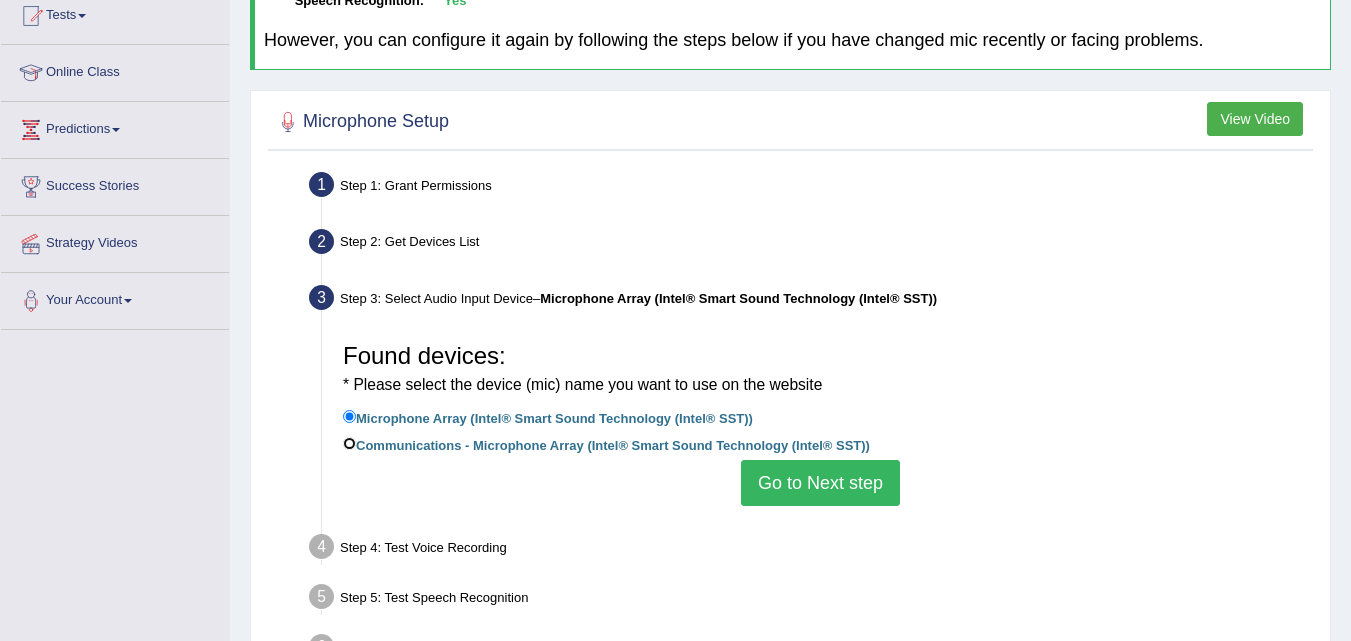 click on "Communications - Microphone Array (Intel® Smart Sound Technology (Intel® SST))" at bounding box center [349, 443] 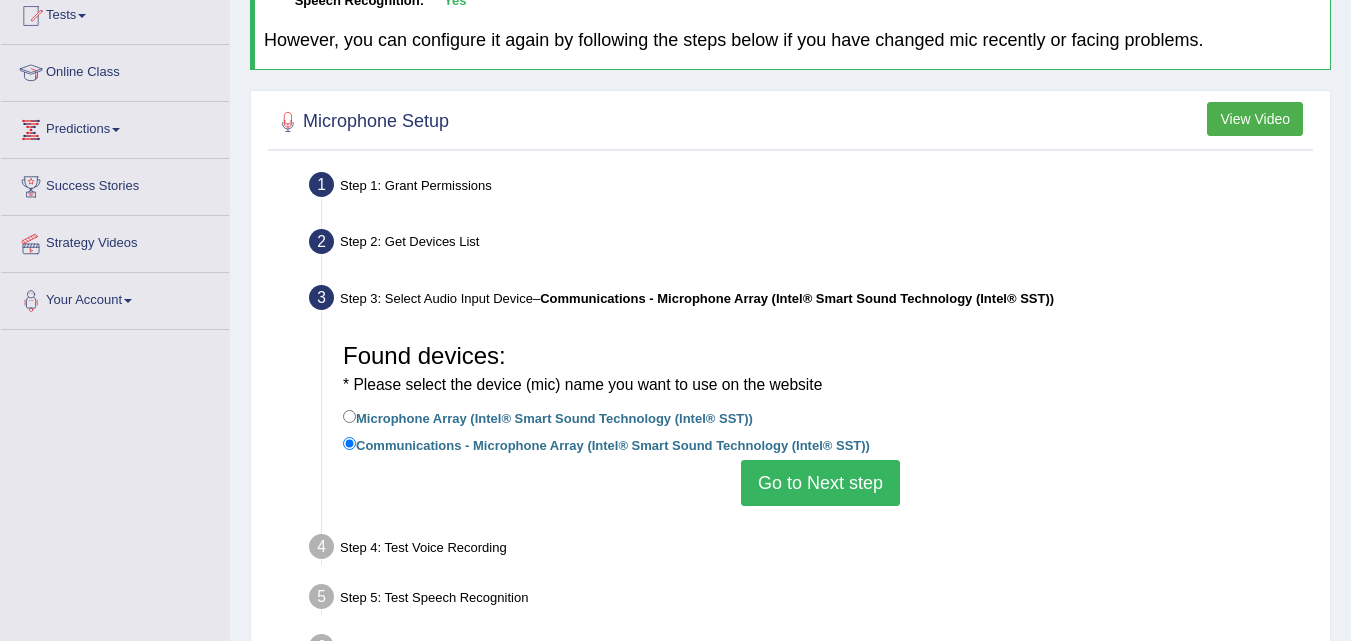 click on "Microphone Array (Intel® Smart Sound Technology (Intel® SST))" at bounding box center (820, 419) 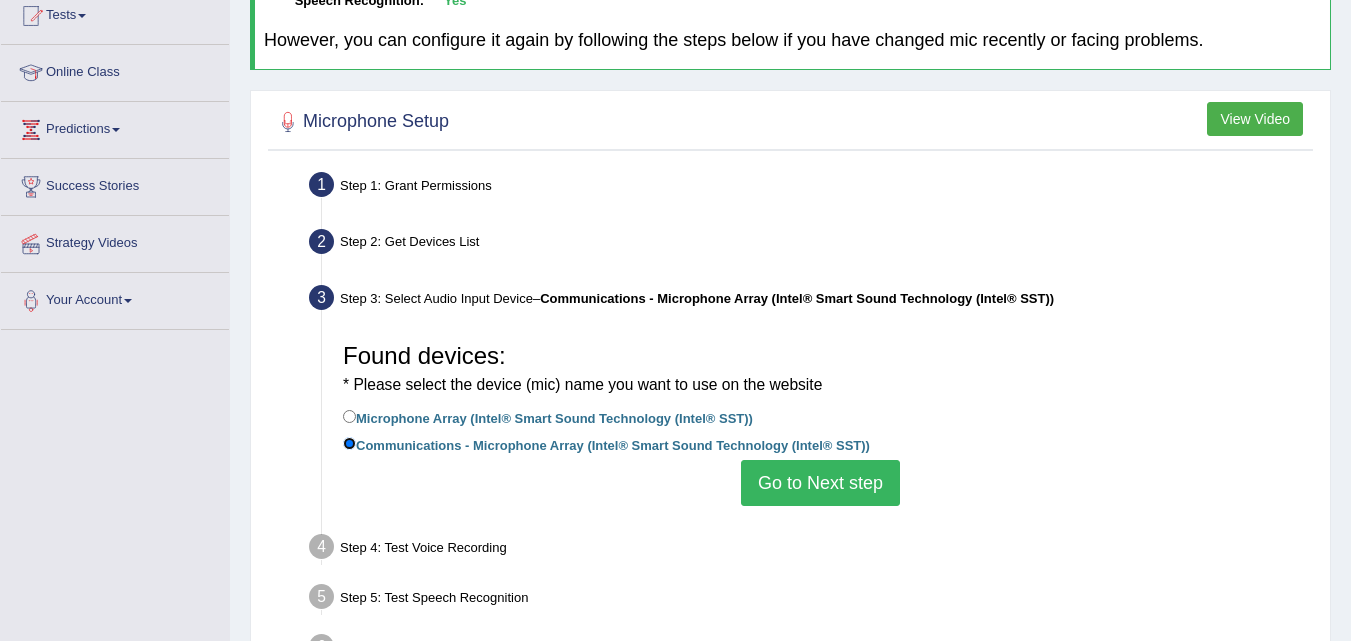 click on "Communications - Microphone Array (Intel® Smart Sound Technology (Intel® SST))" at bounding box center [349, 443] 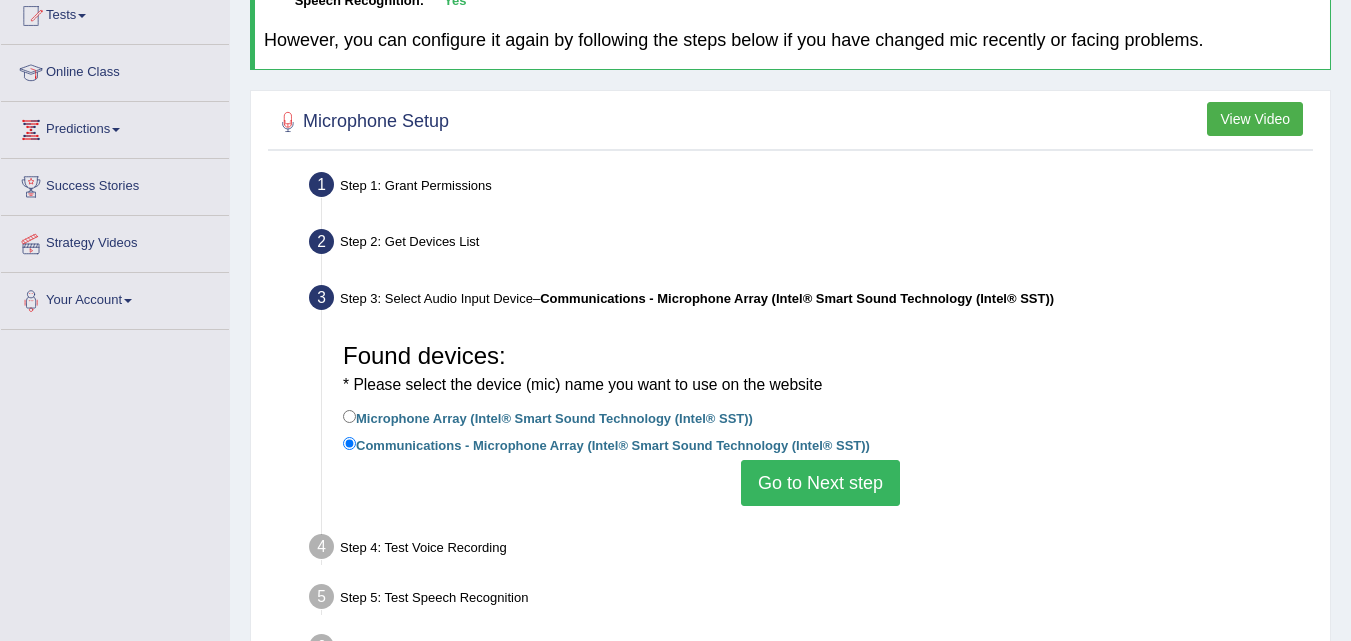 click on "Microphone Array (Intel® Smart Sound Technology (Intel® SST))" at bounding box center (548, 417) 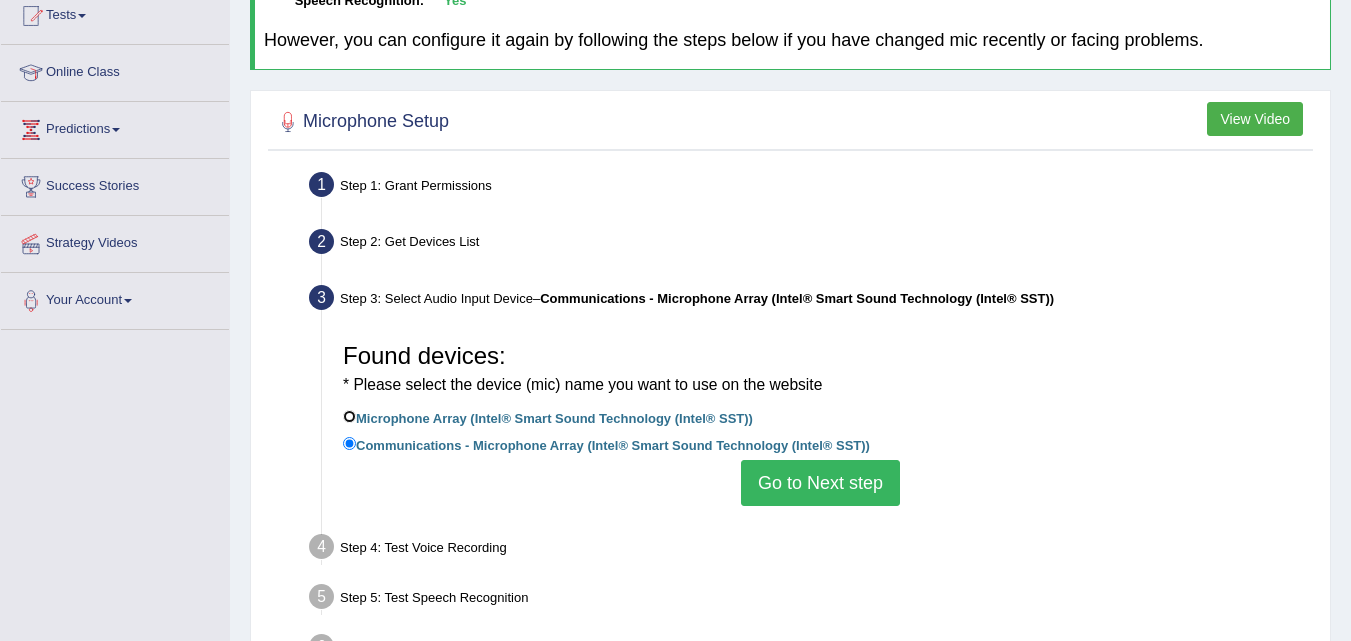 click on "Microphone Array (Intel® Smart Sound Technology (Intel® SST))" at bounding box center (349, 416) 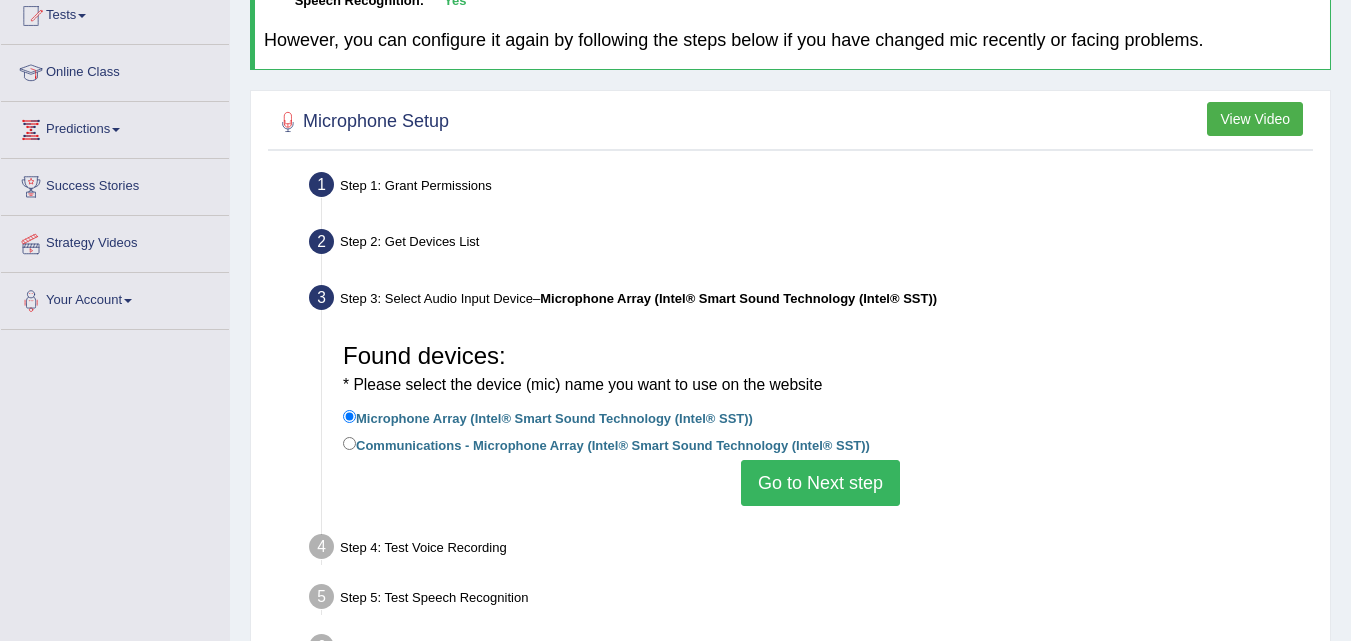 click on "Communications - Microphone Array (Intel® Smart Sound Technology (Intel® SST))" at bounding box center (820, 446) 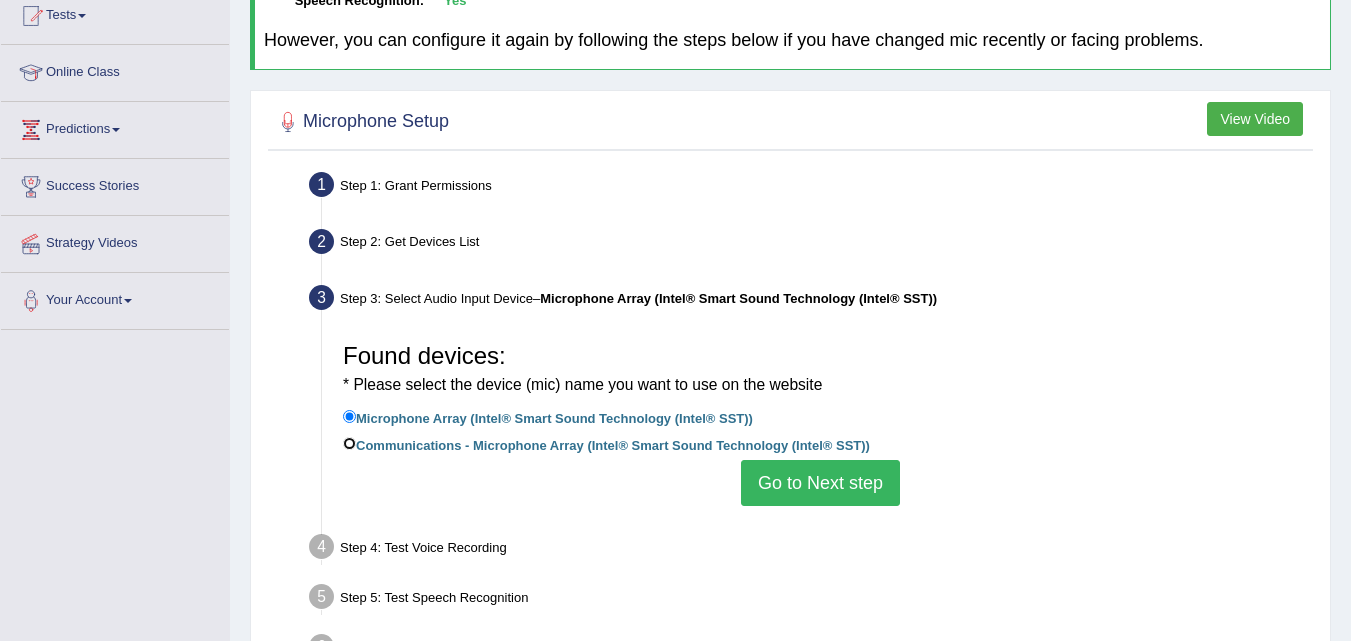 click on "Communications - Microphone Array (Intel® Smart Sound Technology (Intel® SST))" at bounding box center (349, 443) 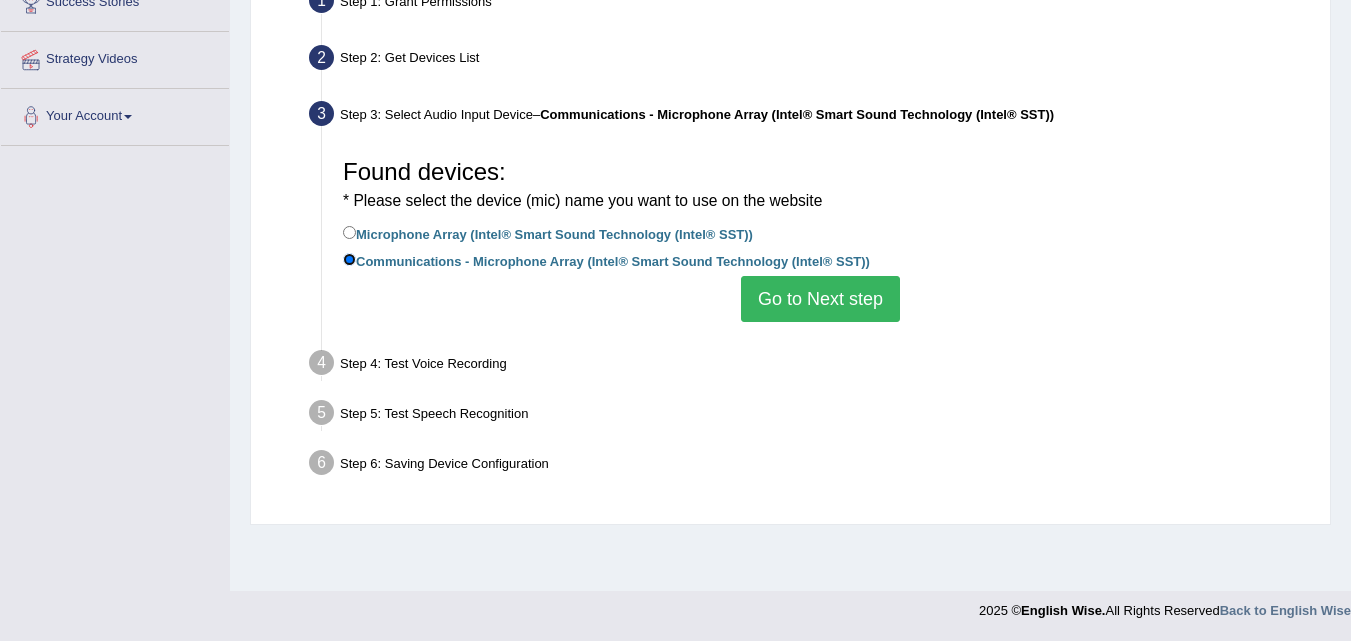 scroll, scrollTop: 0, scrollLeft: 0, axis: both 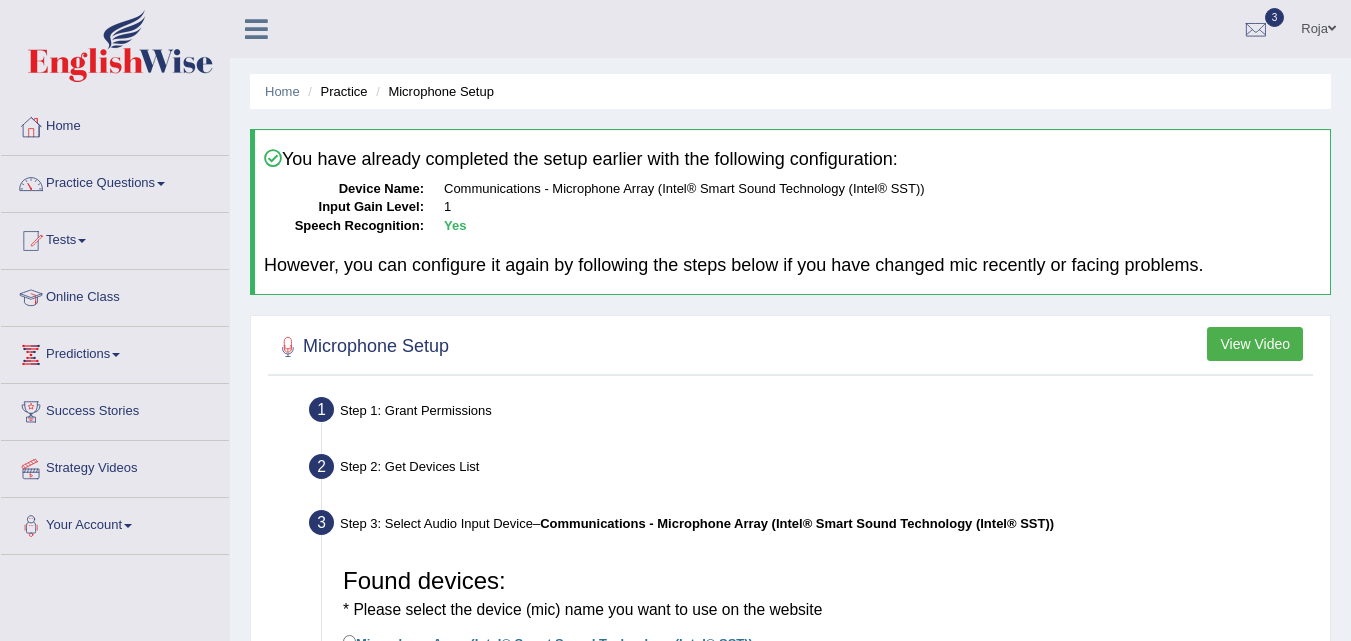 click on "3" at bounding box center [1256, 26] 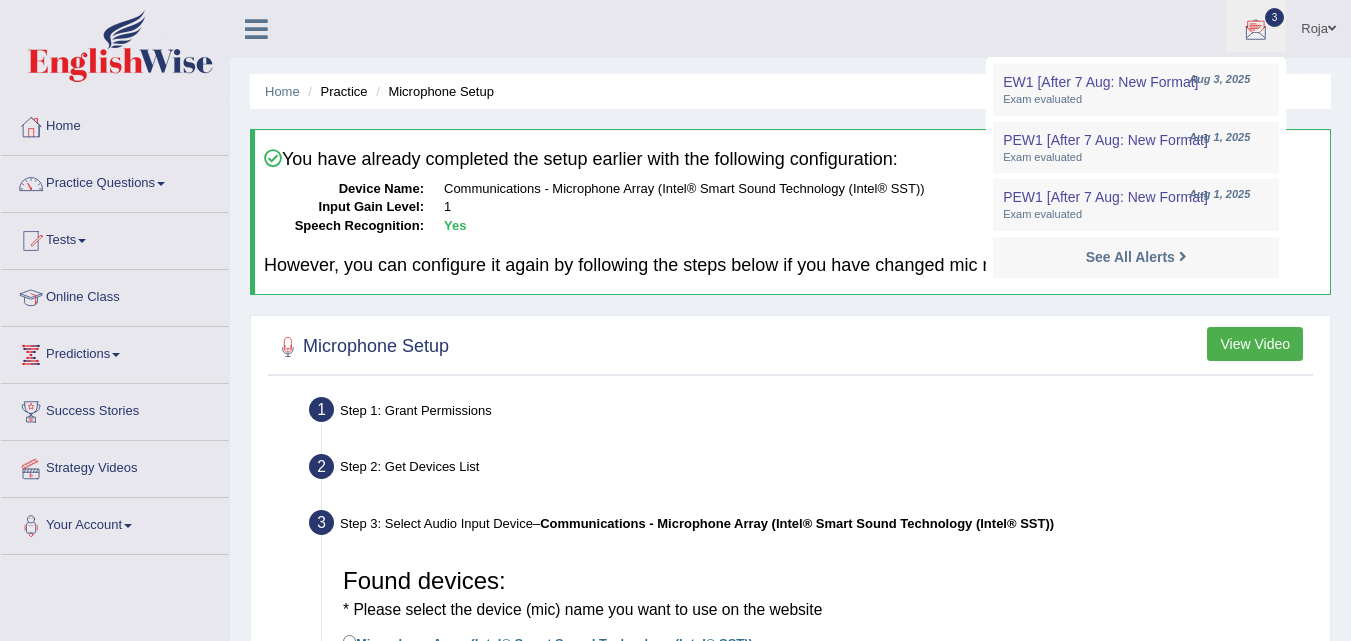 click on "Roja
Toggle navigation
Username: RojaTangella
Access Type: Online
Subscription: Diamond Package
Log out
3
EW1 [After 7 Aug: New Format]
Aug 3, 2025" at bounding box center [958, 28] 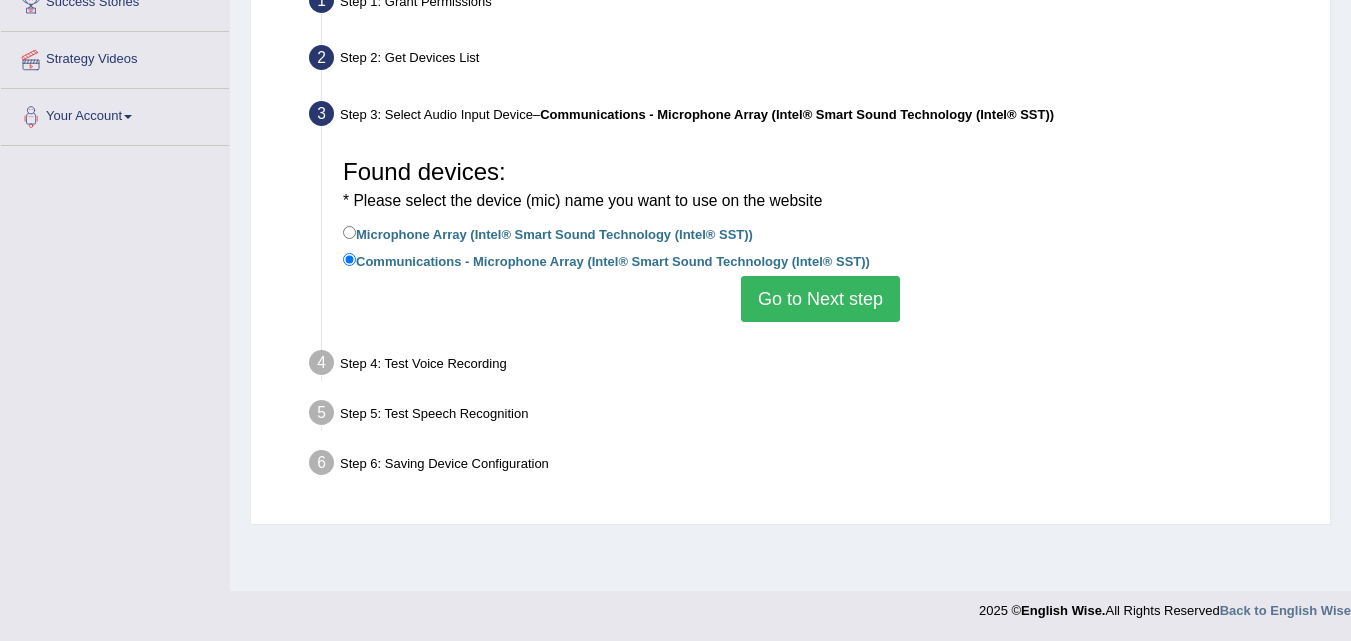 scroll, scrollTop: 0, scrollLeft: 0, axis: both 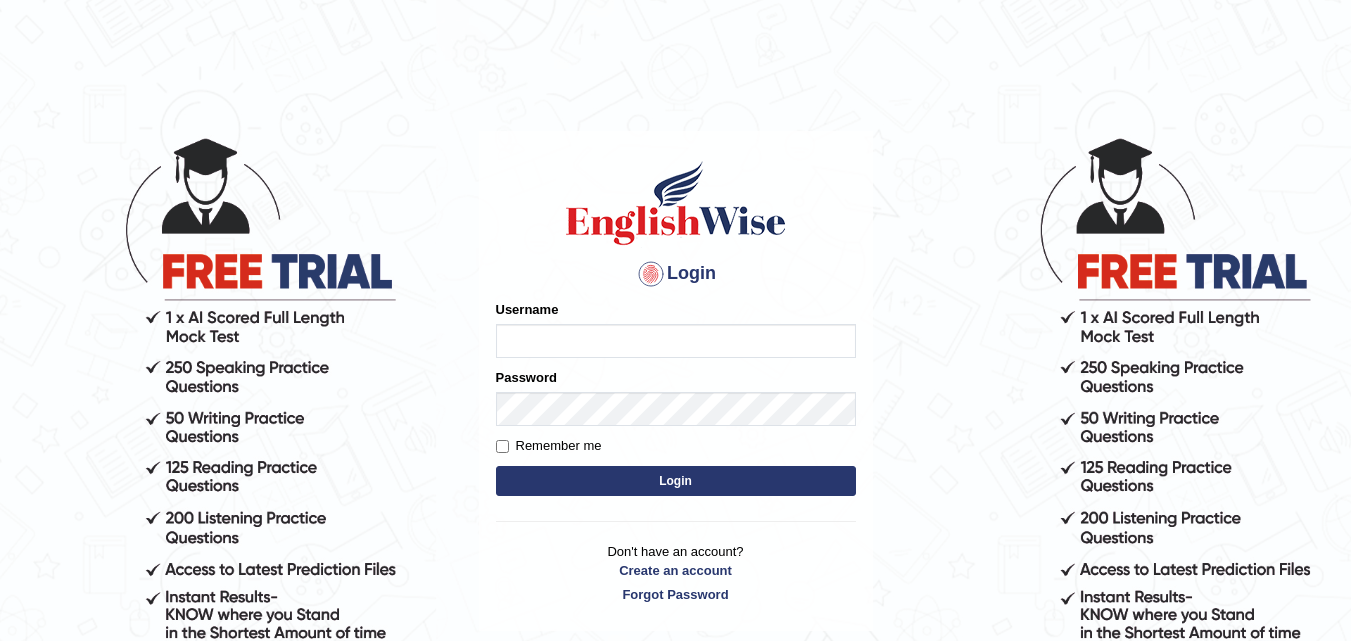 type on "[FIRST][LAST]" 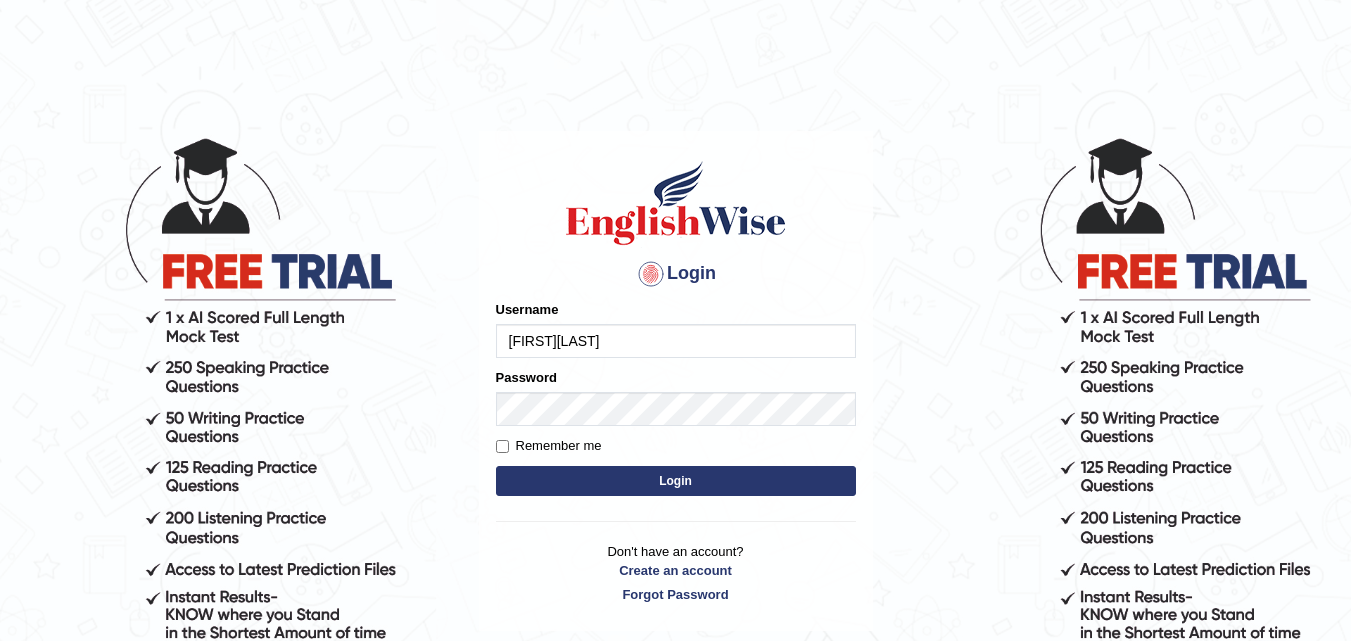 click on "Login" at bounding box center [676, 481] 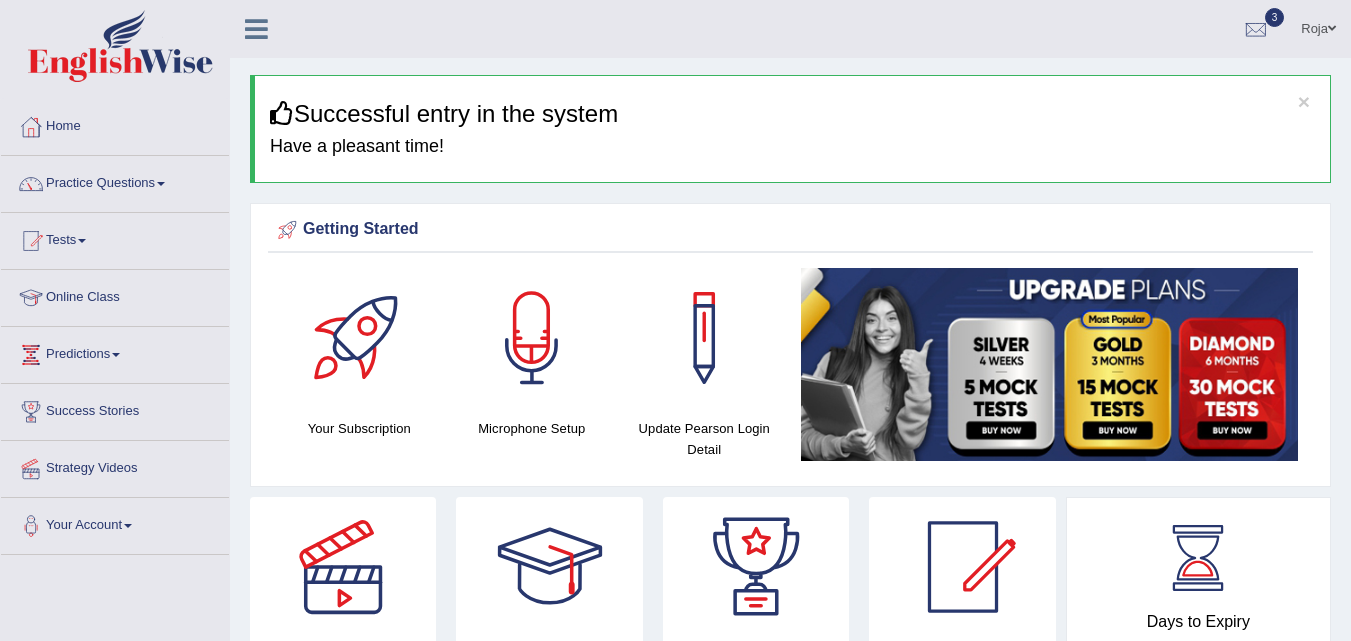 scroll, scrollTop: 0, scrollLeft: 0, axis: both 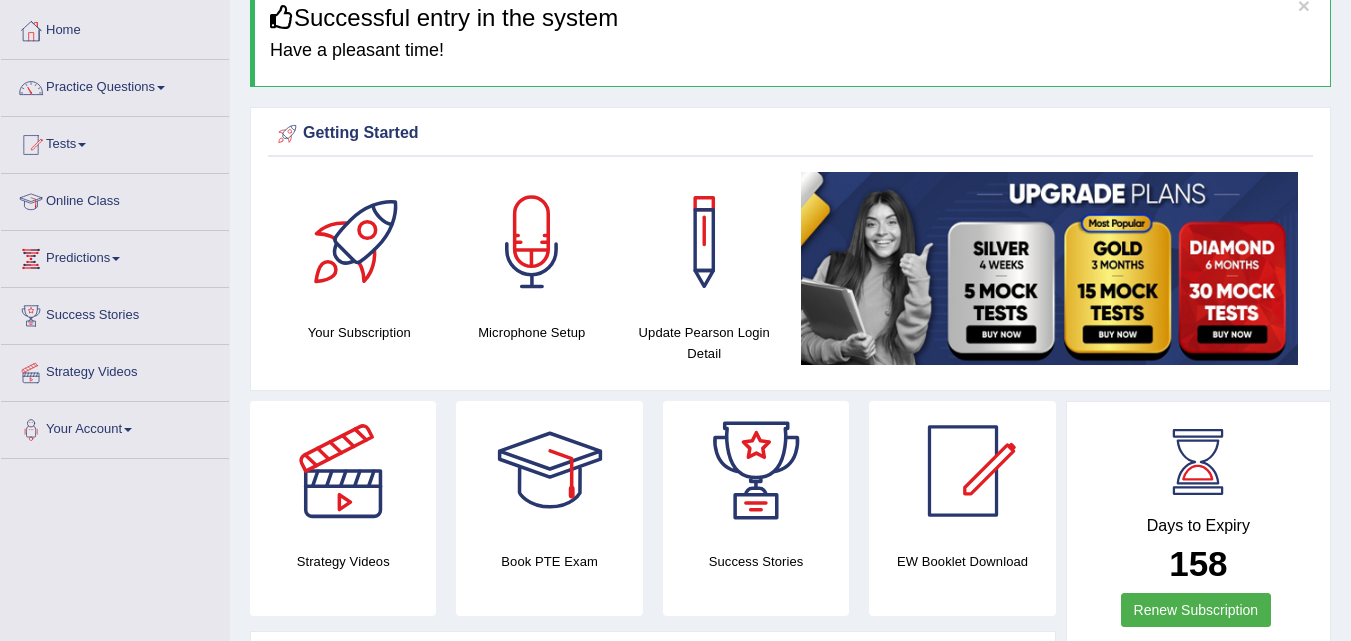 click at bounding box center [1050, 268] 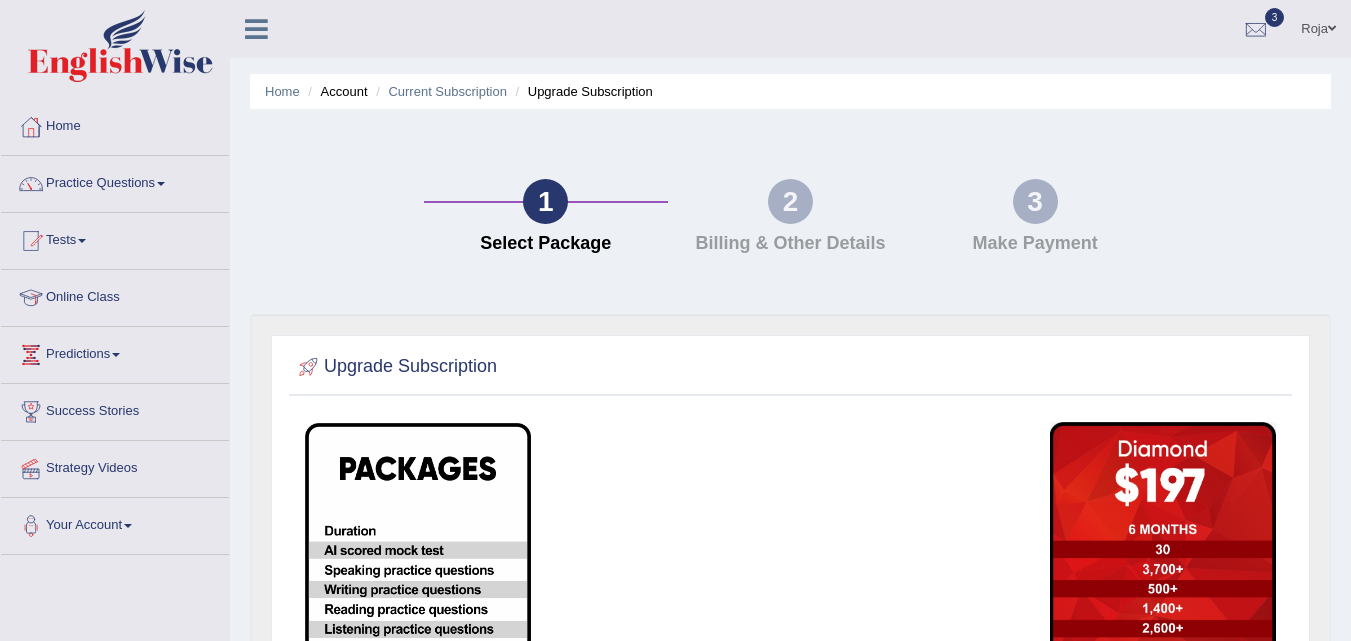 scroll, scrollTop: 0, scrollLeft: 0, axis: both 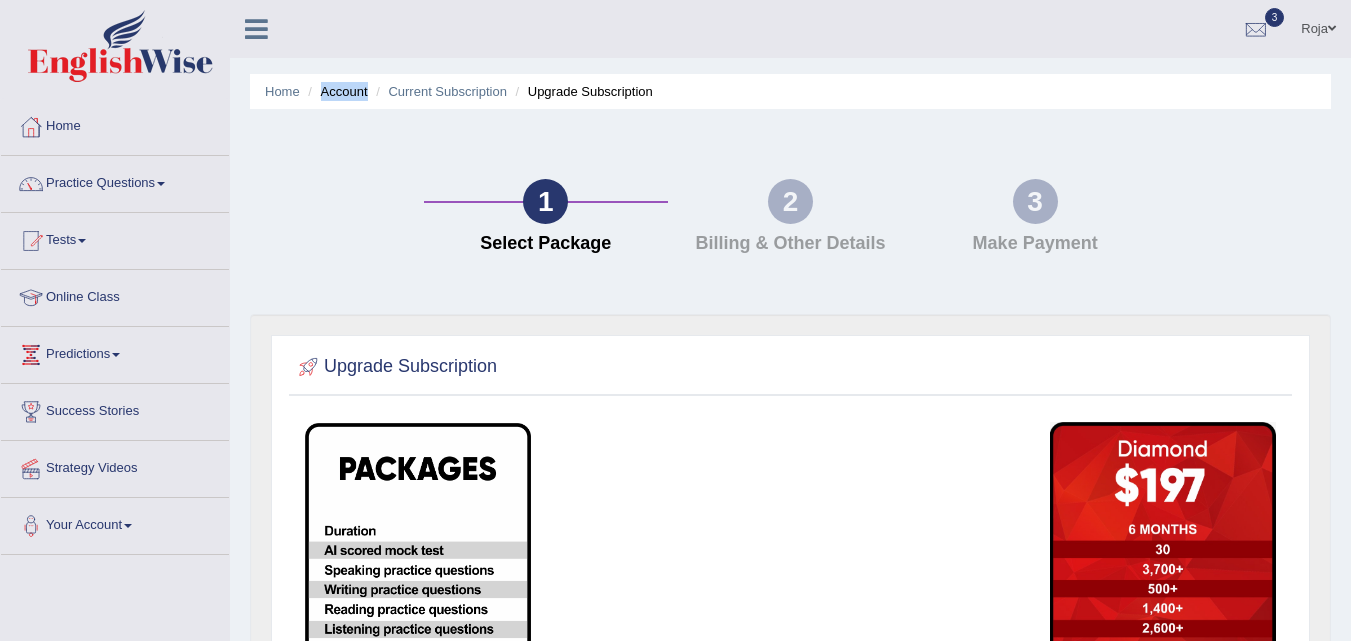 click on "Account" at bounding box center [335, 91] 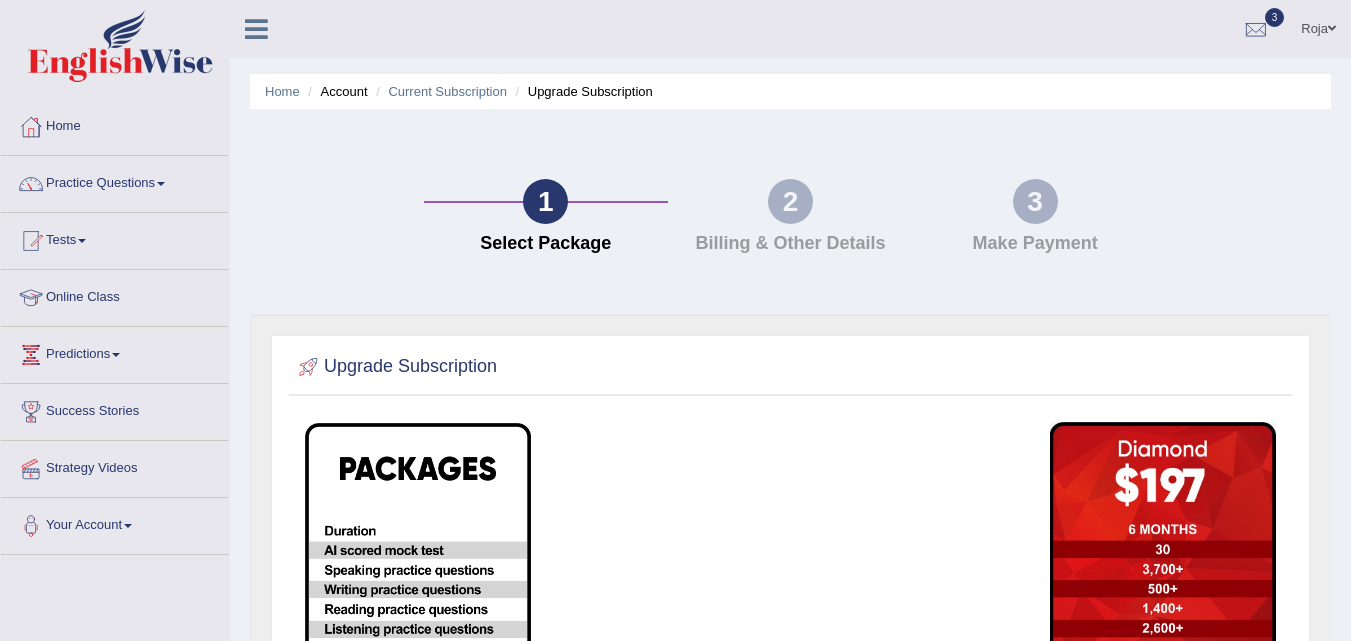 click on "Account" at bounding box center (335, 91) 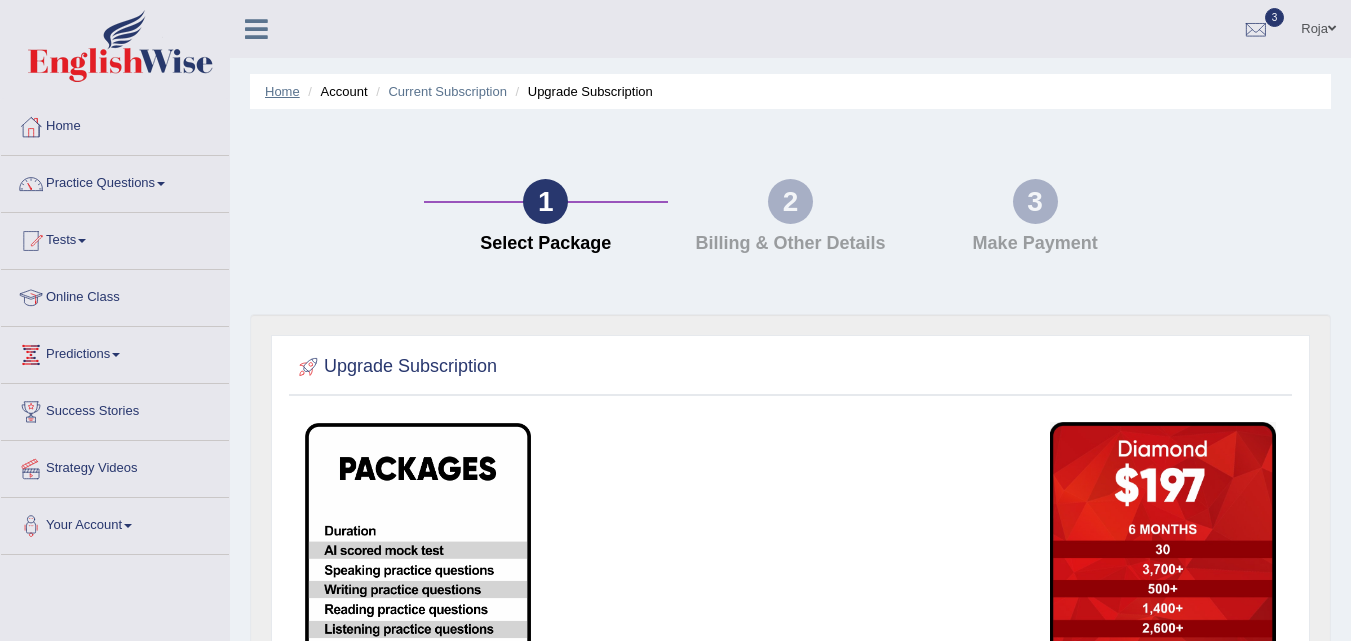 click on "Home" at bounding box center (282, 91) 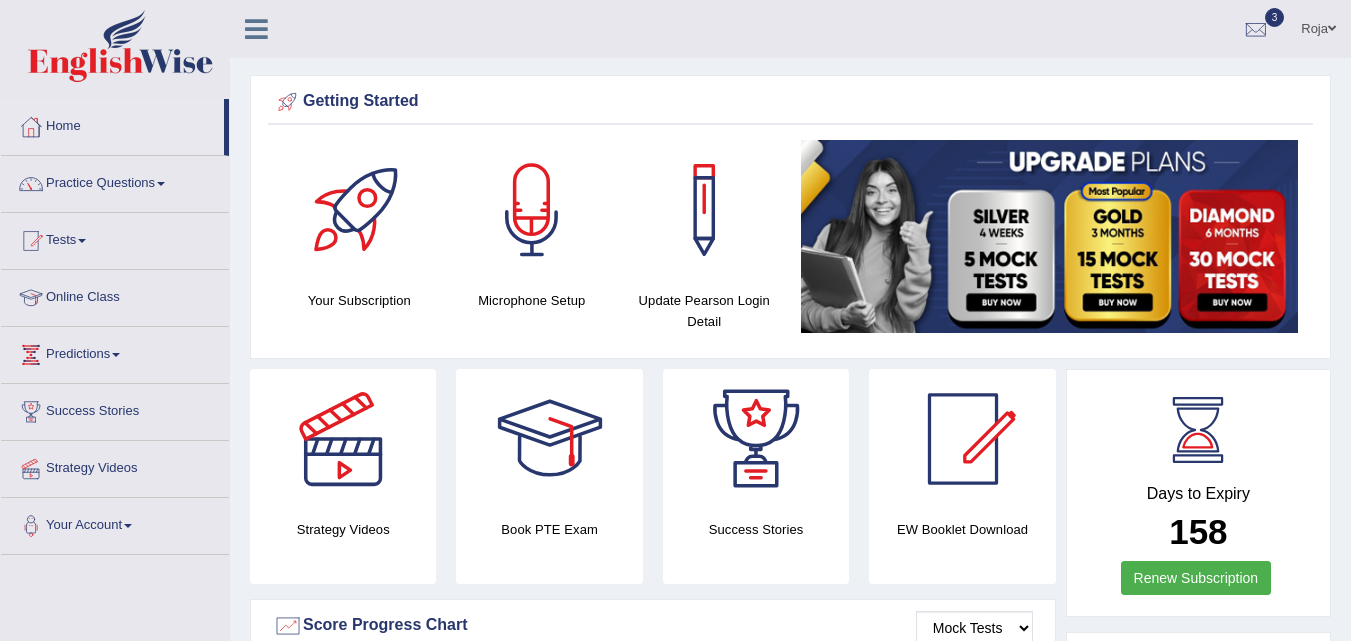 scroll, scrollTop: 0, scrollLeft: 0, axis: both 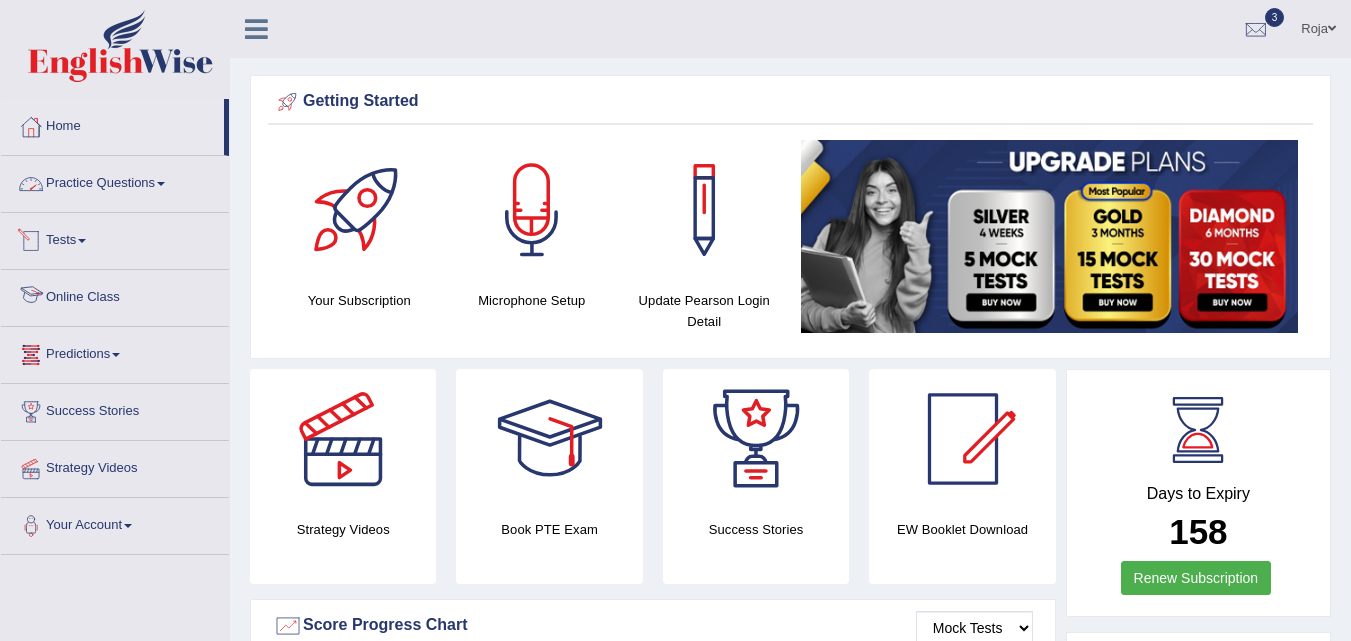 click on "Practice Questions" at bounding box center [115, 181] 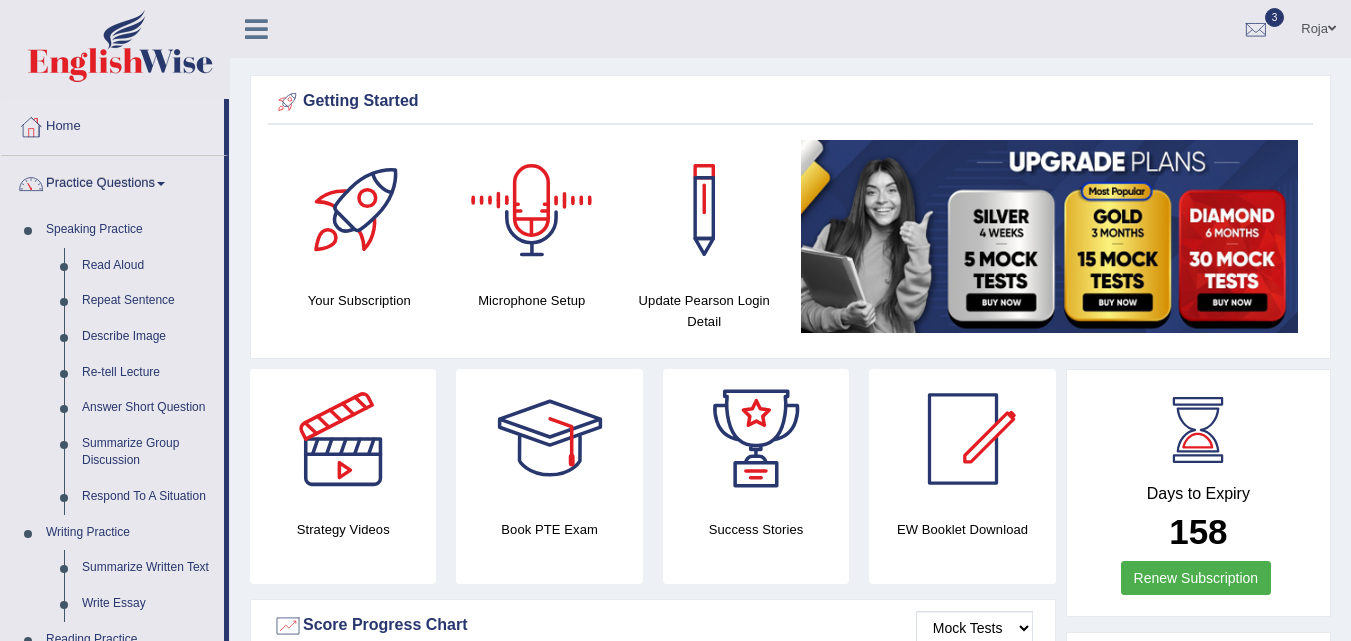 click at bounding box center (532, 210) 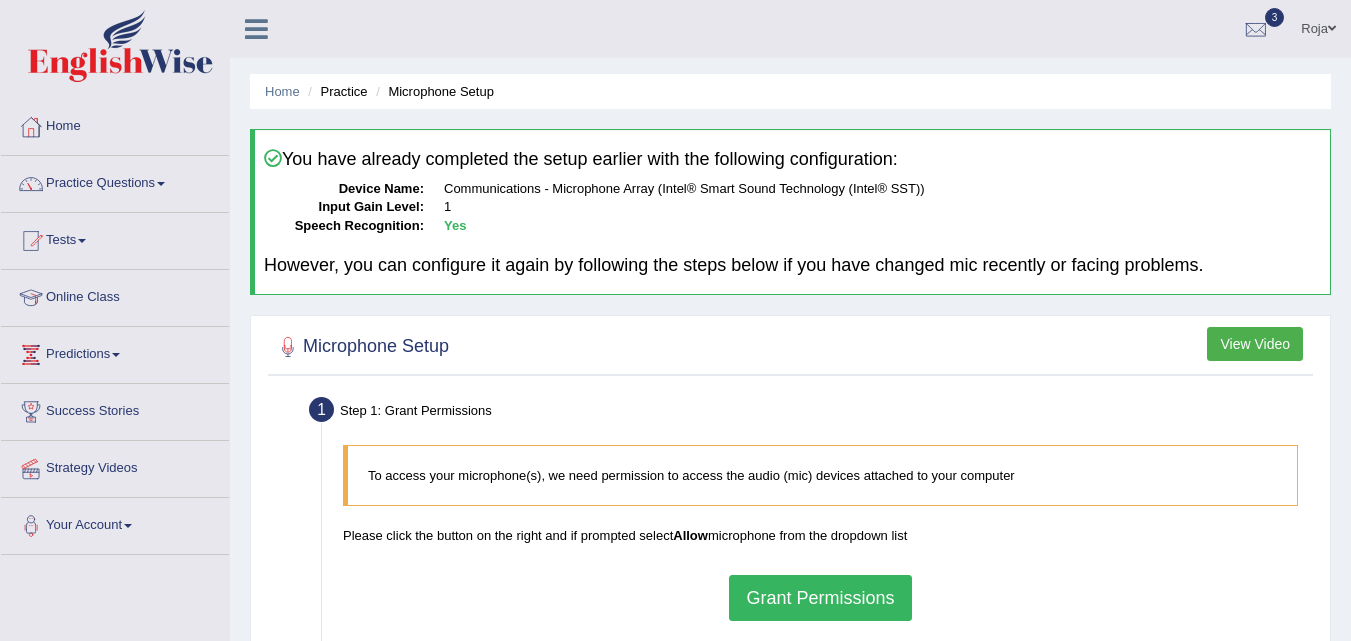 scroll, scrollTop: 0, scrollLeft: 0, axis: both 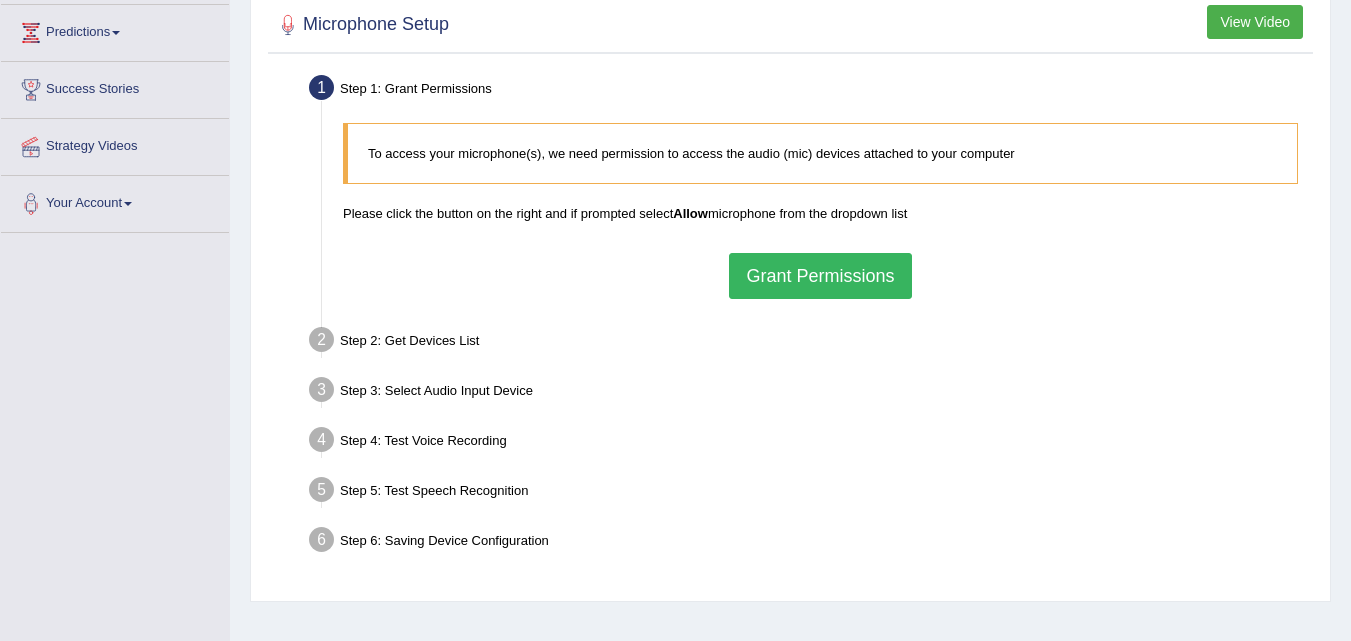 click on "Grant Permissions" at bounding box center [820, 276] 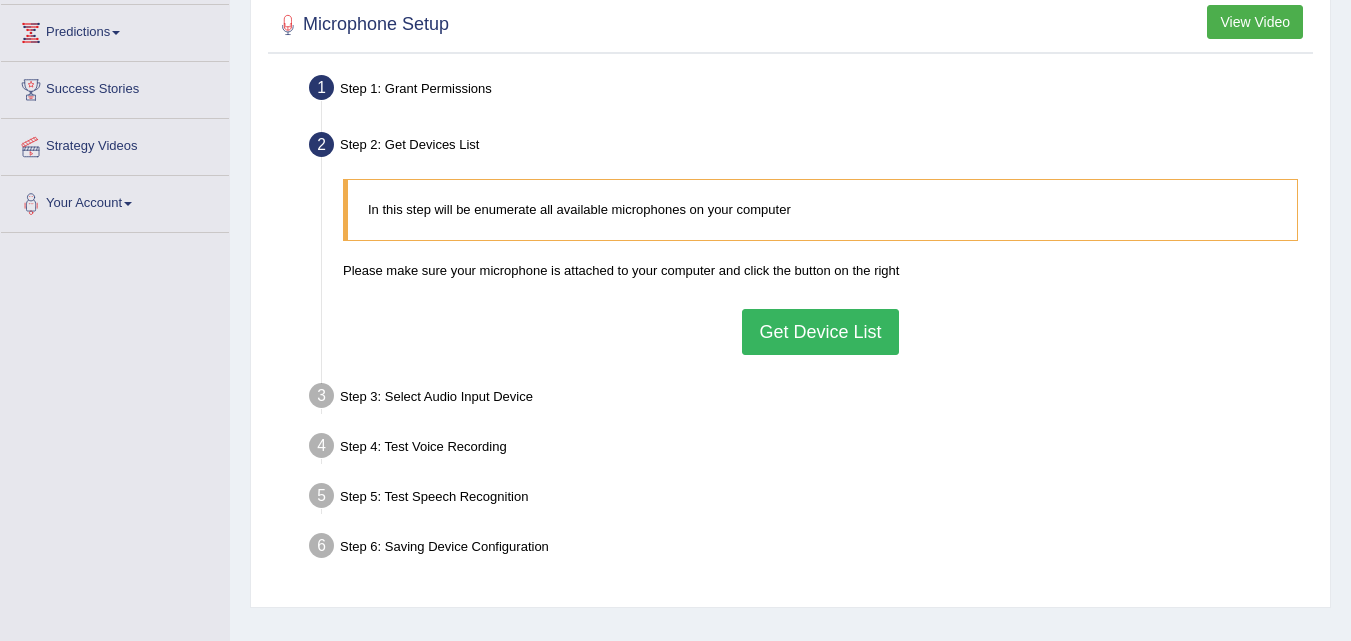click on "Get Device List" at bounding box center [820, 332] 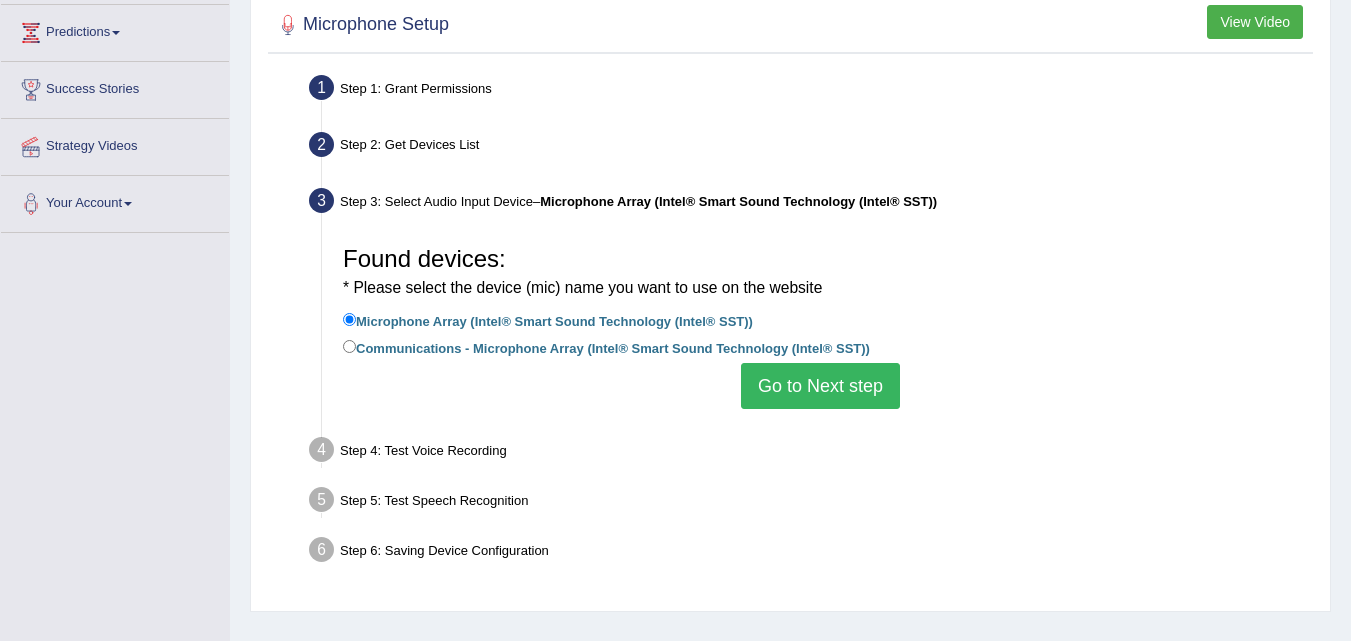 click on "Go to Next step" at bounding box center [820, 386] 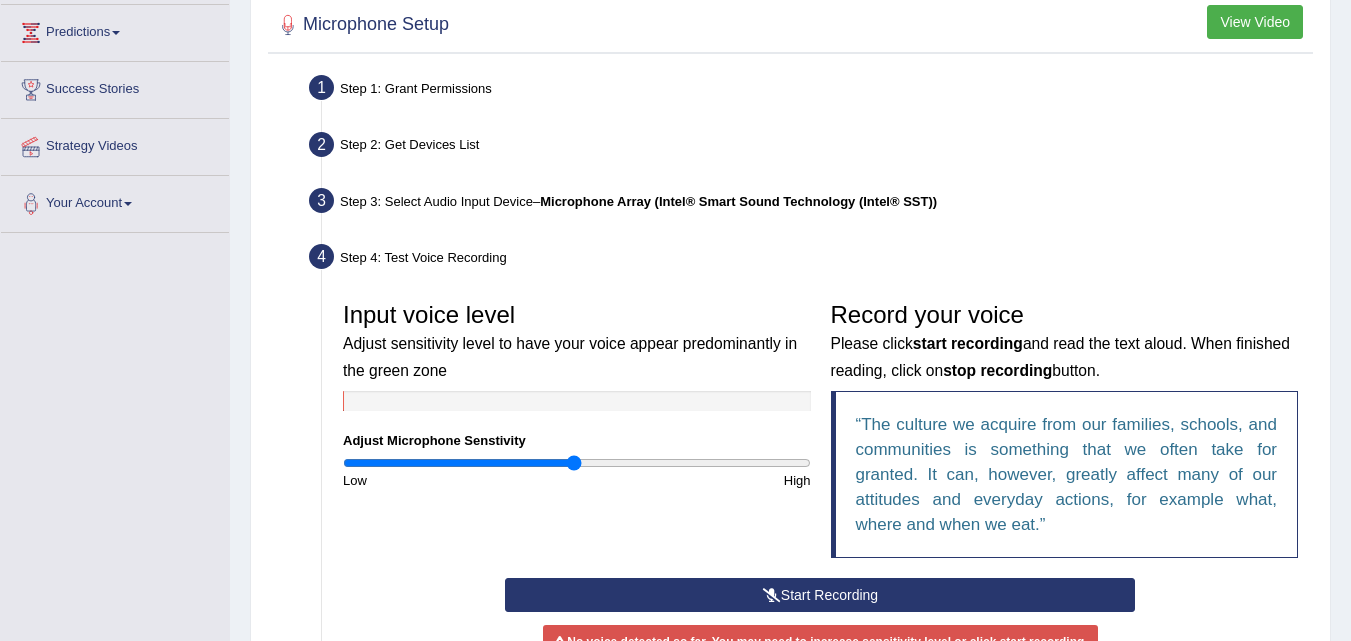 scroll, scrollTop: 0, scrollLeft: 0, axis: both 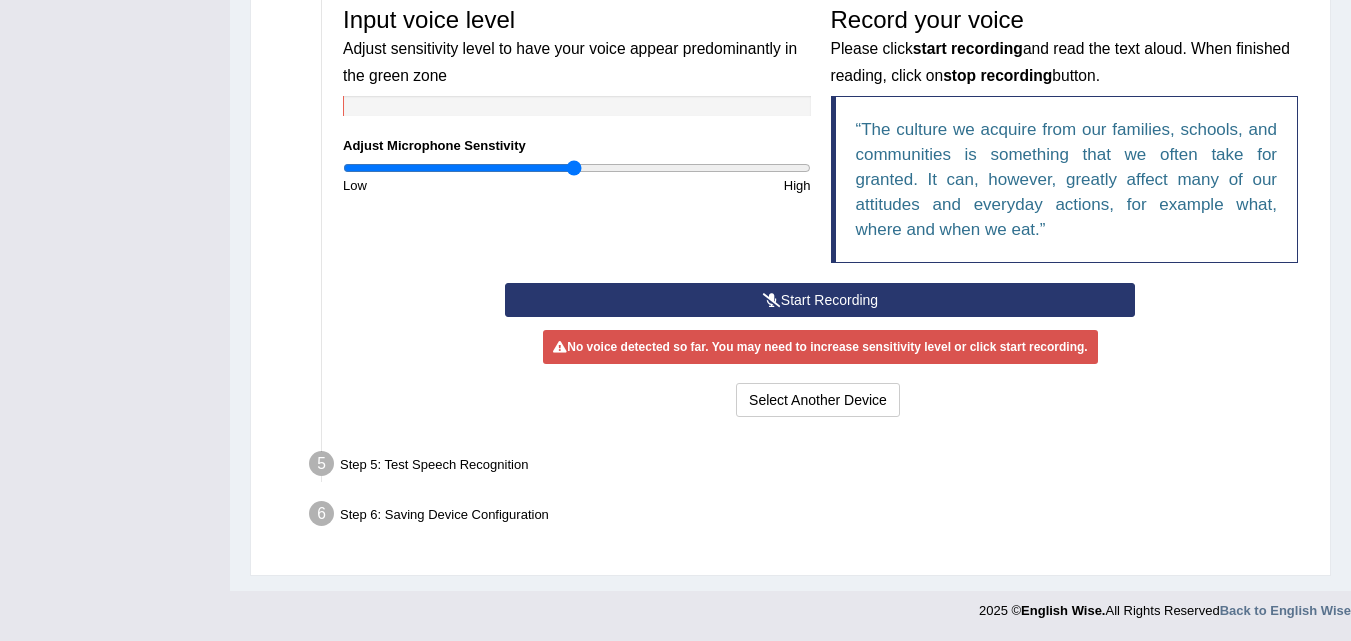 click on "Start Recording" at bounding box center (820, 300) 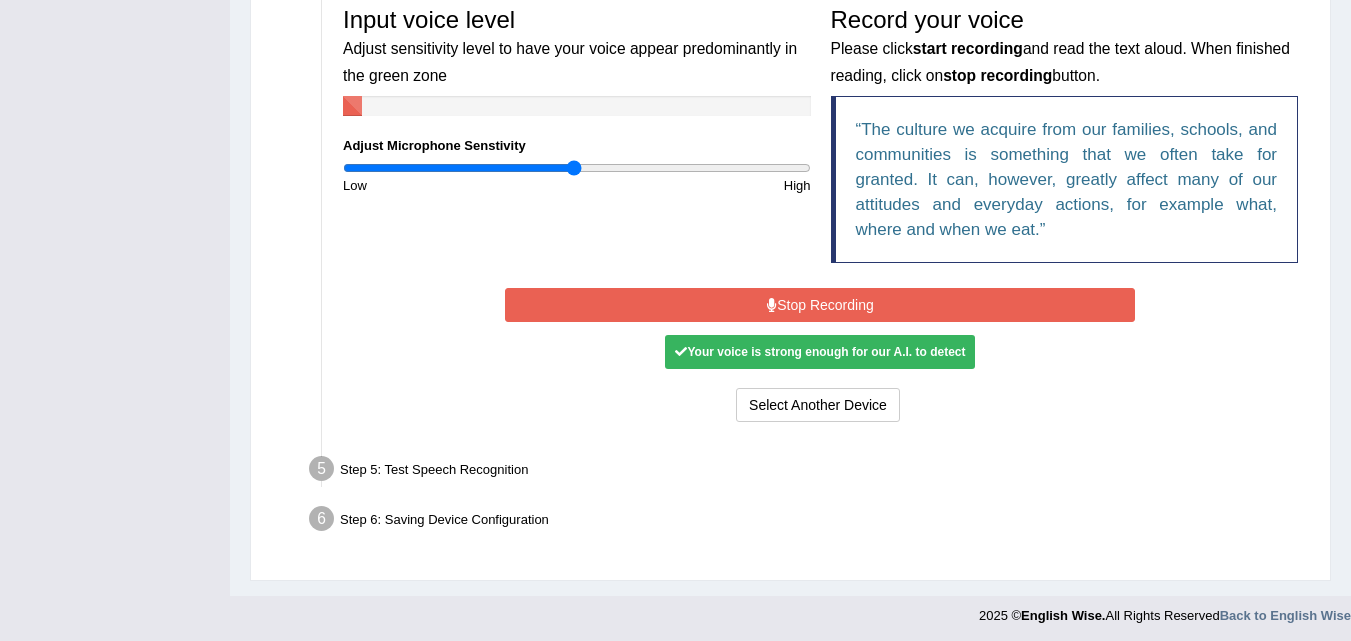 click on "Stop Recording" at bounding box center [820, 305] 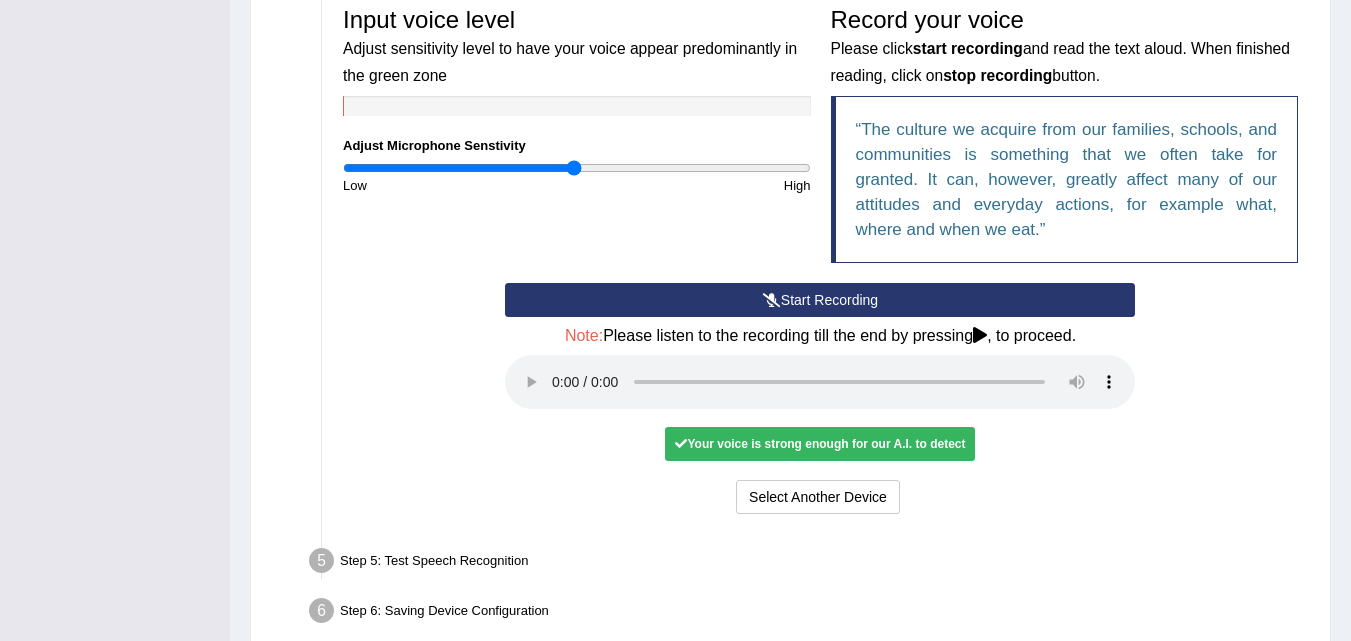 scroll, scrollTop: 714, scrollLeft: 0, axis: vertical 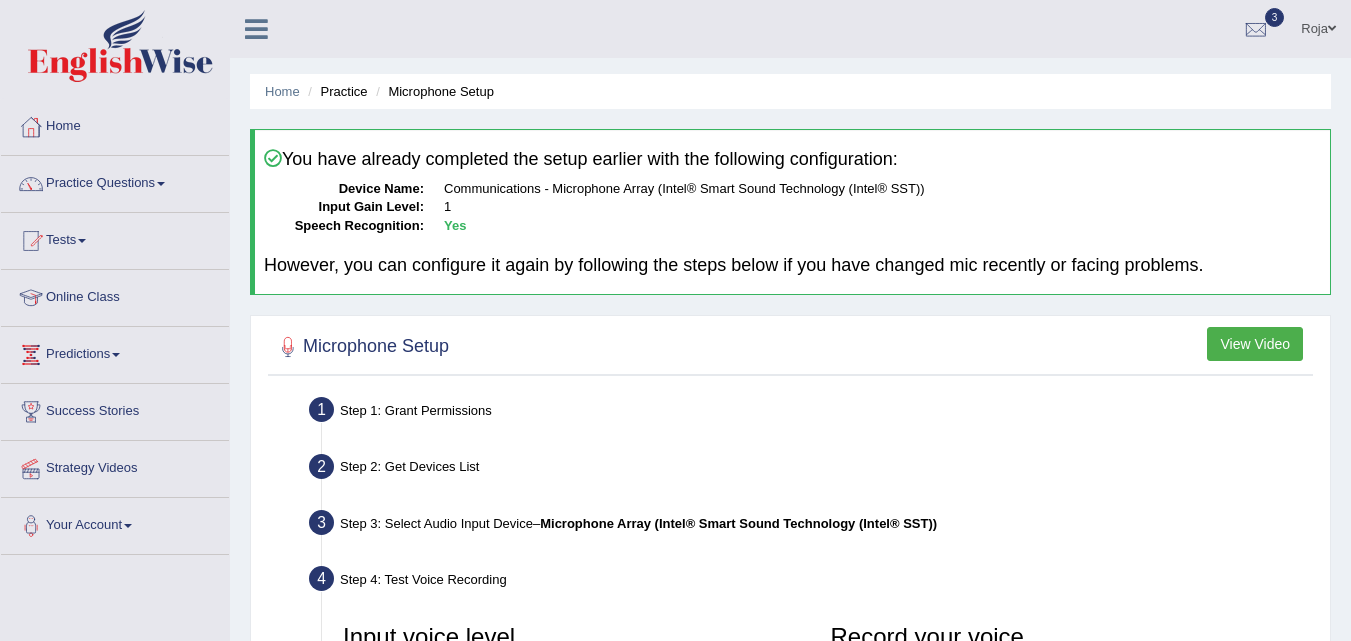 click on "View Video" at bounding box center [1255, 344] 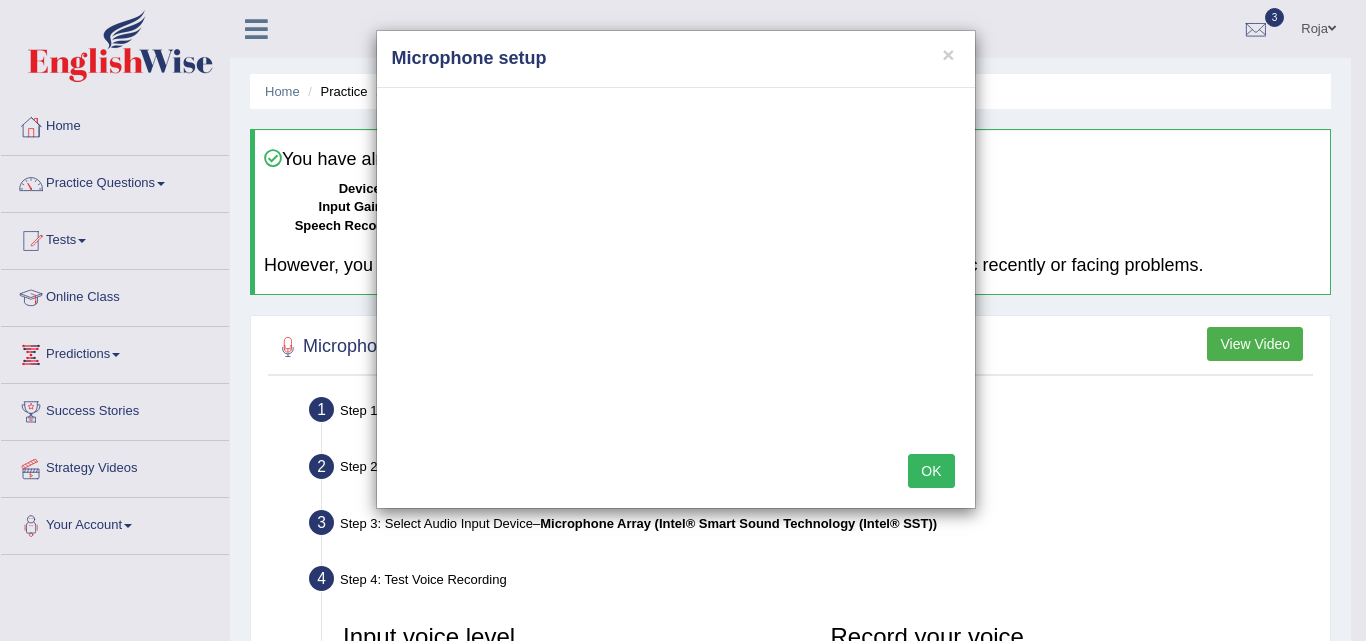 click on "× Microphone setup" at bounding box center (676, 59) 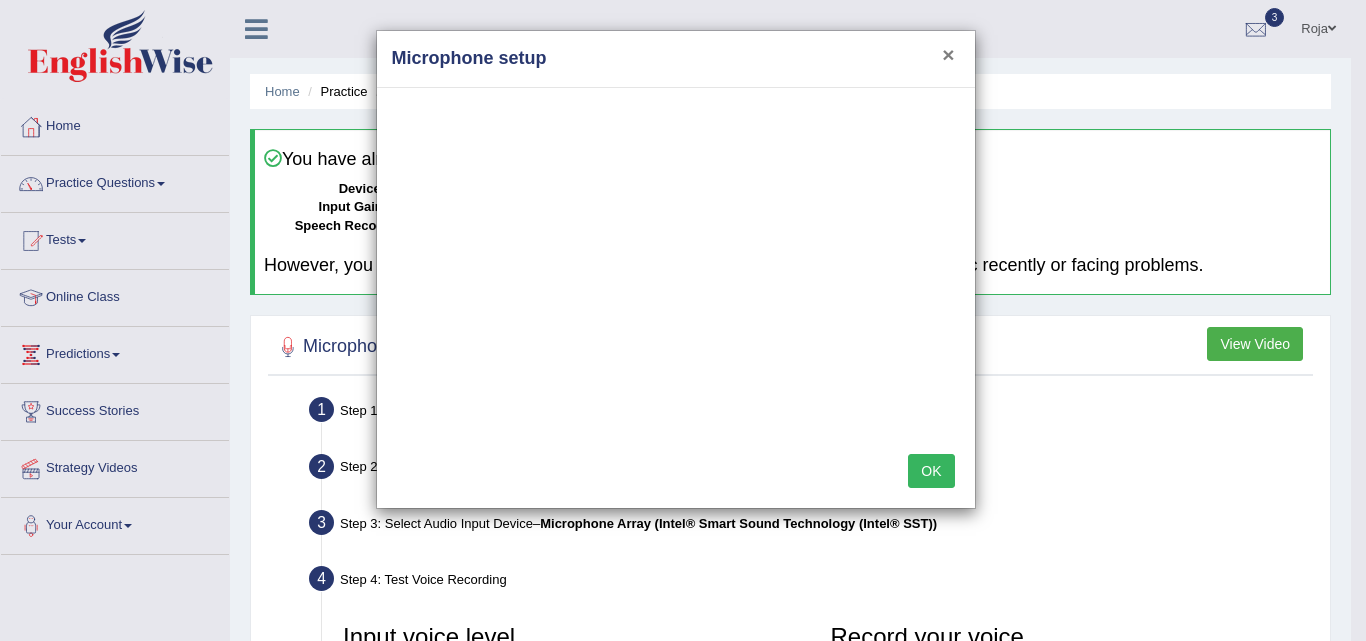 click on "×" at bounding box center (948, 54) 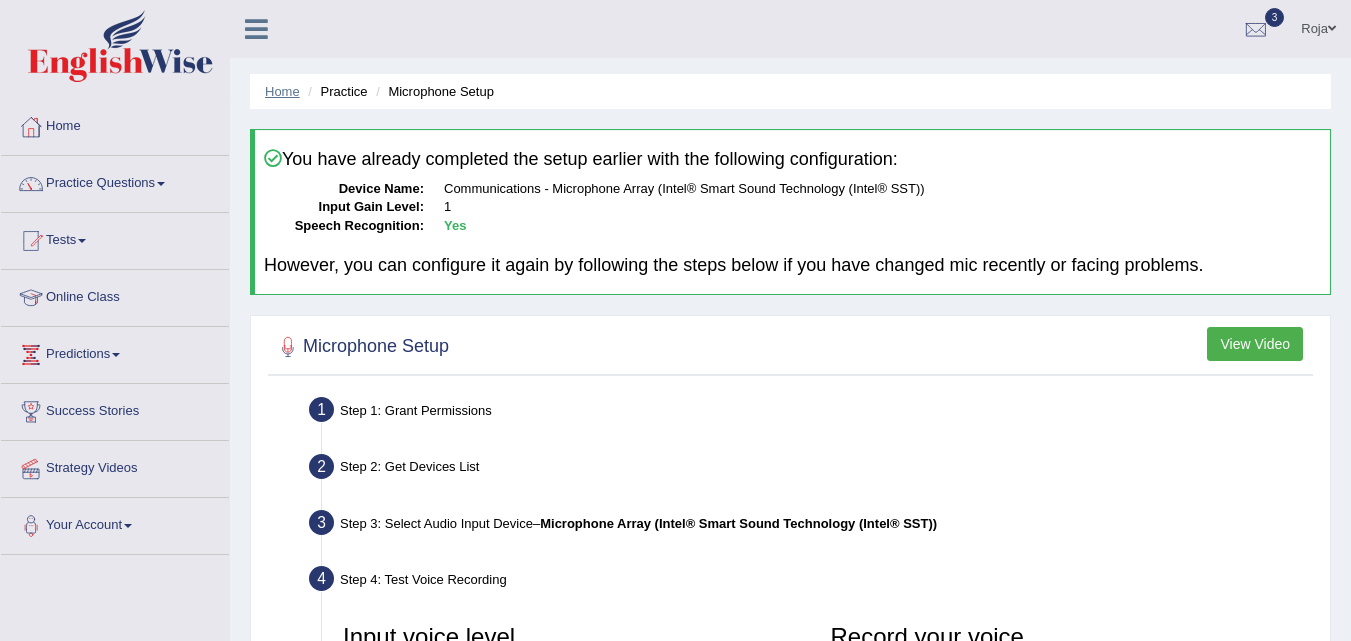 click on "Home" at bounding box center (282, 91) 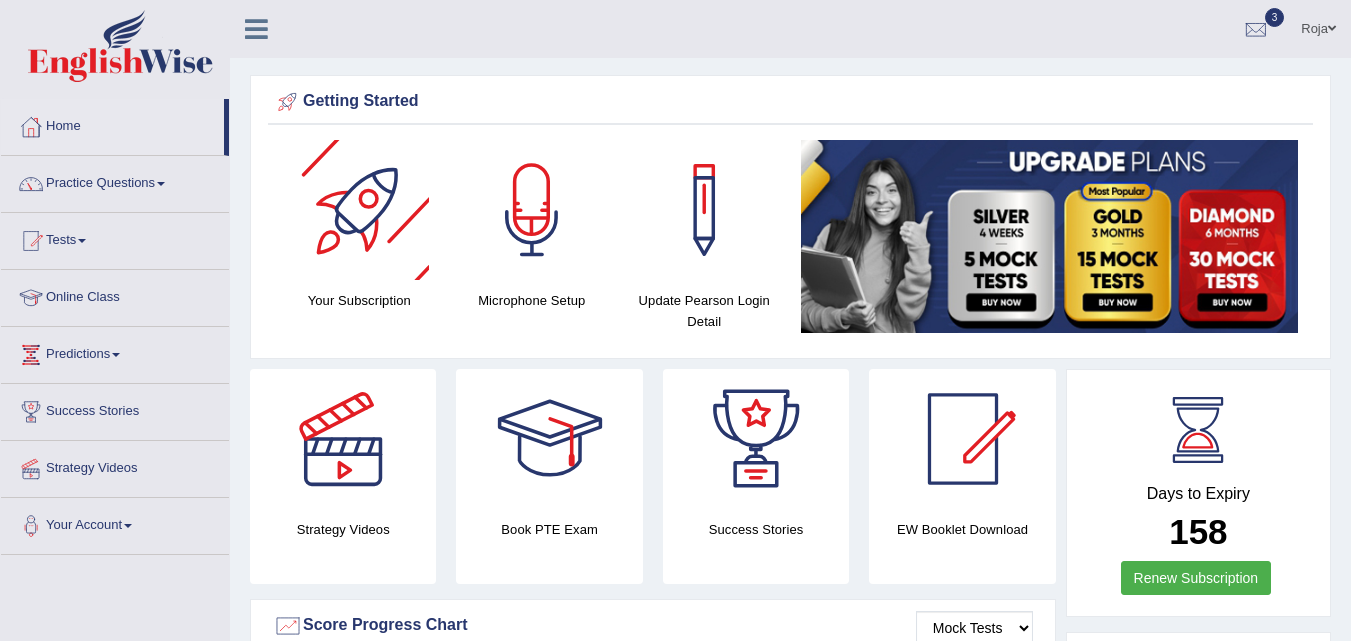 scroll, scrollTop: 0, scrollLeft: 0, axis: both 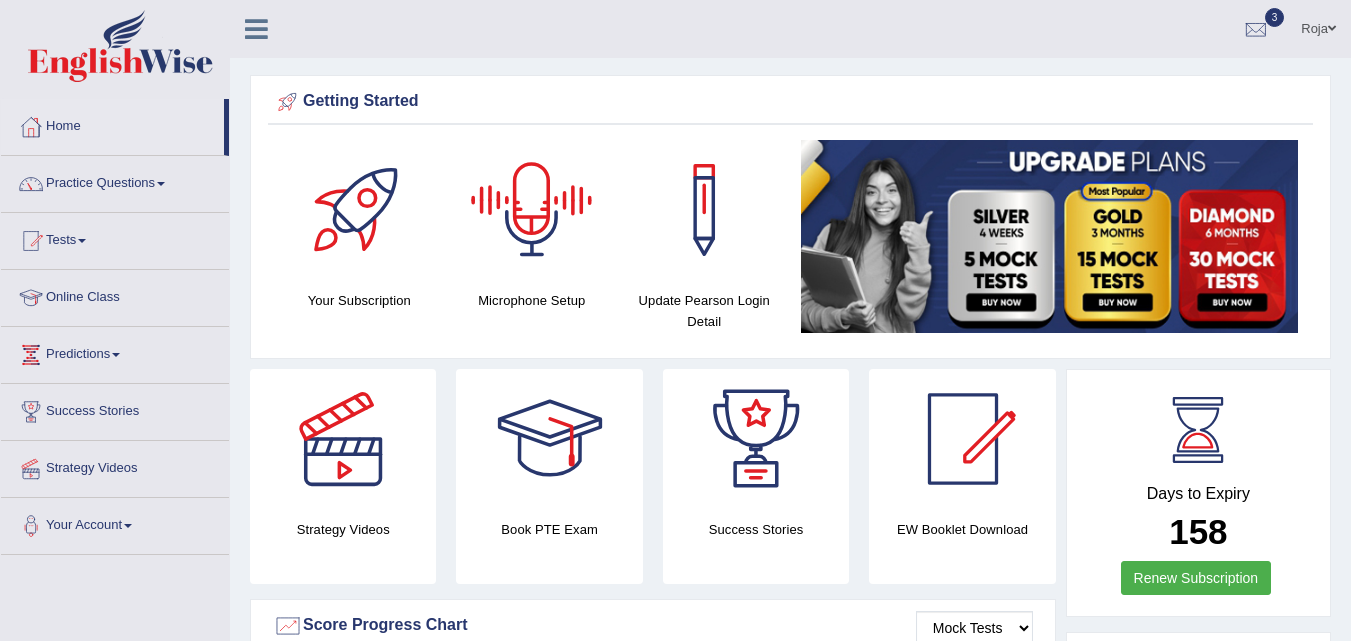click at bounding box center [532, 210] 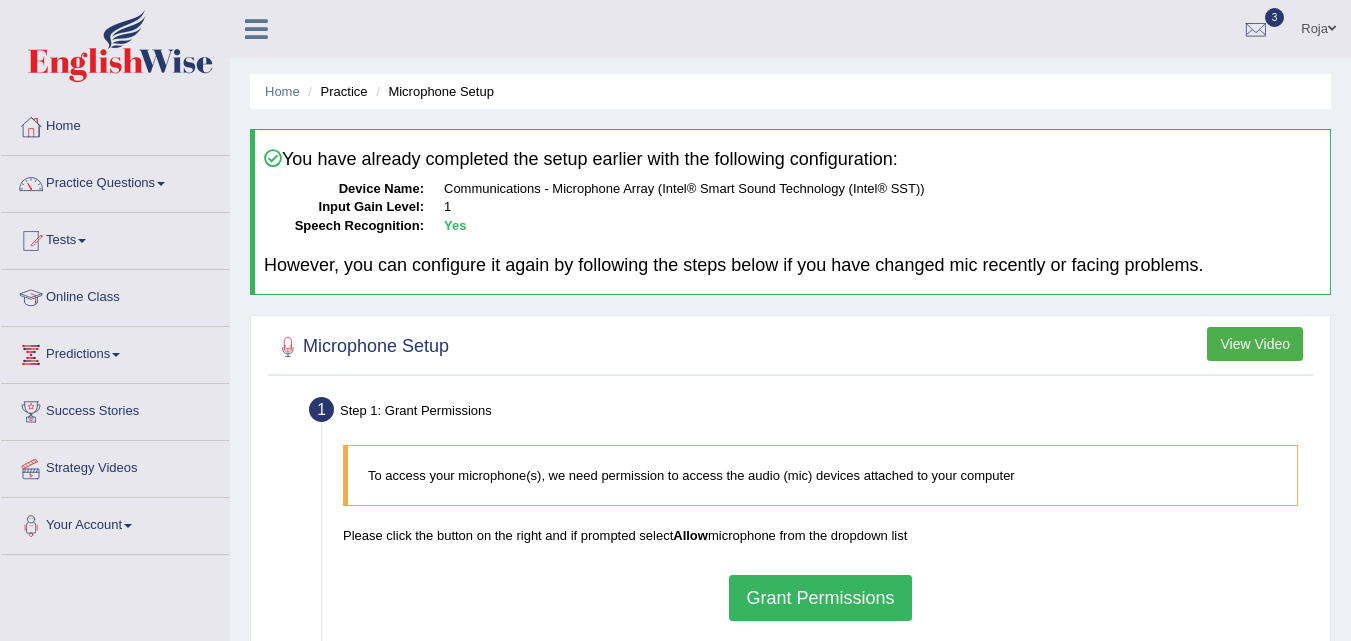 scroll, scrollTop: 0, scrollLeft: 0, axis: both 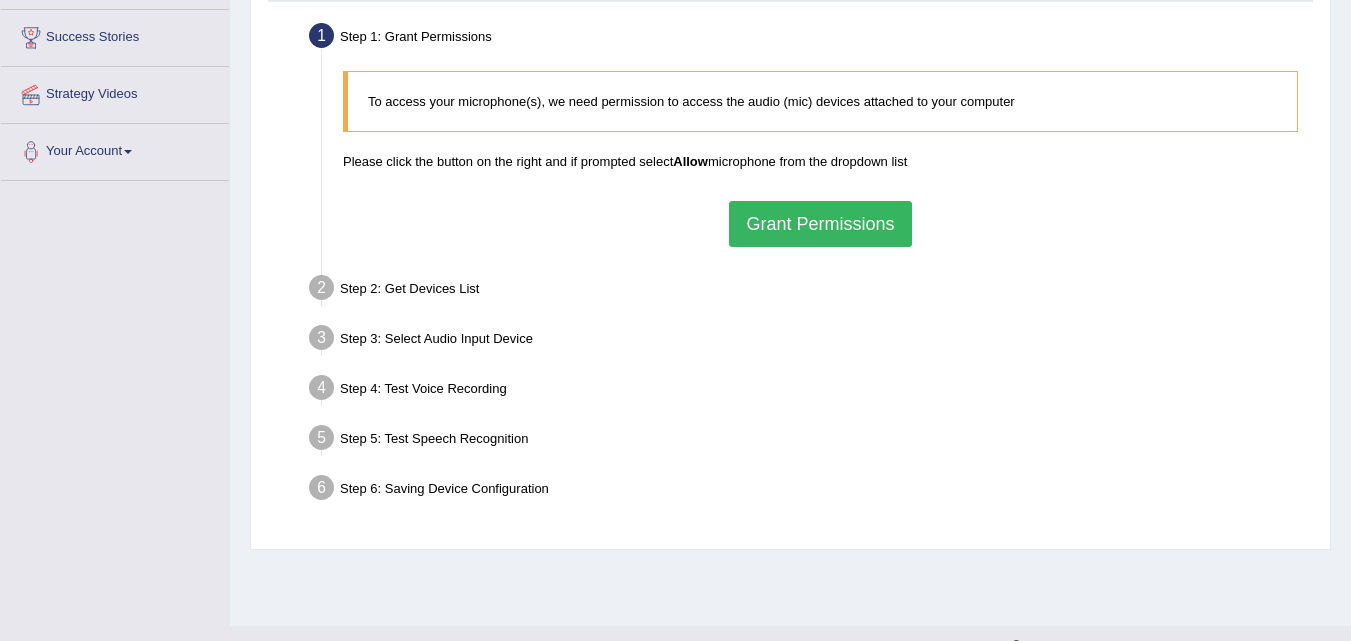 click on "Grant Permissions" at bounding box center [820, 224] 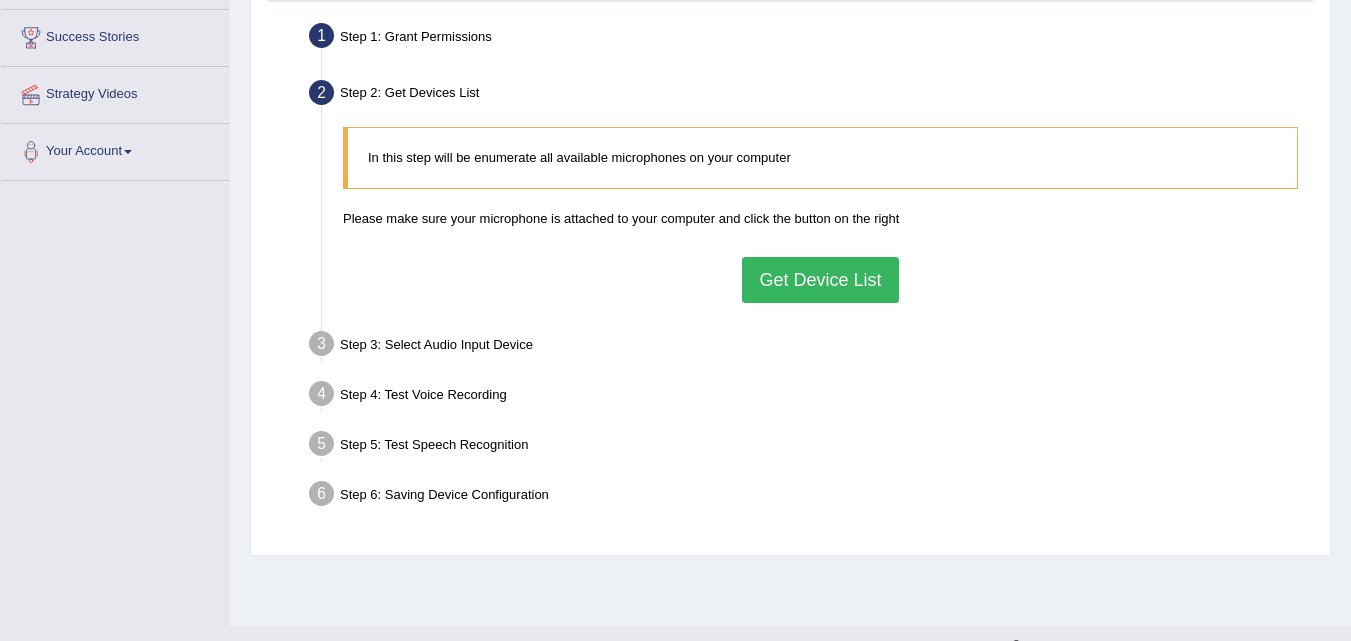 click on "Get Device List" at bounding box center [820, 280] 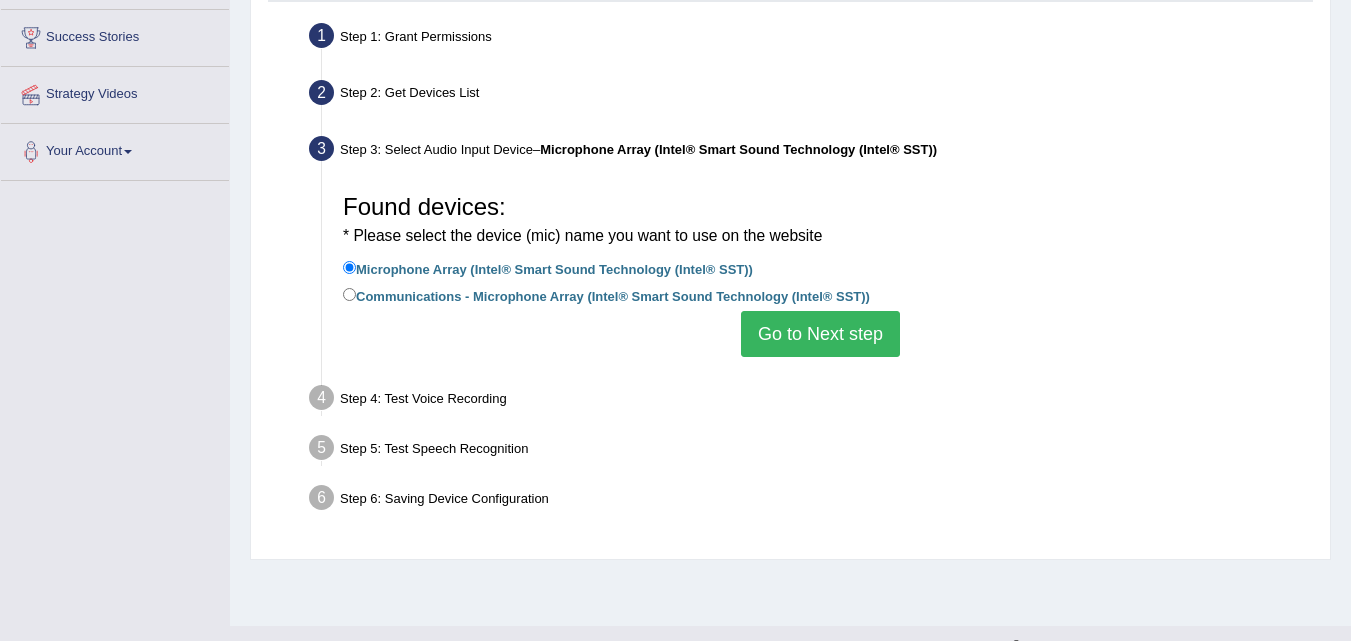 click on "Communications - Microphone Array (Intel® Smart Sound Technology (Intel® SST))" at bounding box center (606, 295) 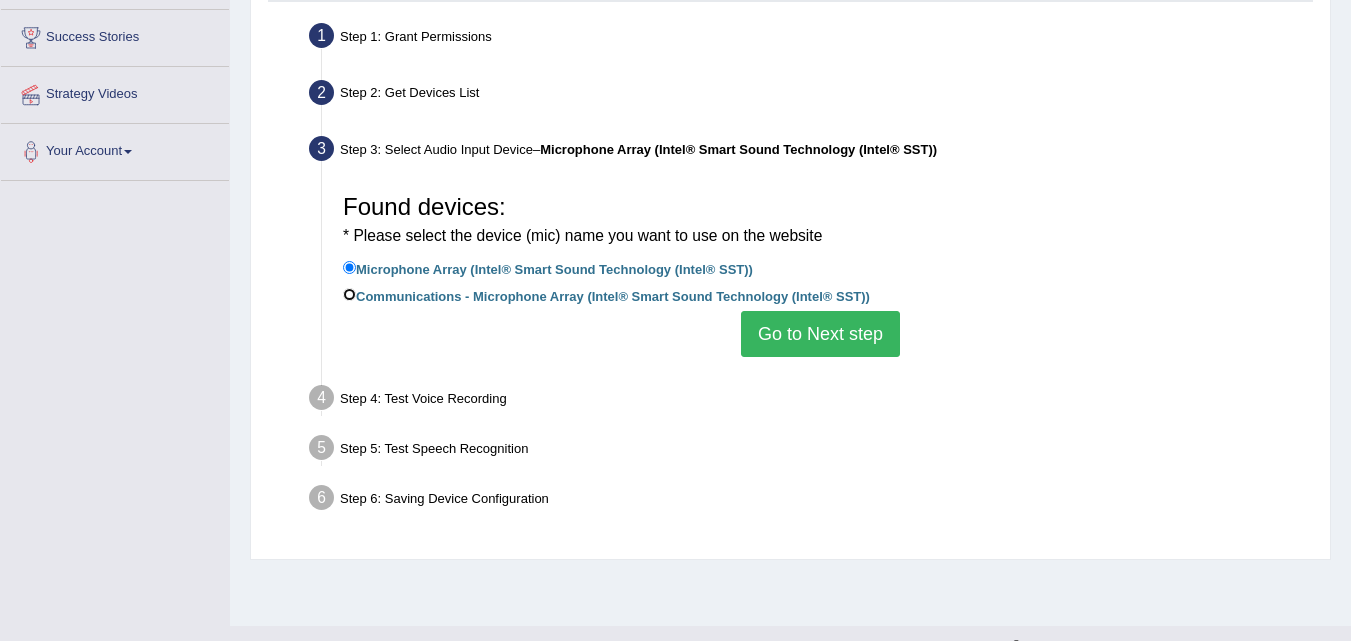click on "Communications - Microphone Array (Intel® Smart Sound Technology (Intel® SST))" at bounding box center [349, 294] 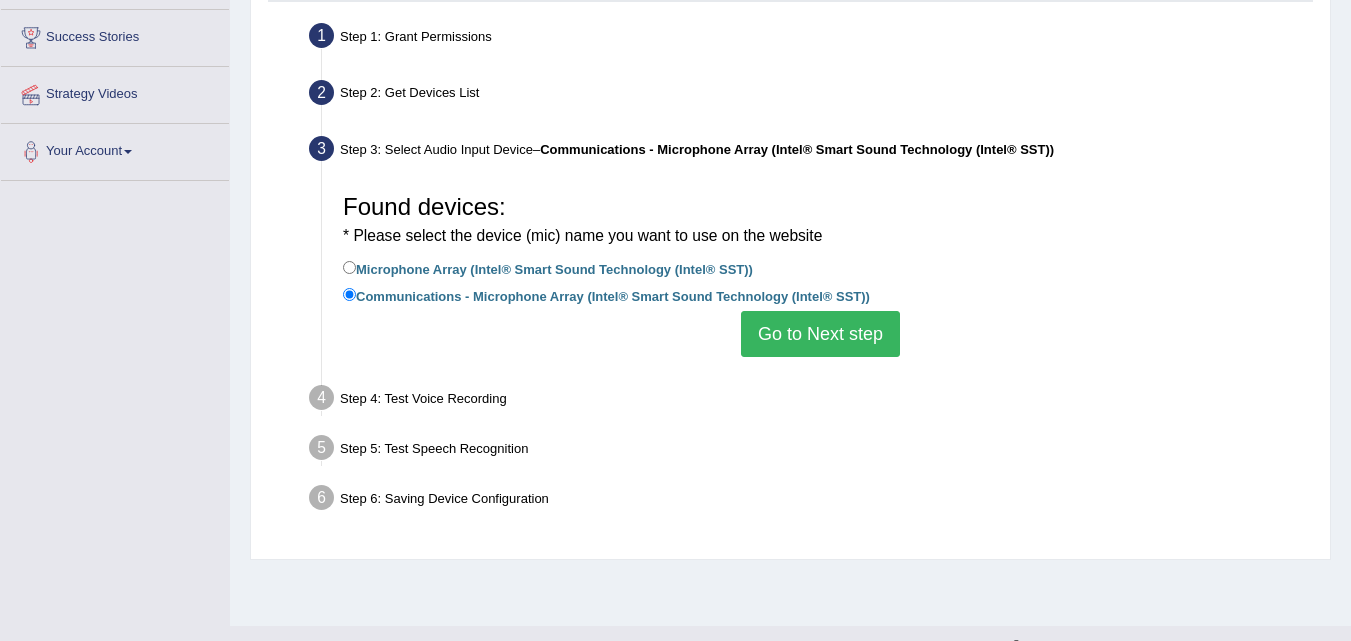 click on "Go to Next step" at bounding box center (820, 334) 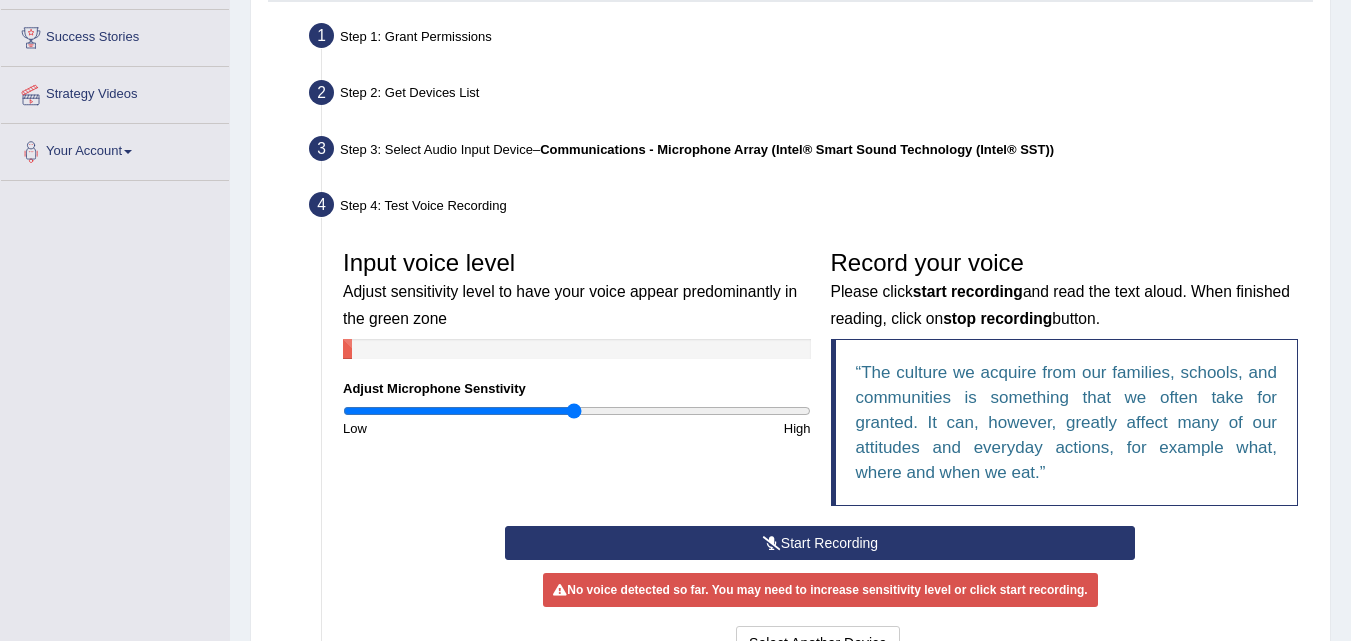 click on "Start Recording" at bounding box center (820, 543) 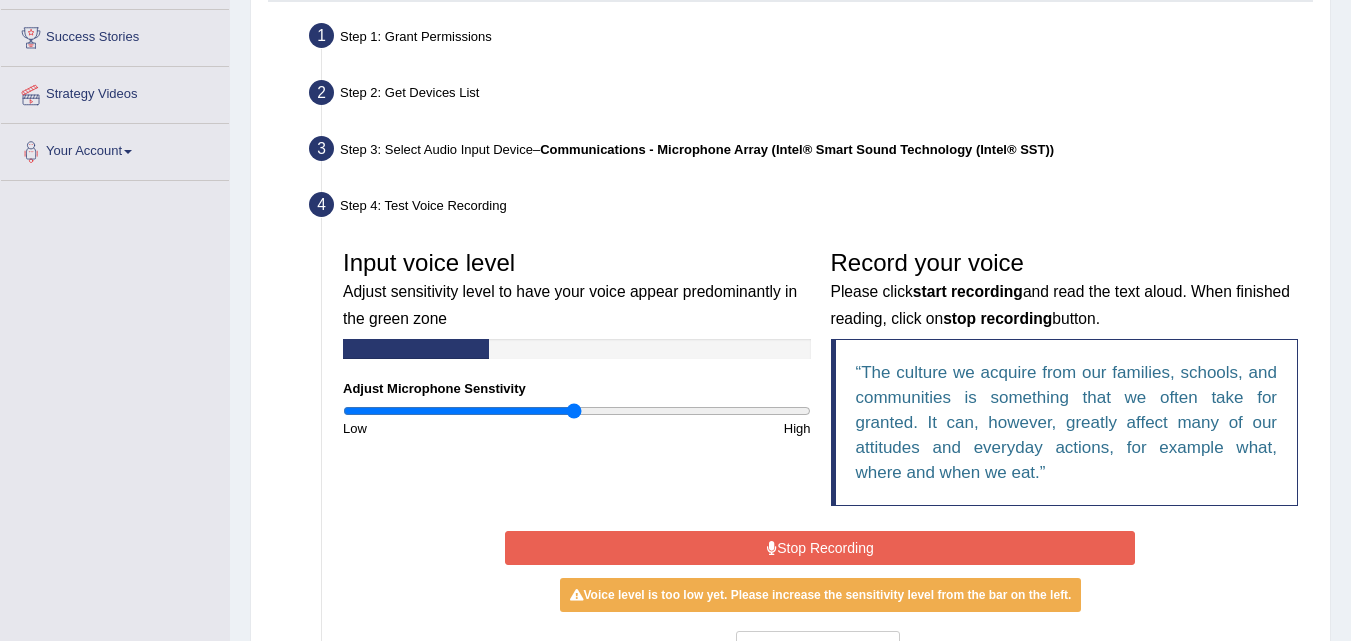 click on "Stop Recording" at bounding box center [820, 548] 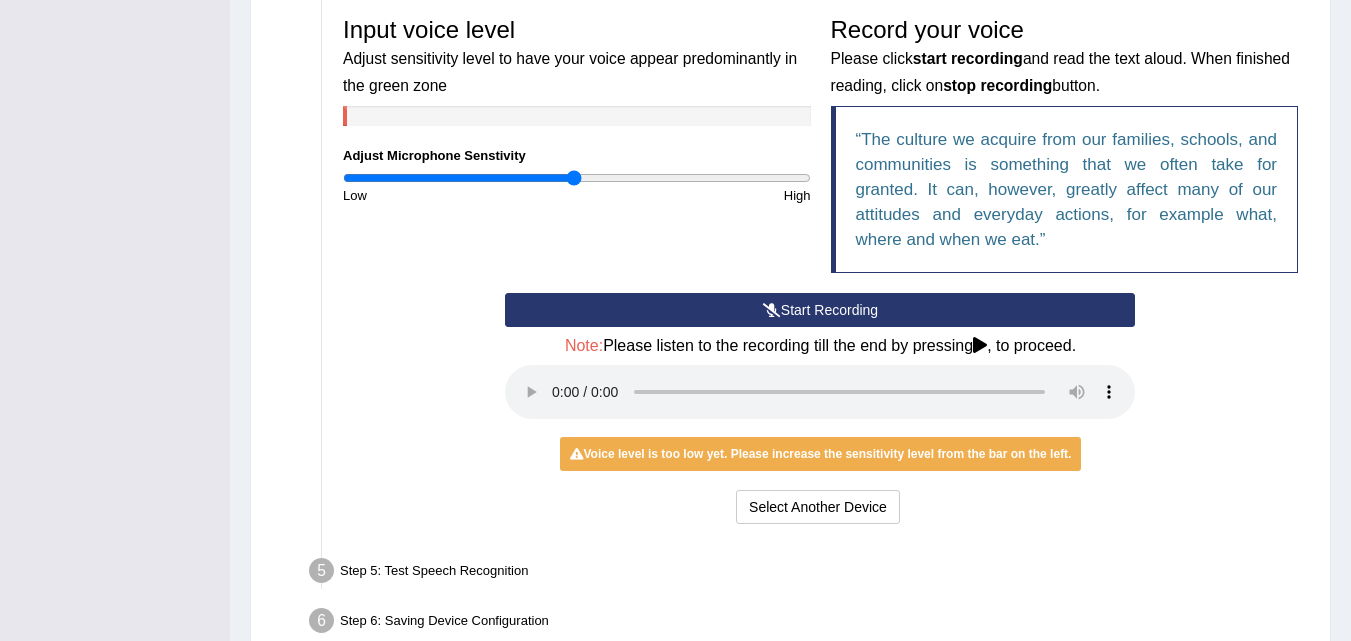 scroll, scrollTop: 623, scrollLeft: 0, axis: vertical 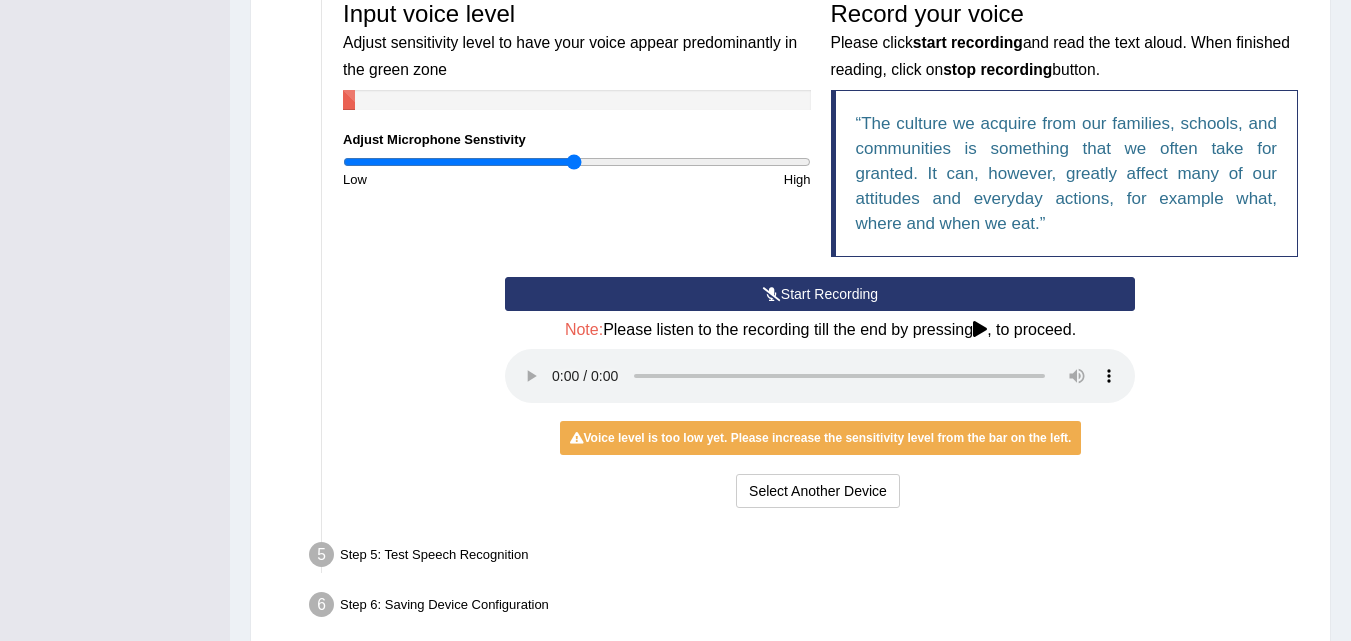 click on "Start Recording" at bounding box center (820, 294) 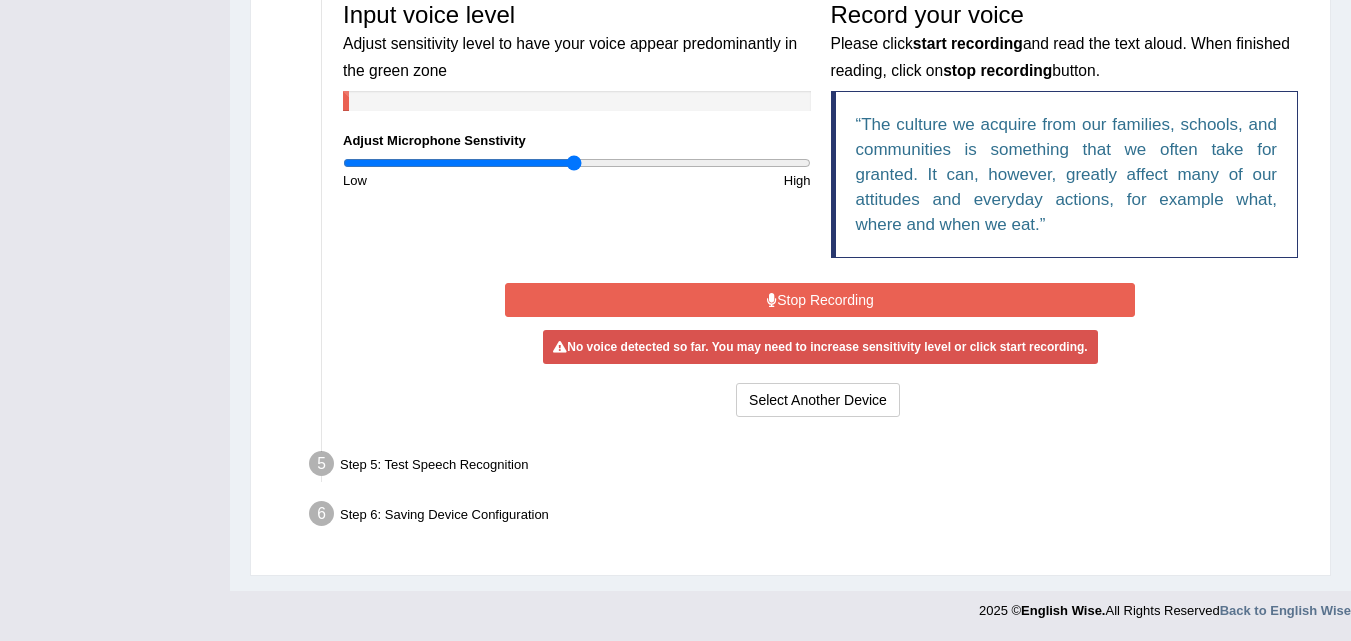 scroll, scrollTop: 622, scrollLeft: 0, axis: vertical 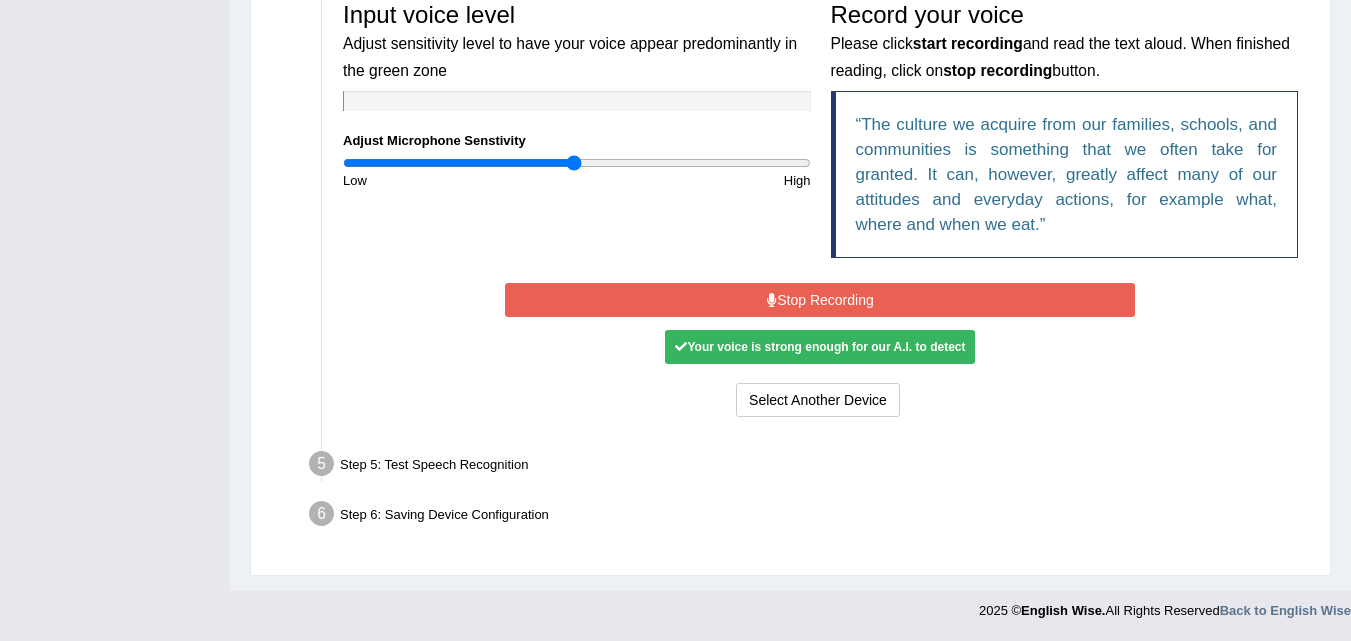 click at bounding box center [772, 300] 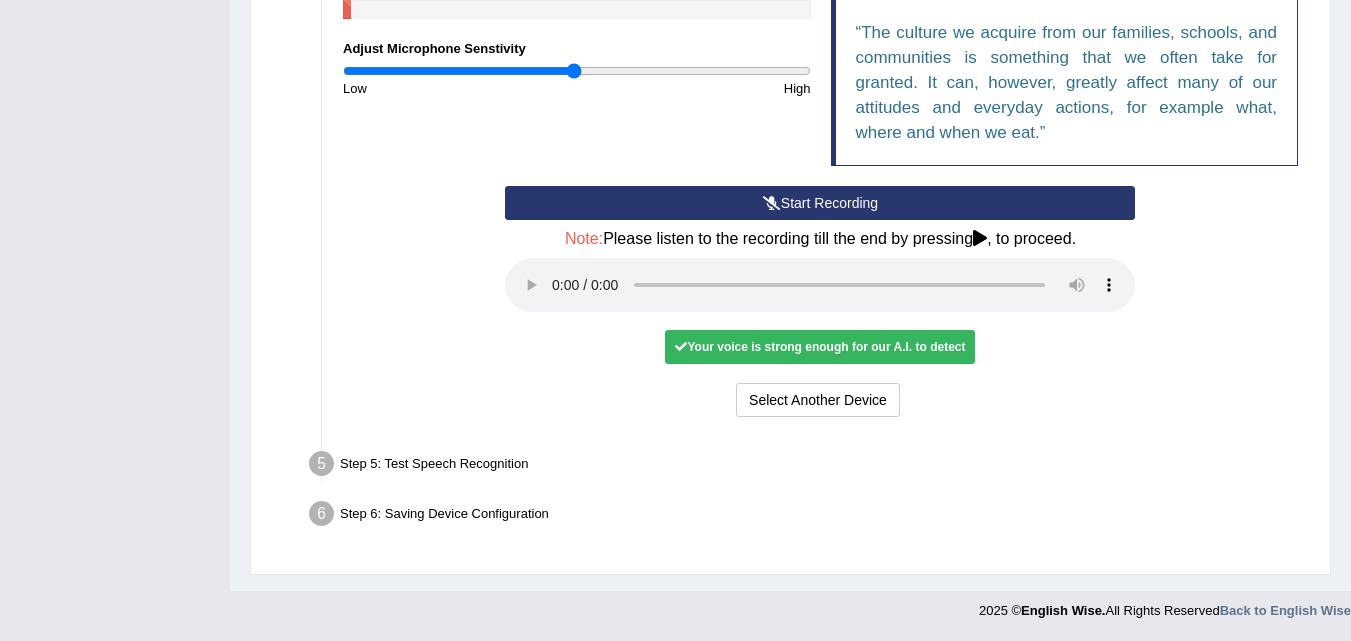 scroll, scrollTop: 0, scrollLeft: 0, axis: both 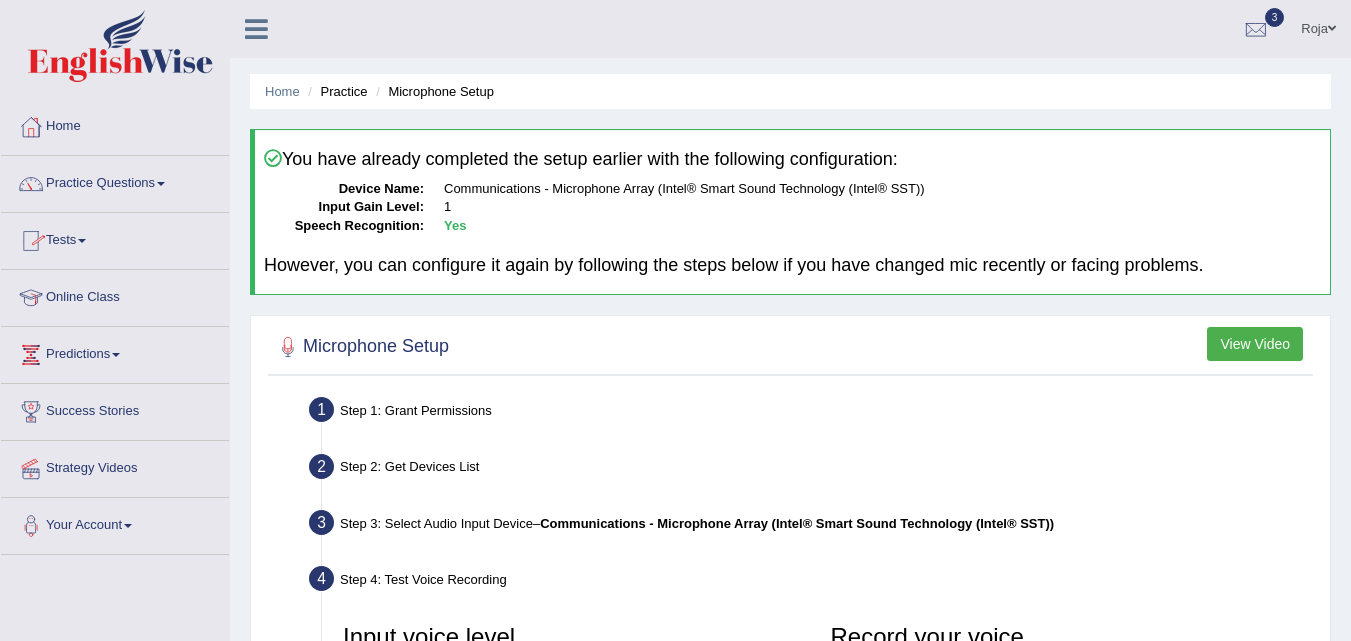click on "Home" at bounding box center [115, 124] 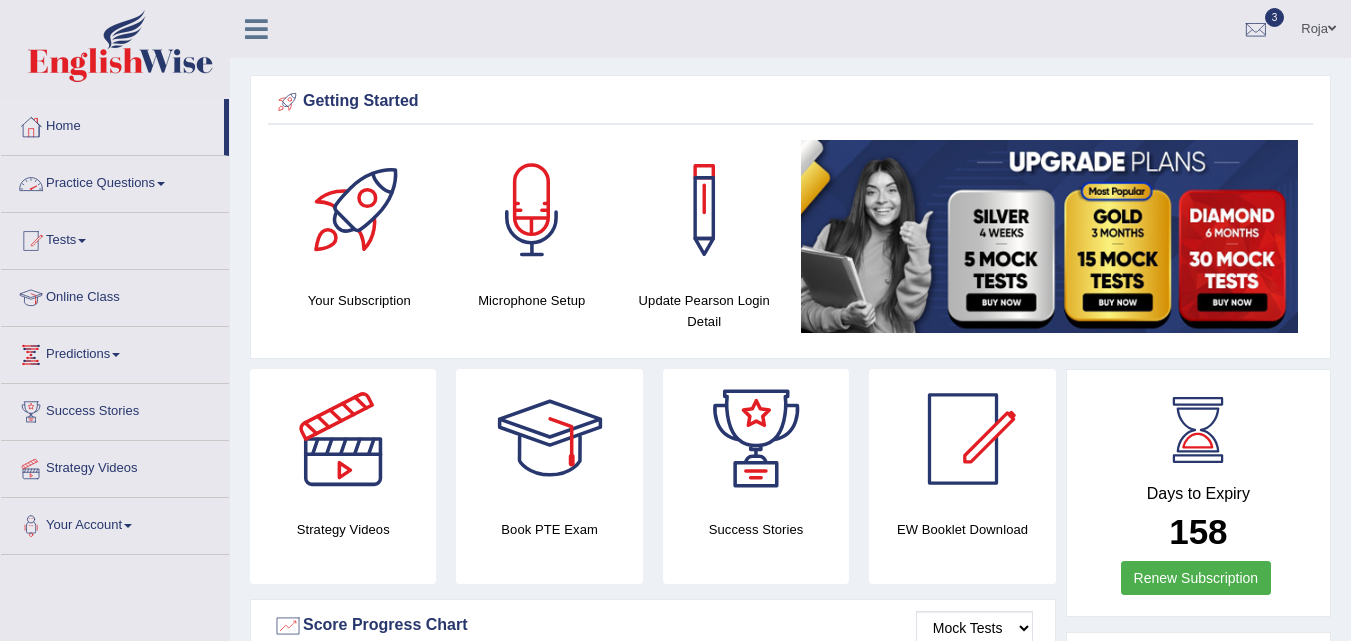 click on "Practice Questions" at bounding box center (115, 181) 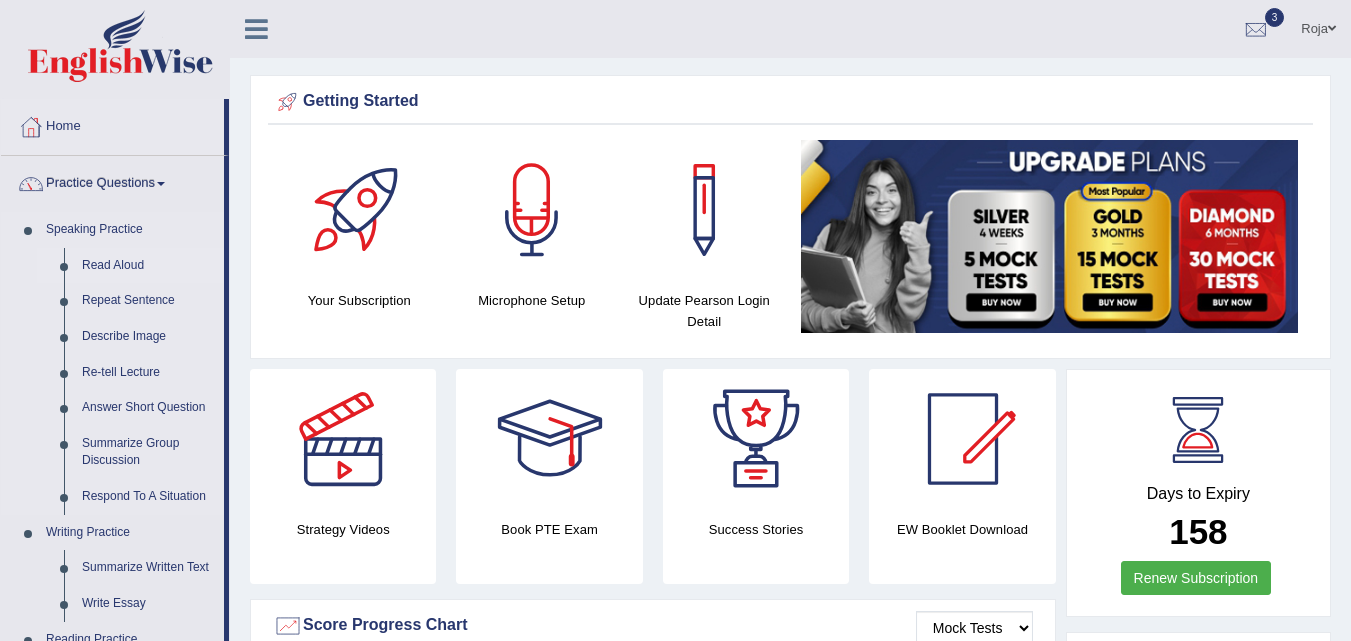 click on "Read Aloud" at bounding box center (148, 266) 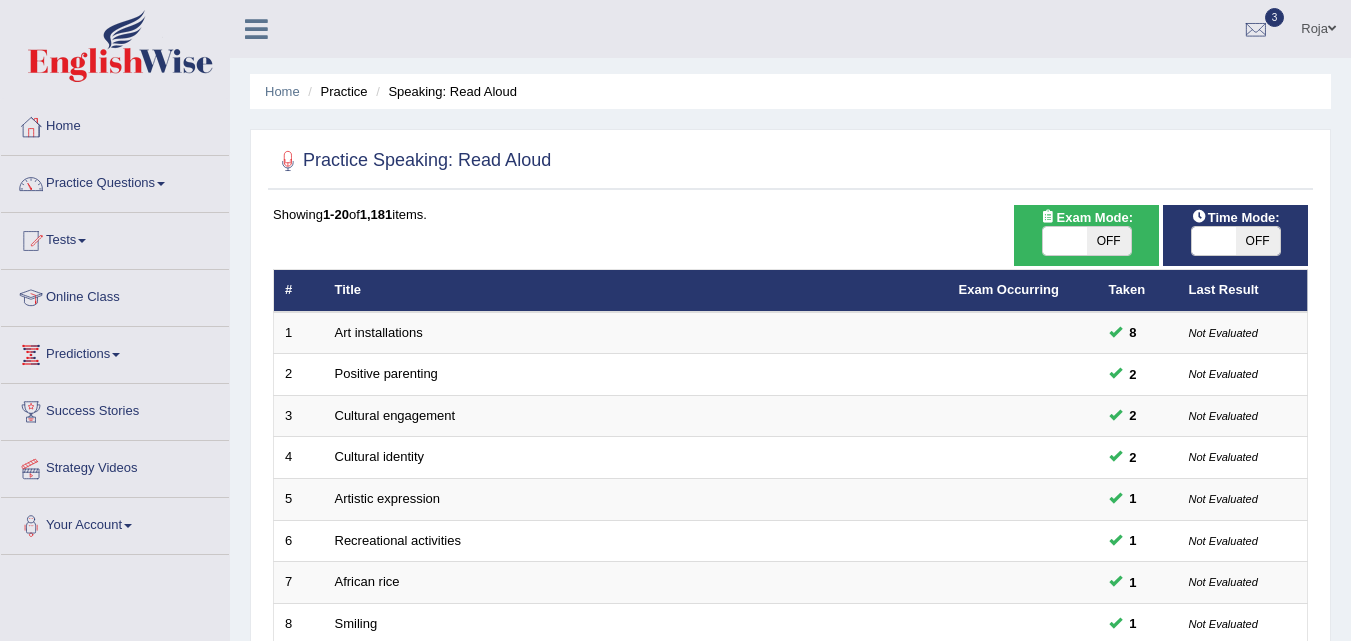 scroll, scrollTop: 0, scrollLeft: 0, axis: both 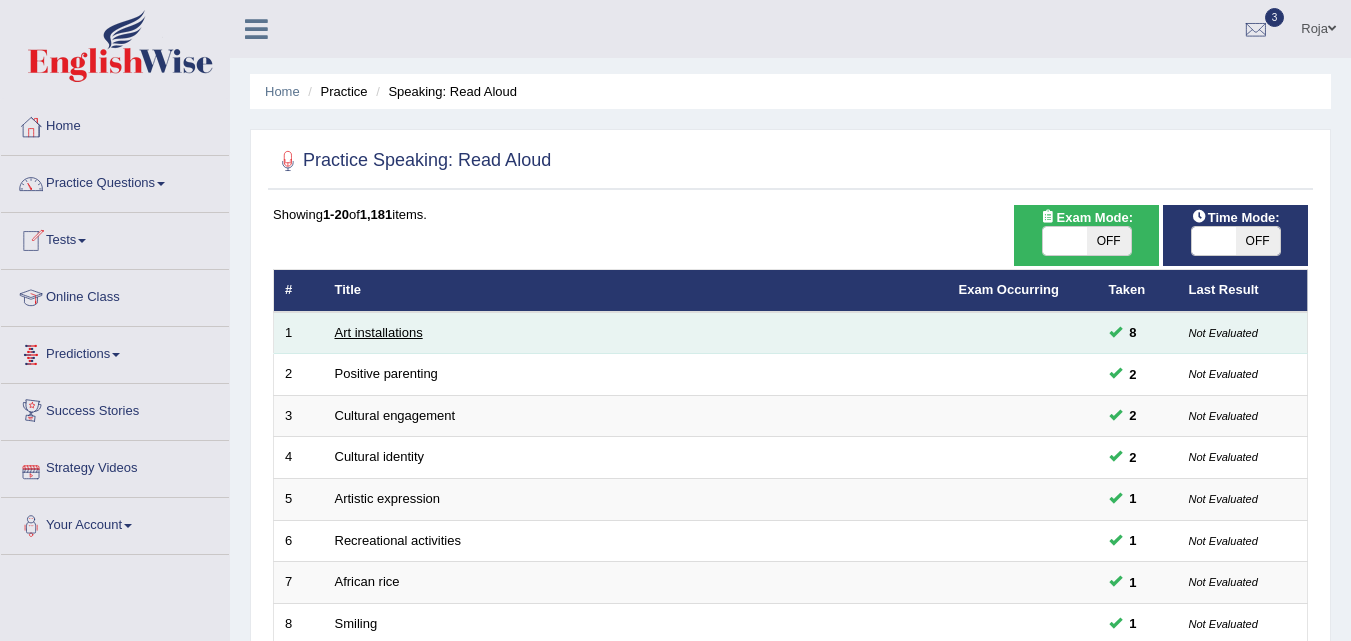 click on "Art installations" at bounding box center (379, 332) 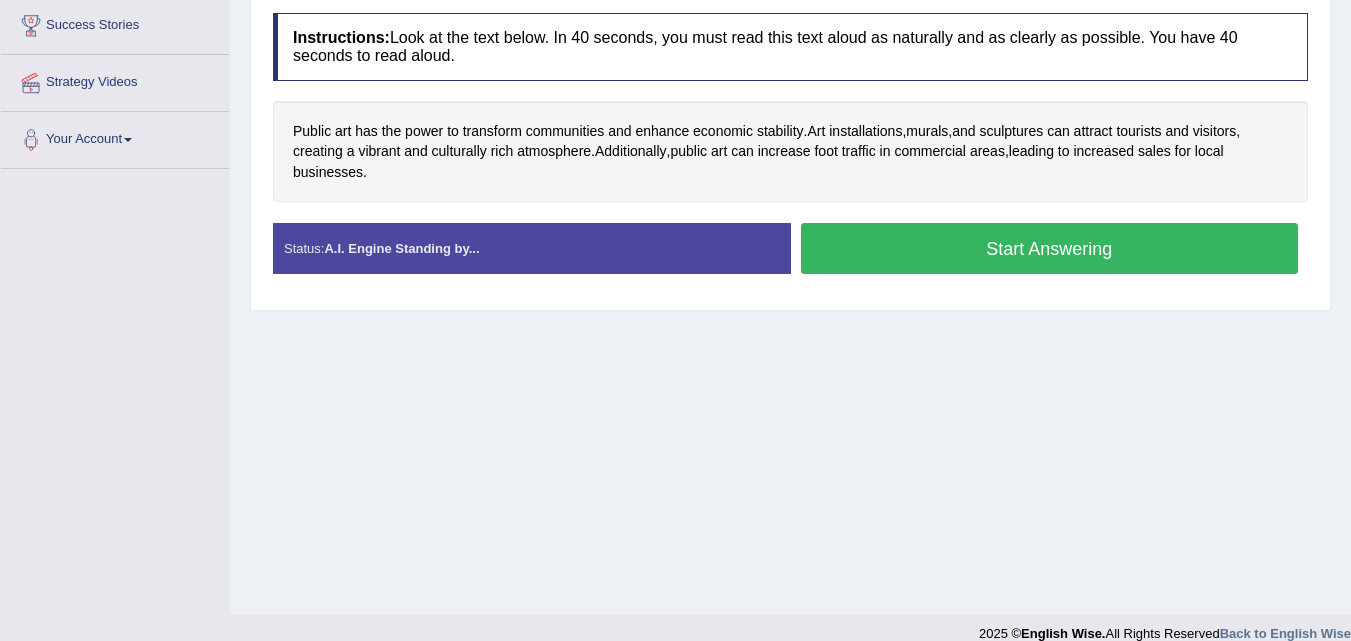 scroll, scrollTop: 392, scrollLeft: 0, axis: vertical 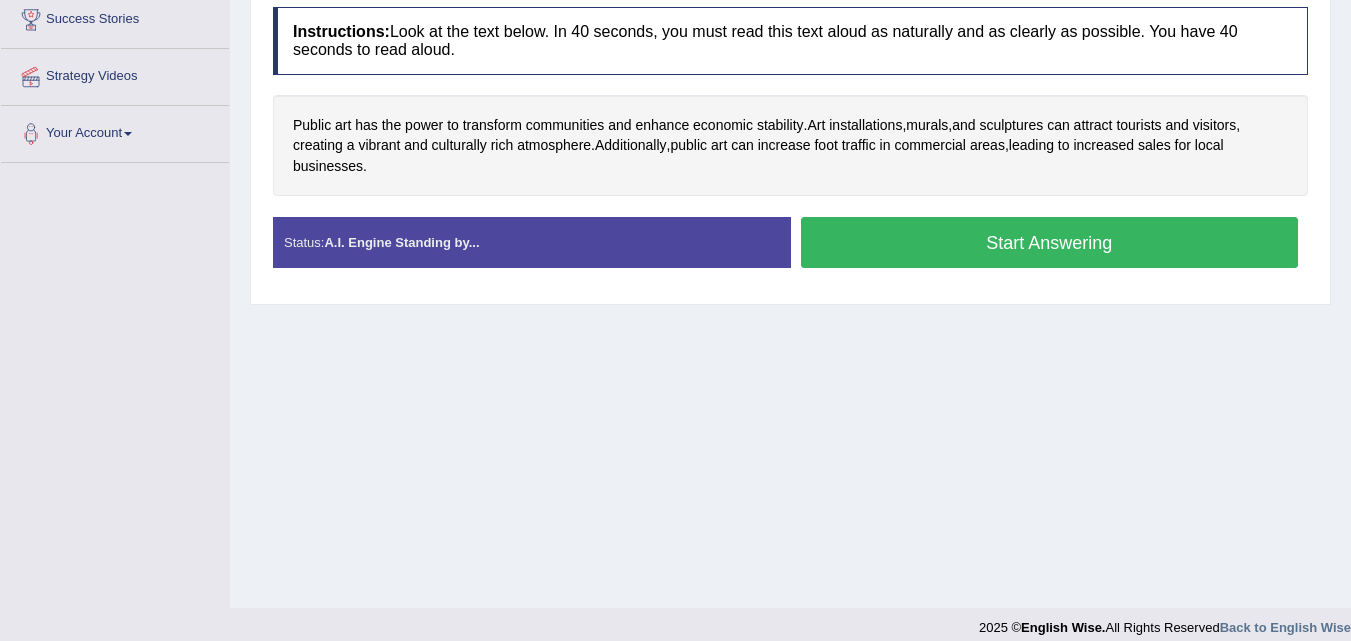 click on "Toggle navigation
Home
Practice Questions   Speaking Practice Read Aloud
Repeat Sentence
Describe Image
Re-tell Lecture
Answer Short Question
Summarize Group Discussion
Respond To A Situation
Writing Practice  Summarize Written Text
Write Essay
Reading Practice  Reading & Writing: Fill In The Blanks
Choose Multiple Answers
Re-order Paragraphs
Fill In The Blanks
Choose Single Answer
Listening Practice  Summarize Spoken Text
Highlight Incorrect Words
Highlight Correct Summary
Select Missing Word
Choose Single Answer
Choose Multiple Answers
Fill In The Blanks
Write From Dictation
Pronunciation
Tests
Take Mock Test" at bounding box center (675, -72) 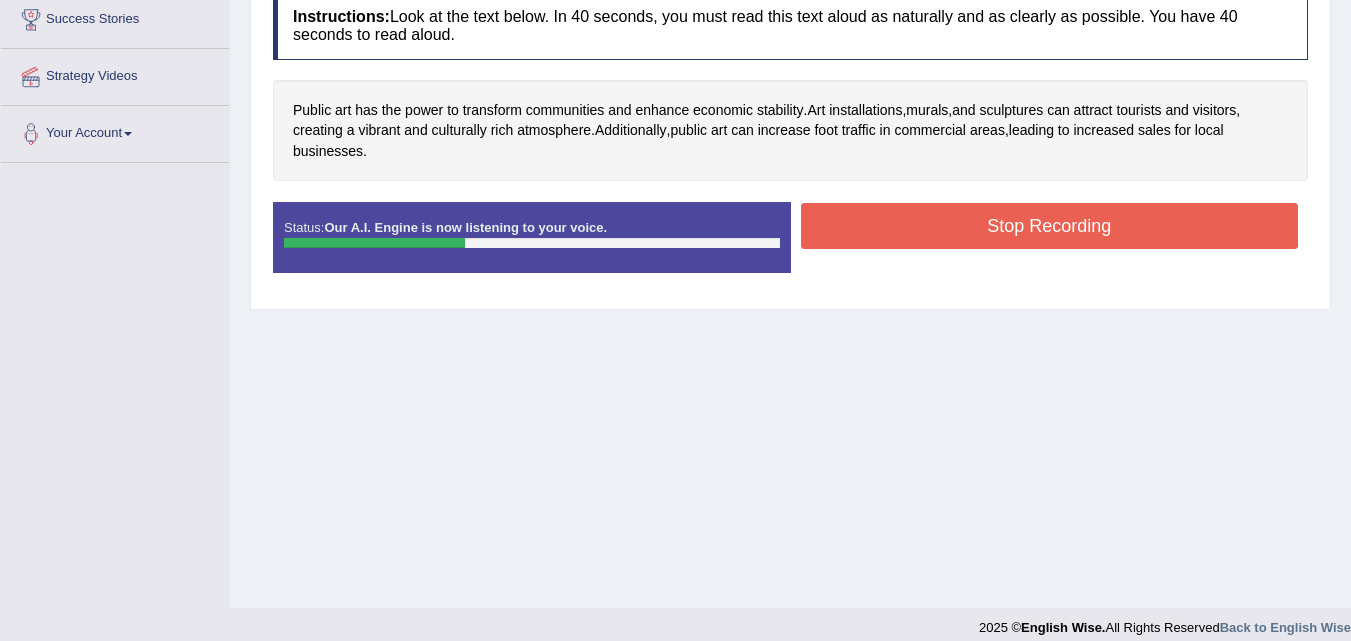 click on "Stop Recording" at bounding box center (1050, 226) 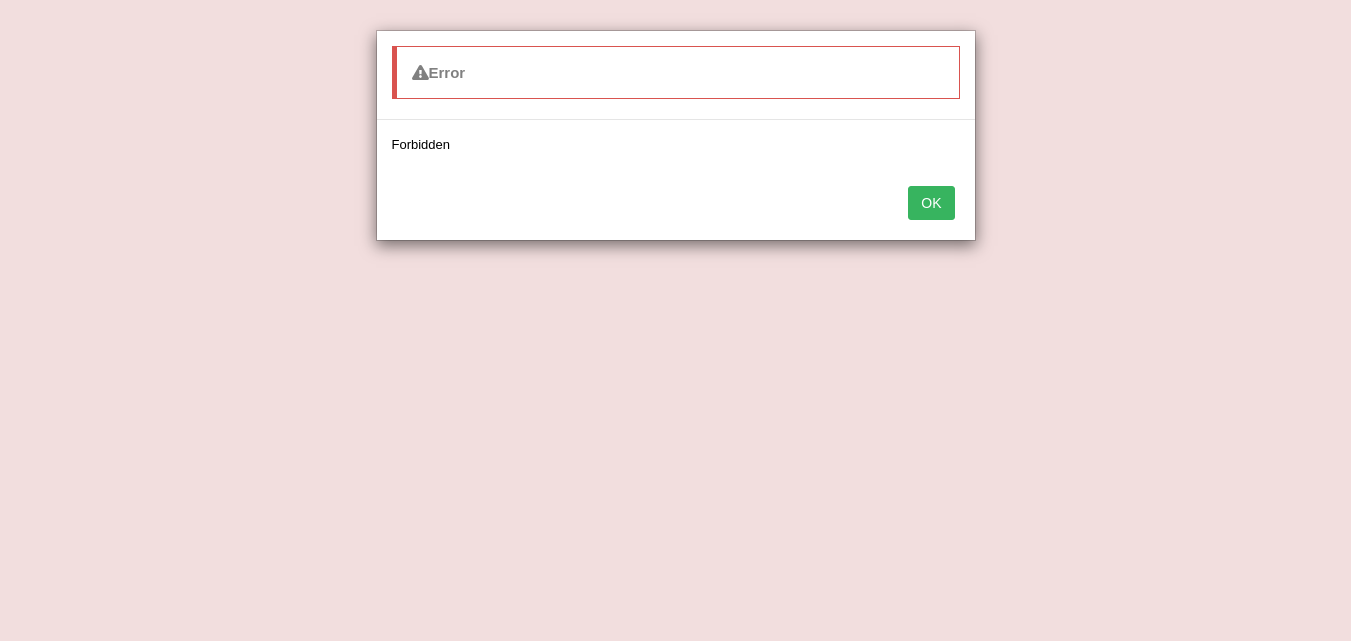 click on "OK" at bounding box center (931, 203) 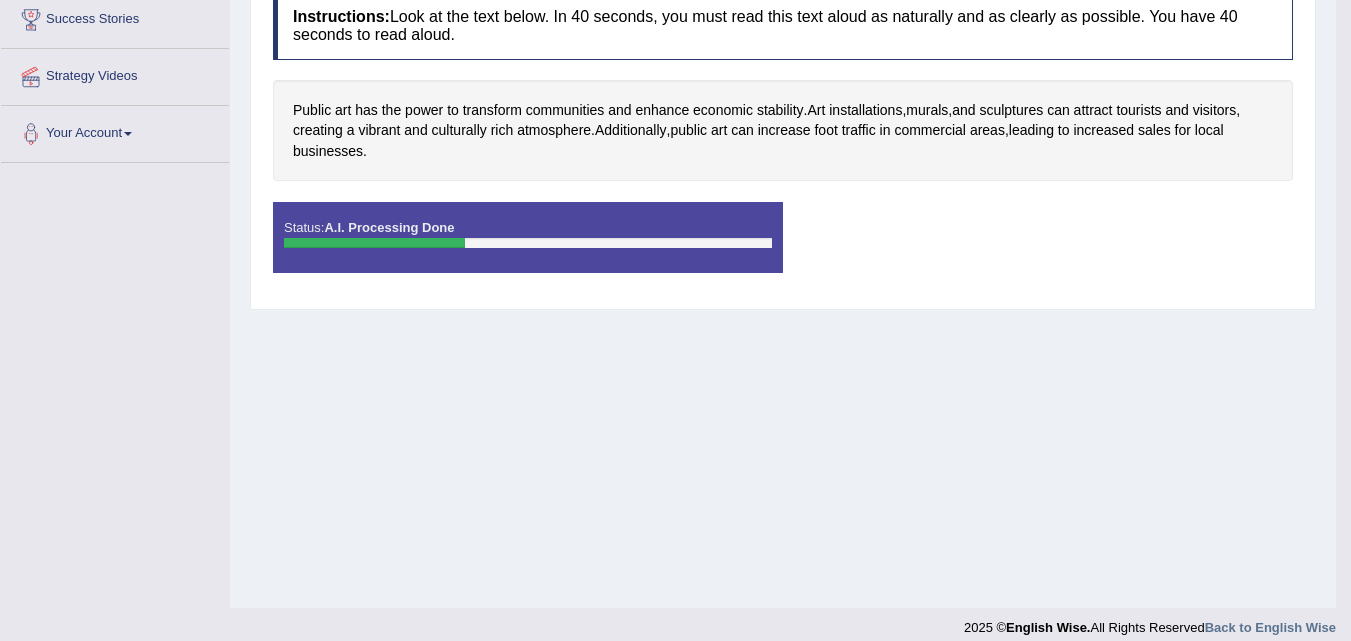 scroll, scrollTop: 0, scrollLeft: 0, axis: both 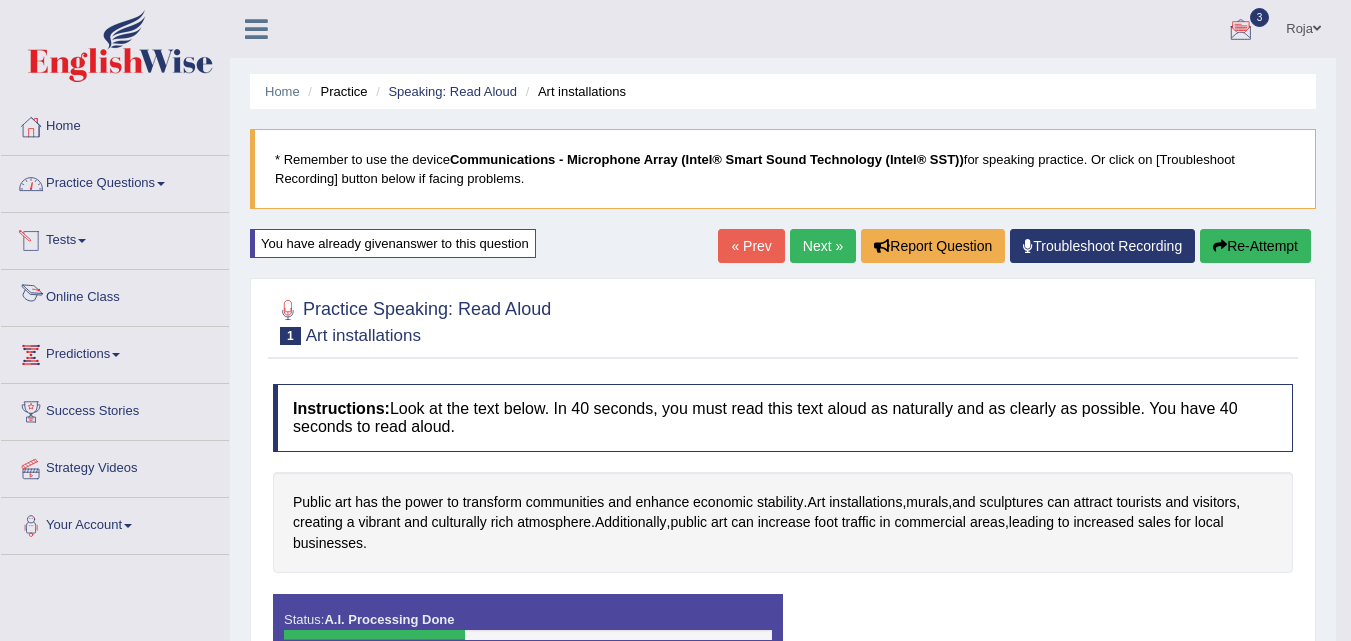 click on "Online Class" at bounding box center [115, 295] 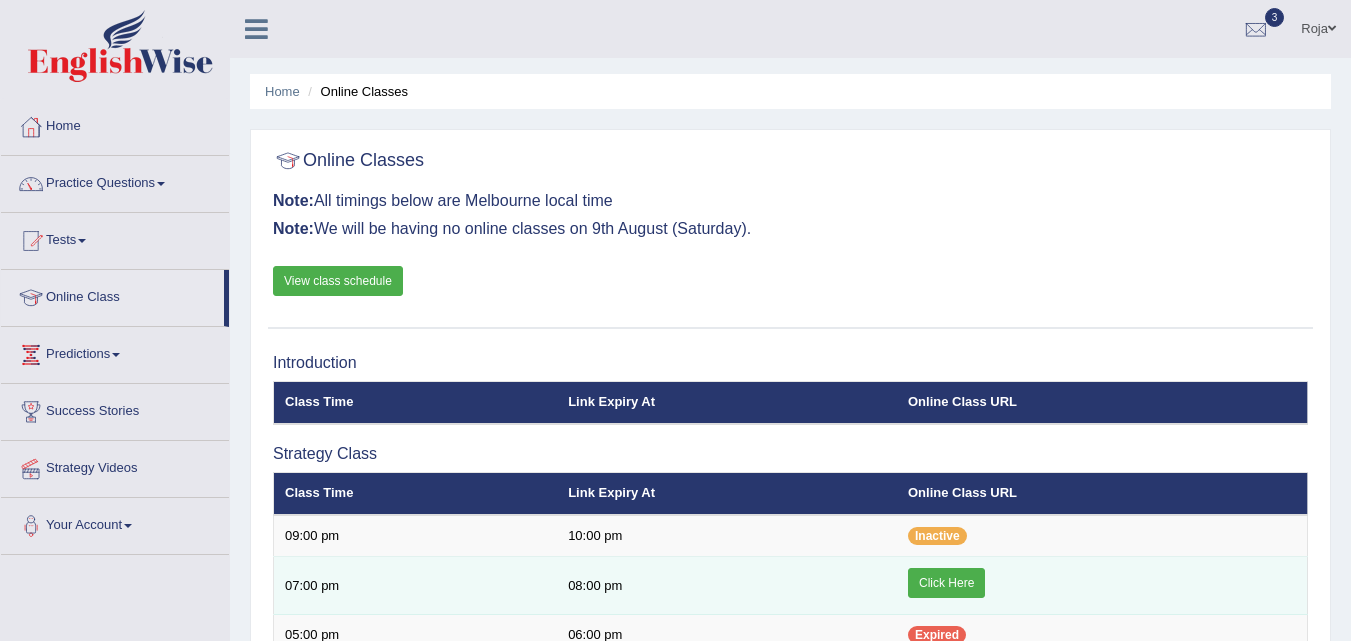 scroll, scrollTop: 0, scrollLeft: 0, axis: both 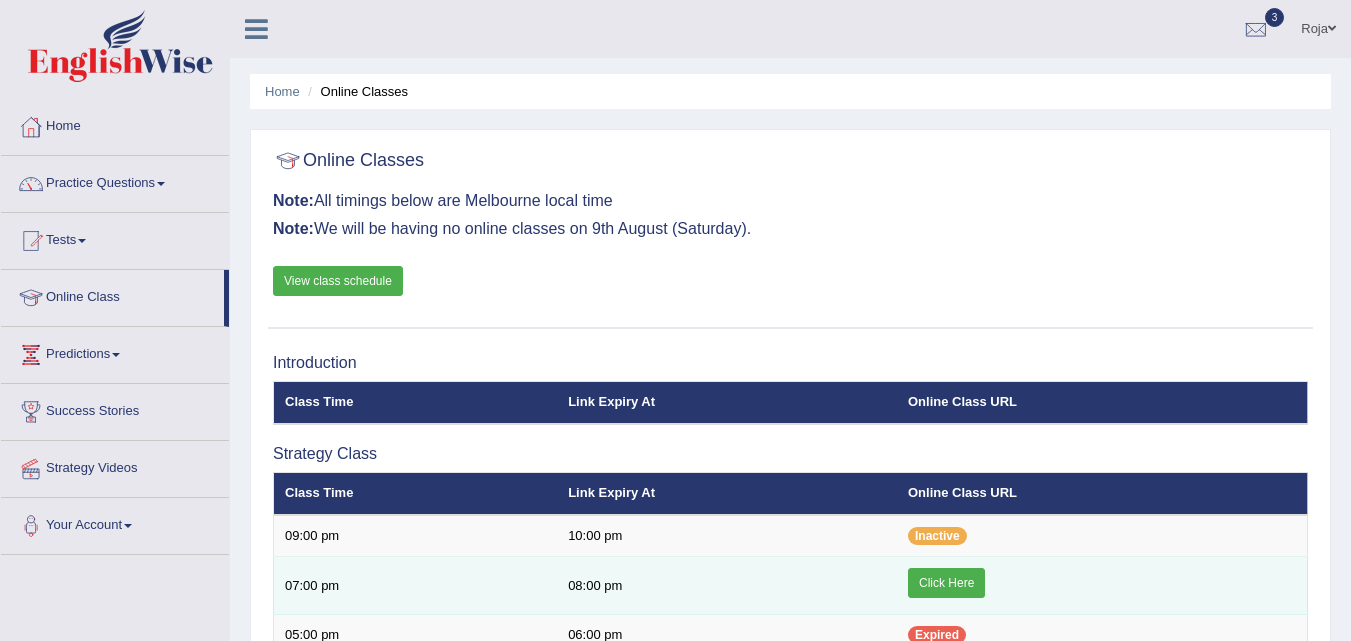 click on "Click Here" at bounding box center [946, 583] 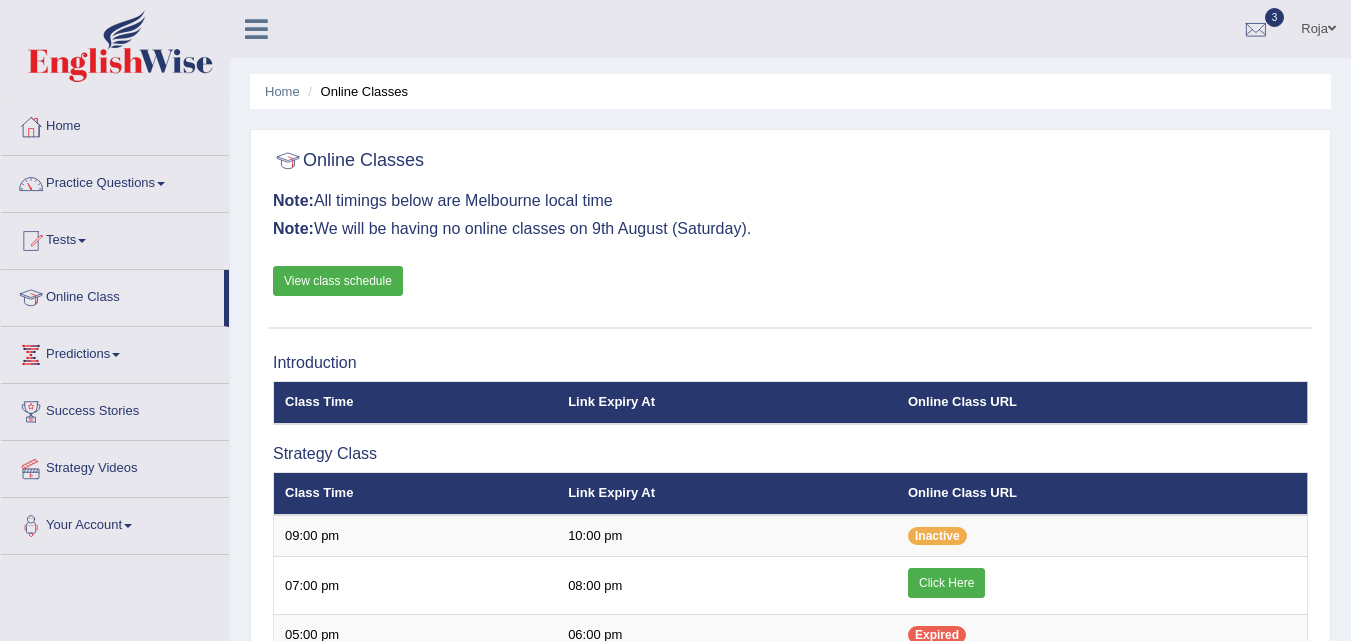 scroll, scrollTop: 0, scrollLeft: 0, axis: both 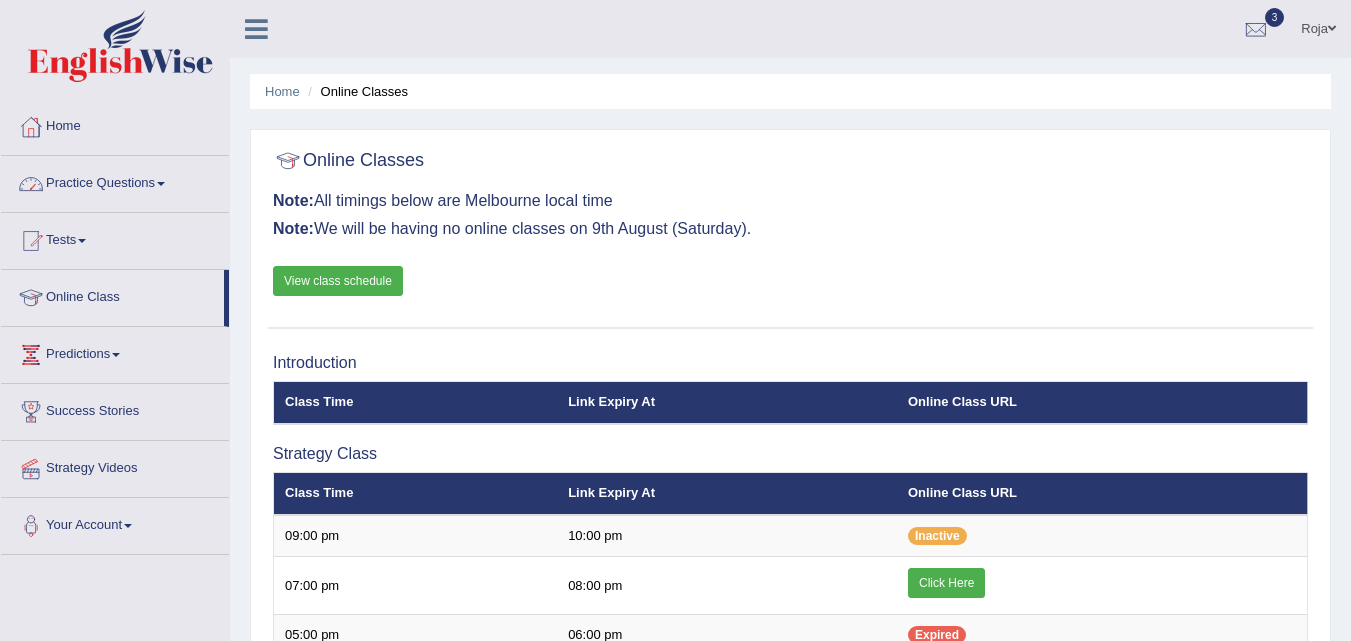click on "Practice Questions" at bounding box center [115, 181] 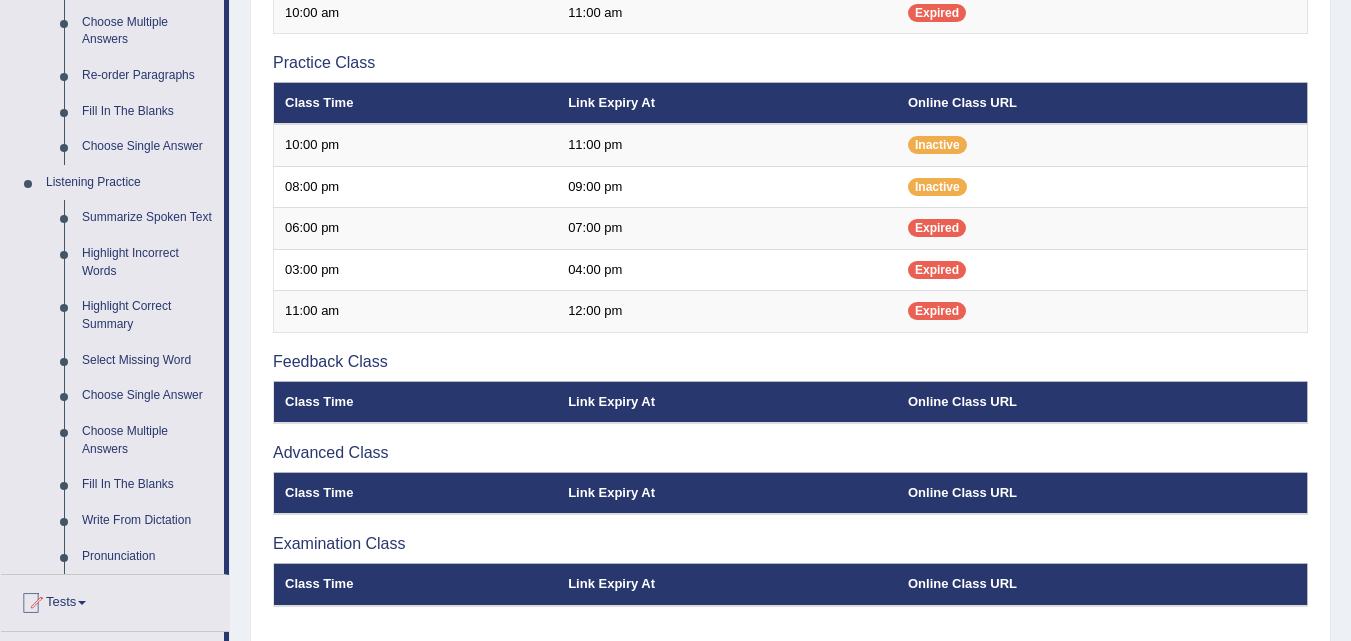 scroll, scrollTop: 371, scrollLeft: 0, axis: vertical 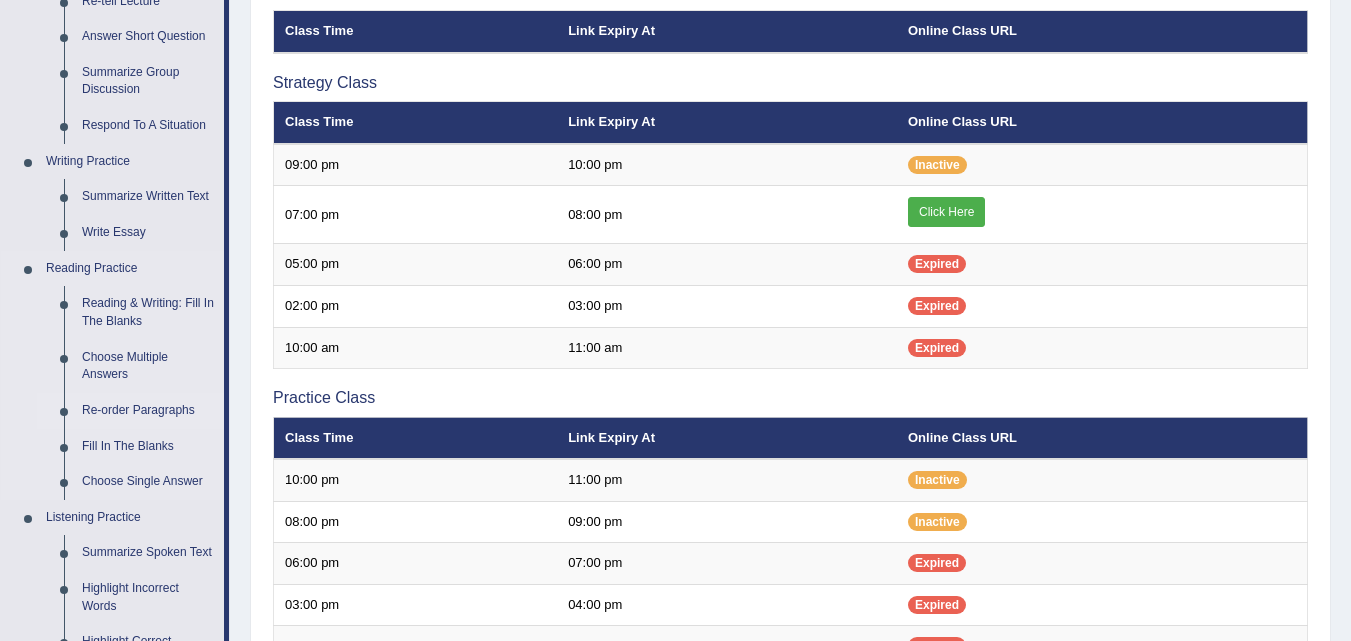 click on "Re-order Paragraphs" at bounding box center (148, 411) 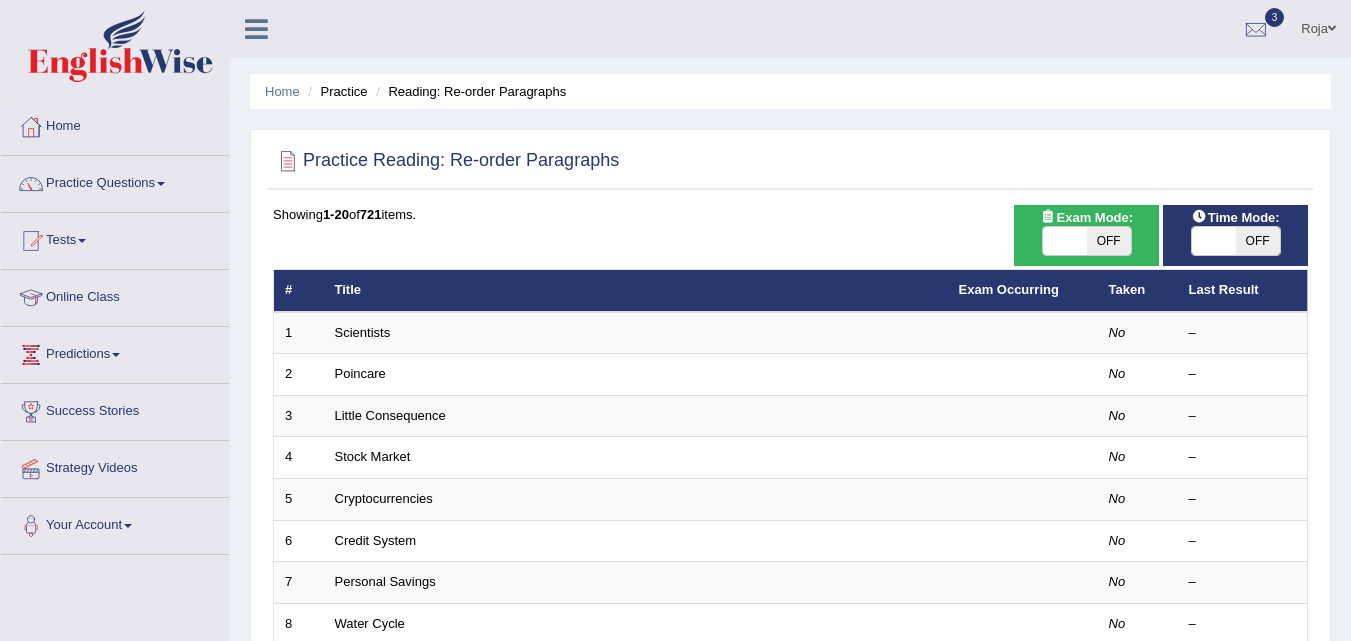 scroll, scrollTop: 0, scrollLeft: 0, axis: both 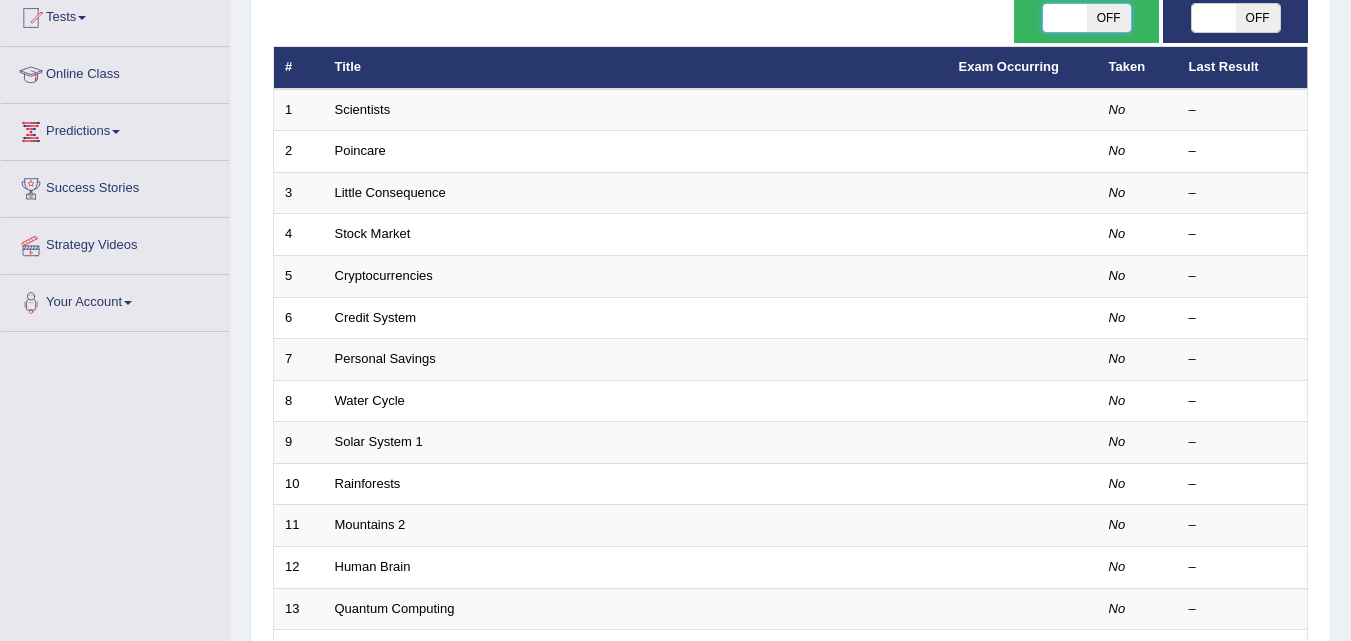 click at bounding box center [1065, 18] 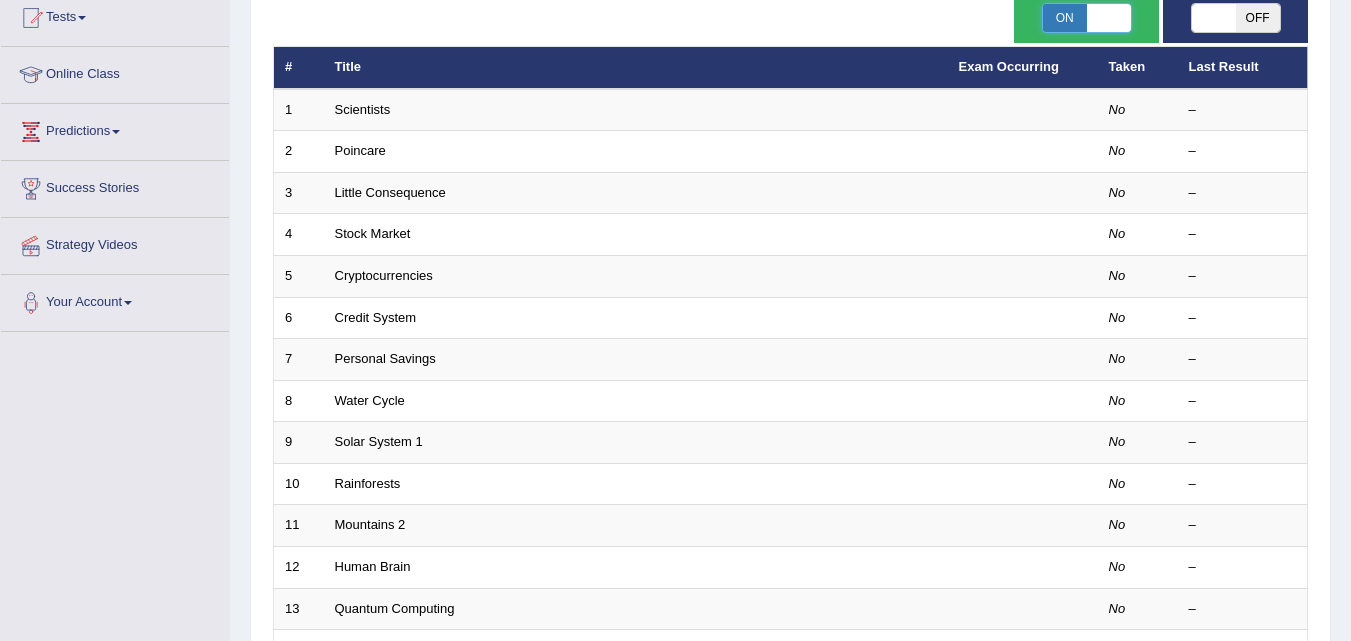 click on "ON" at bounding box center (1065, 18) 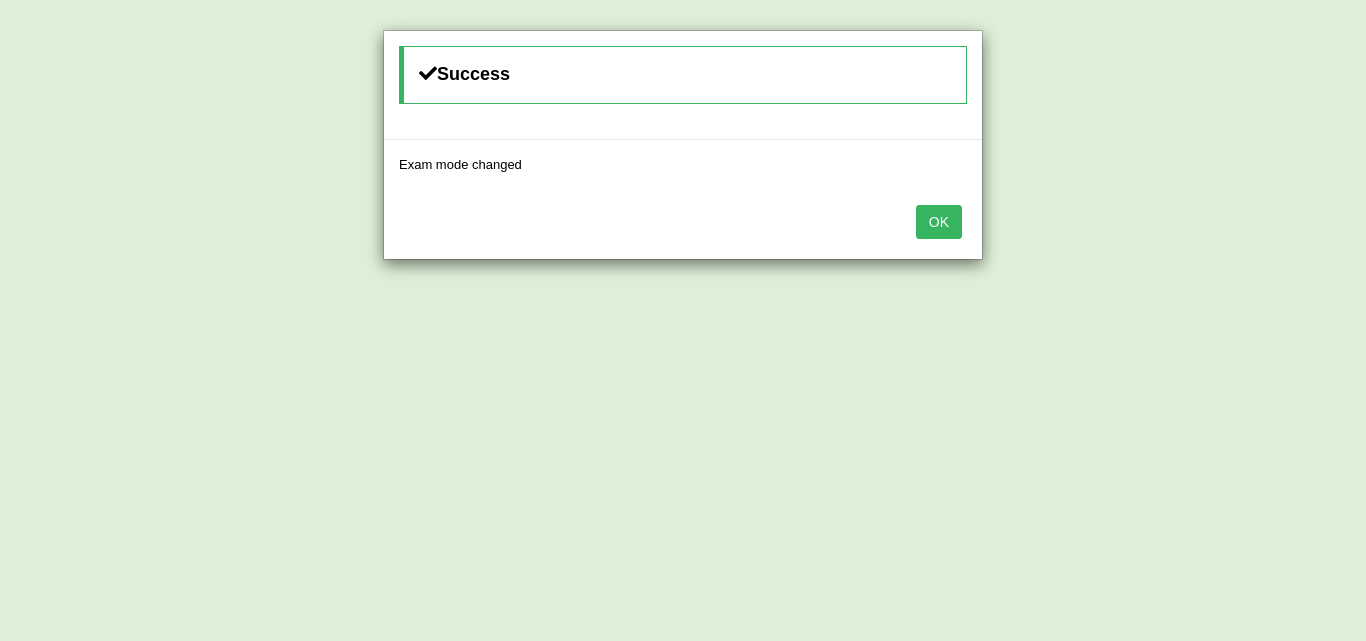 click on "Success Exam mode changed OK" at bounding box center [683, 320] 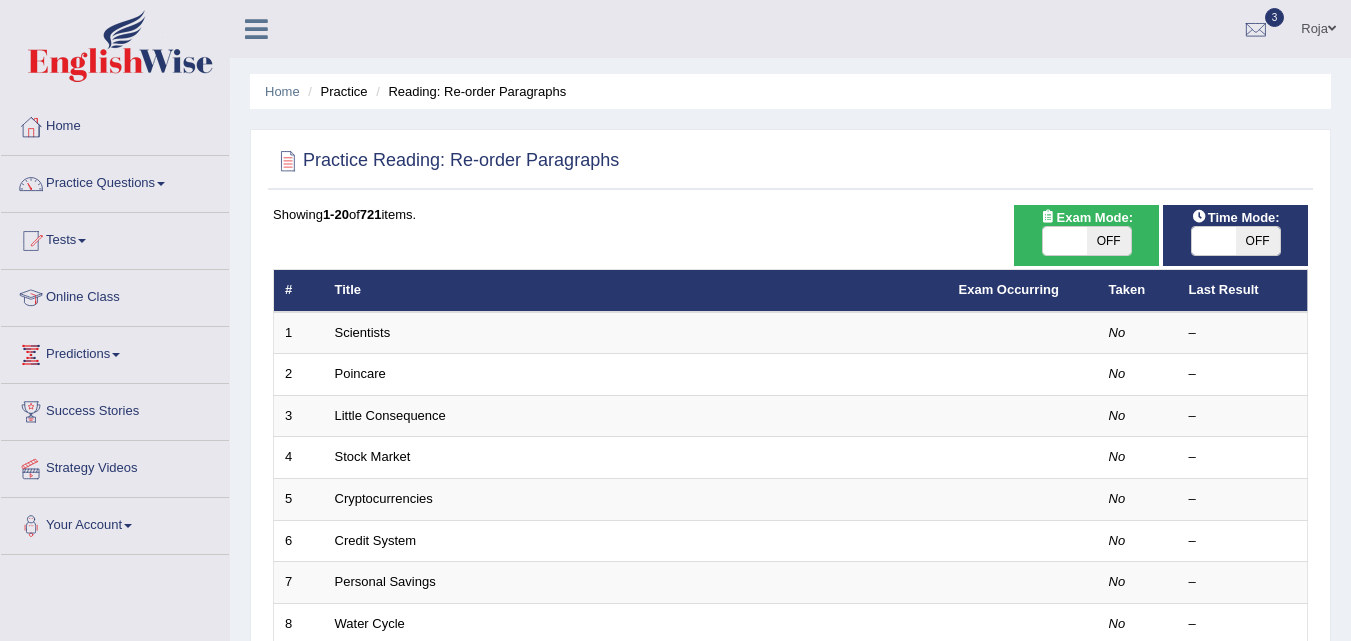 scroll, scrollTop: 229, scrollLeft: 0, axis: vertical 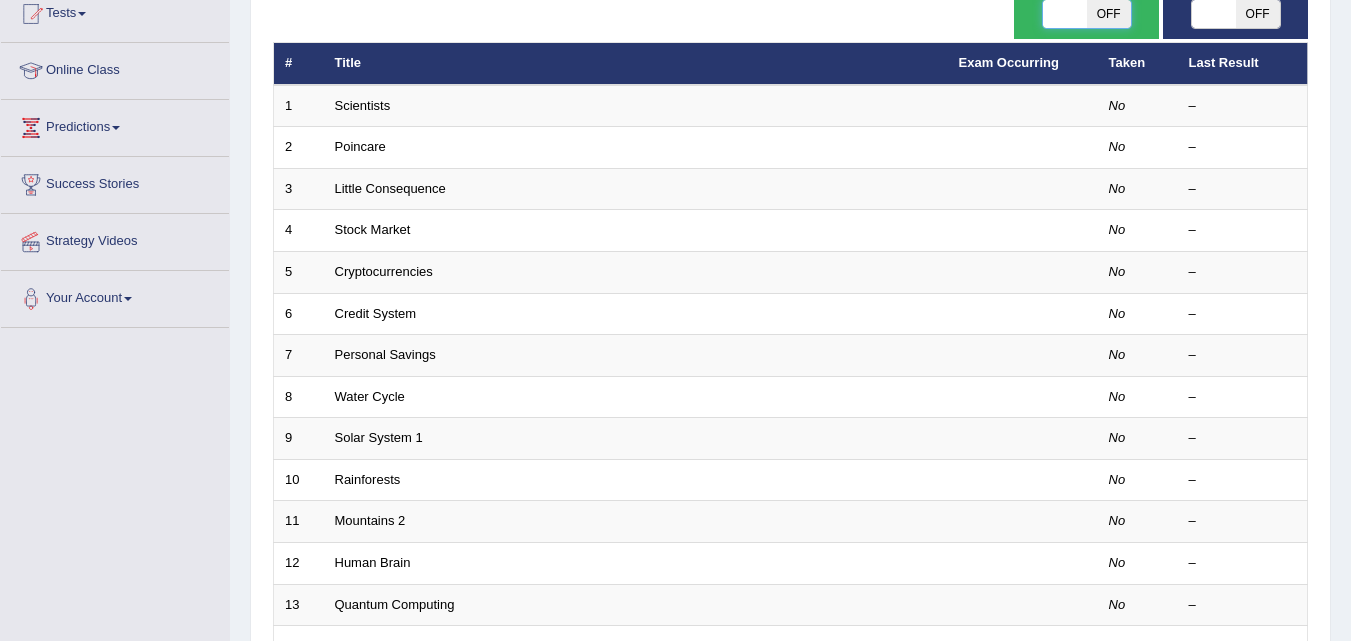 click at bounding box center [1065, 14] 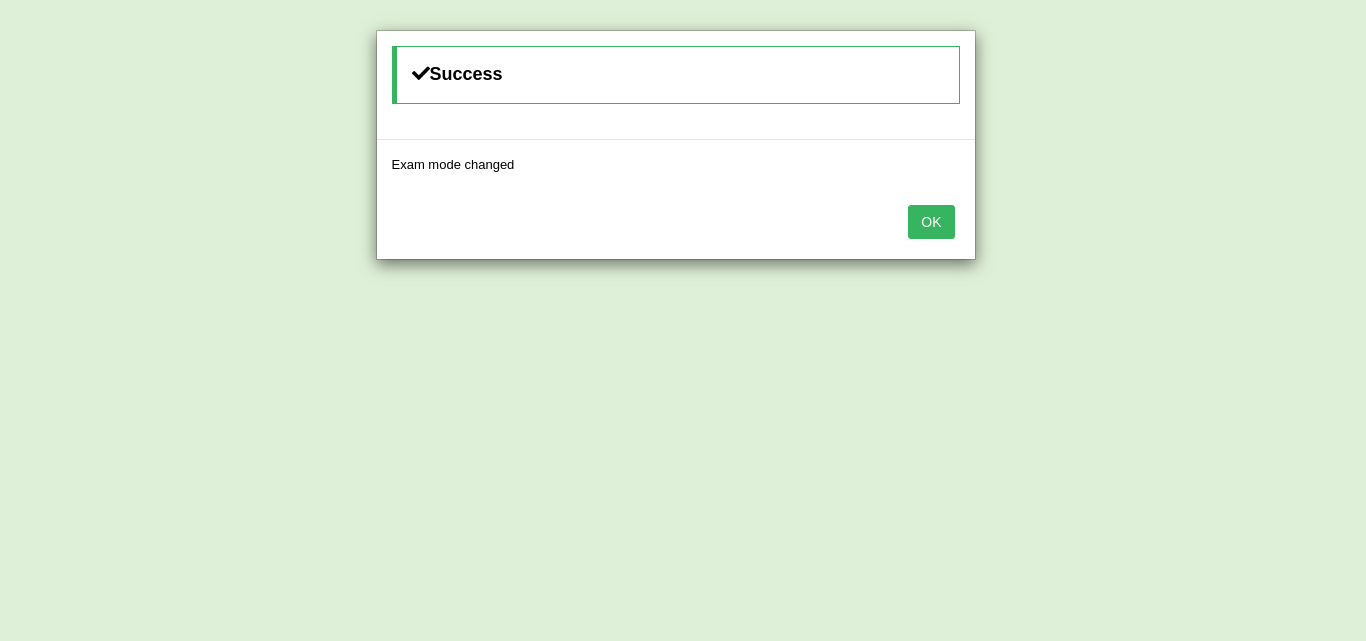 click on "OK" at bounding box center (931, 222) 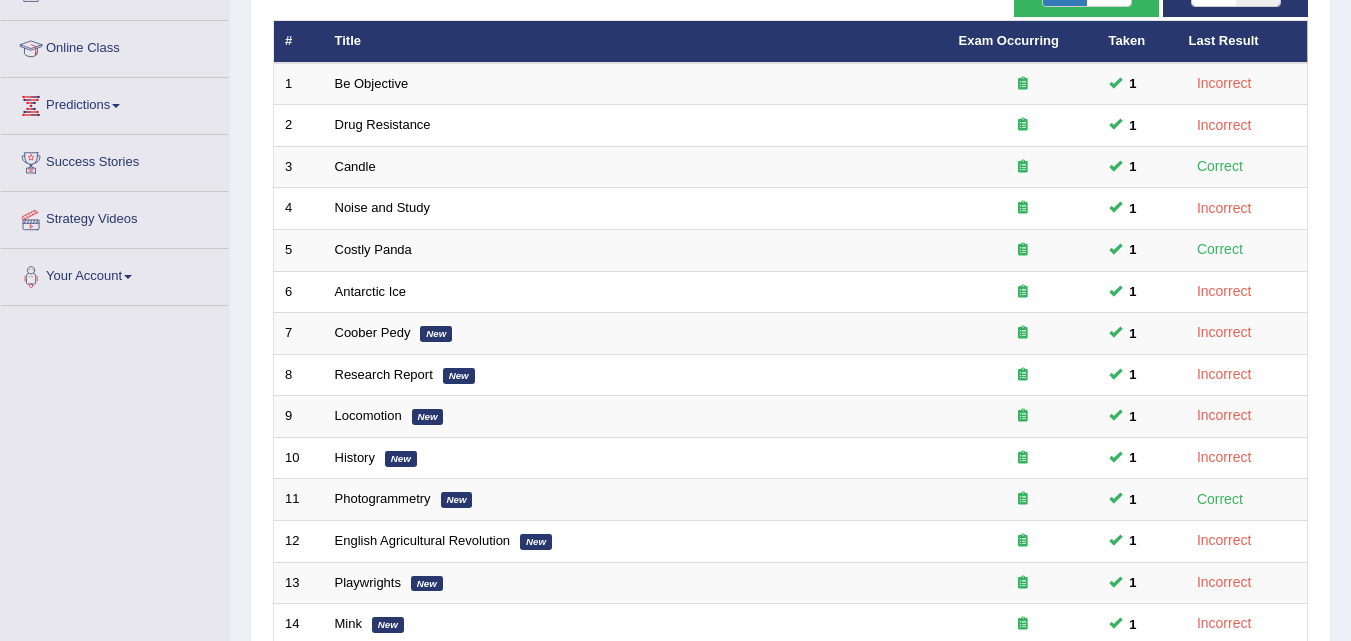 scroll, scrollTop: 227, scrollLeft: 0, axis: vertical 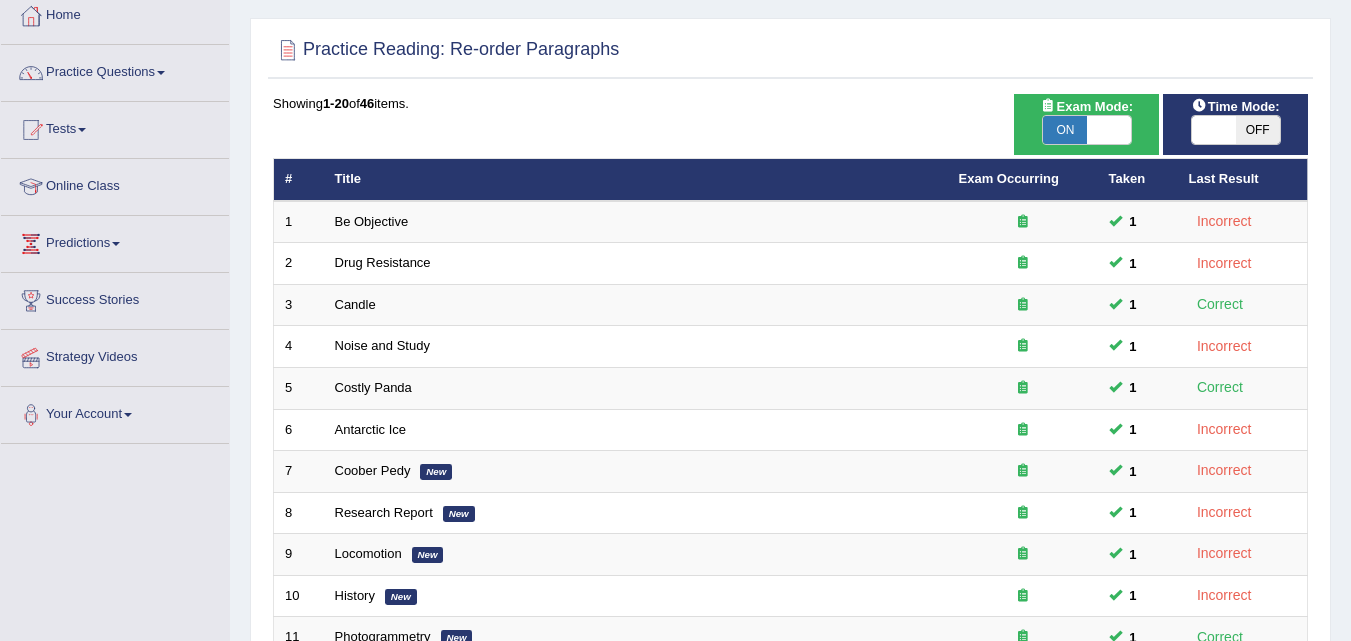 click at bounding box center (1214, 130) 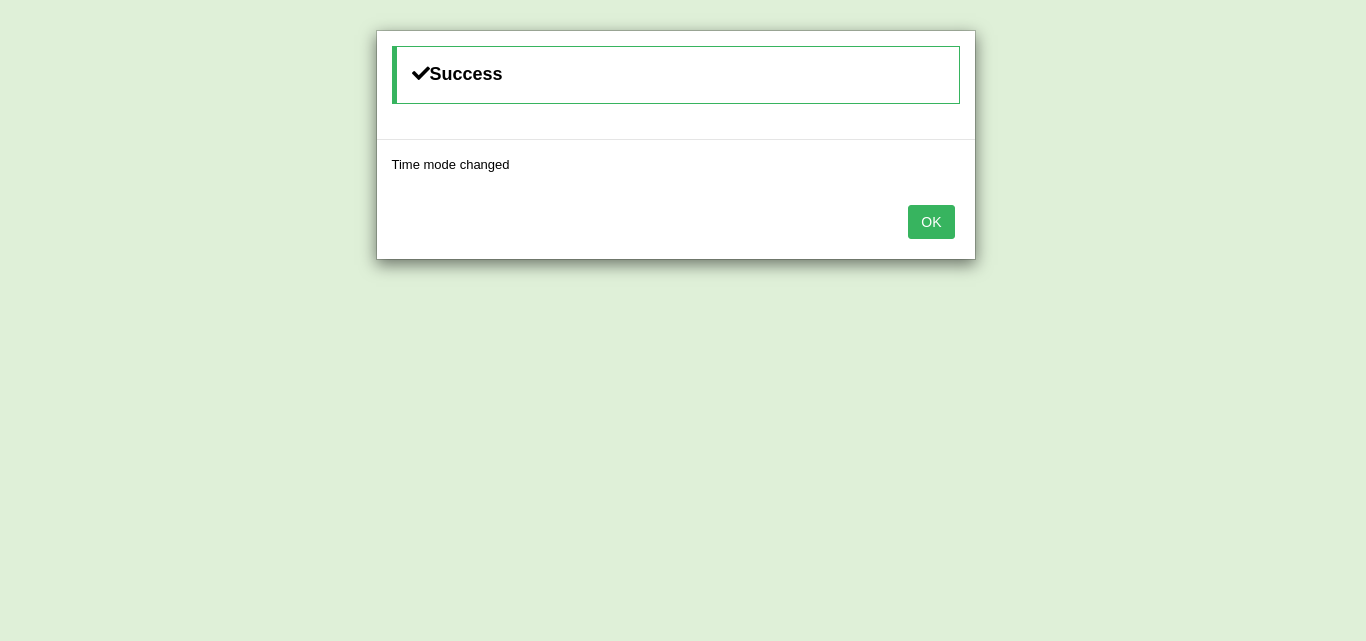 click on "OK" at bounding box center [931, 222] 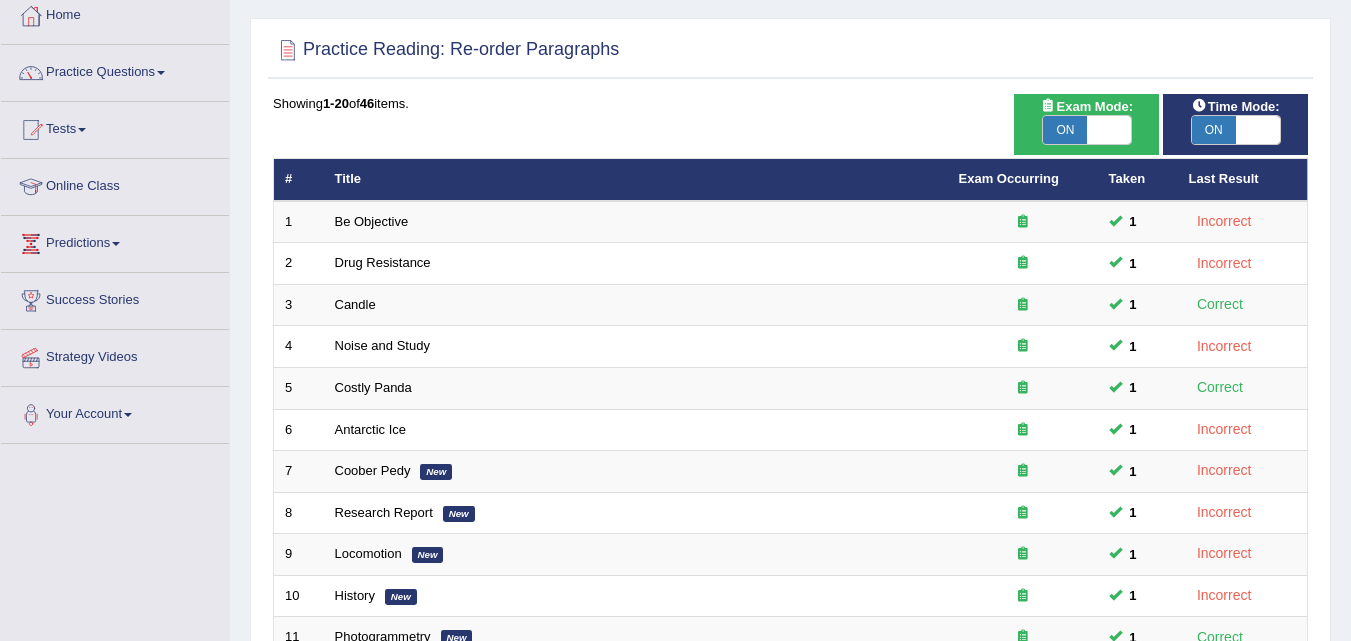 scroll, scrollTop: 683, scrollLeft: 0, axis: vertical 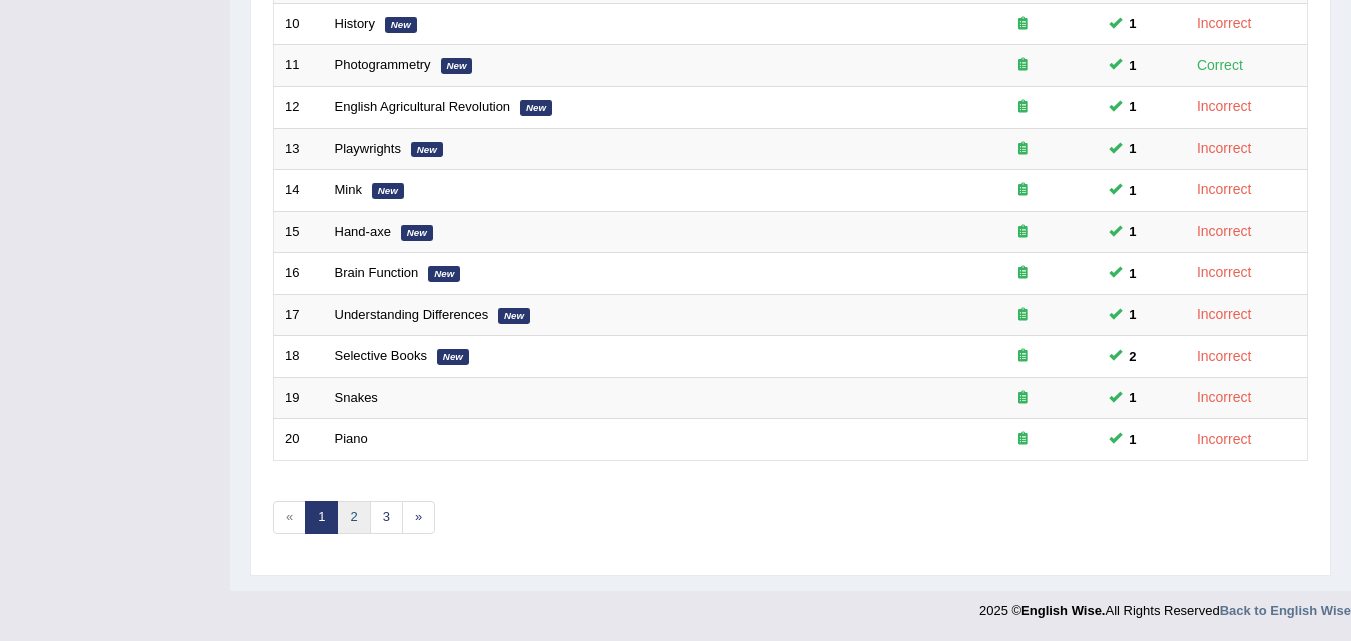 click on "2" at bounding box center (353, 517) 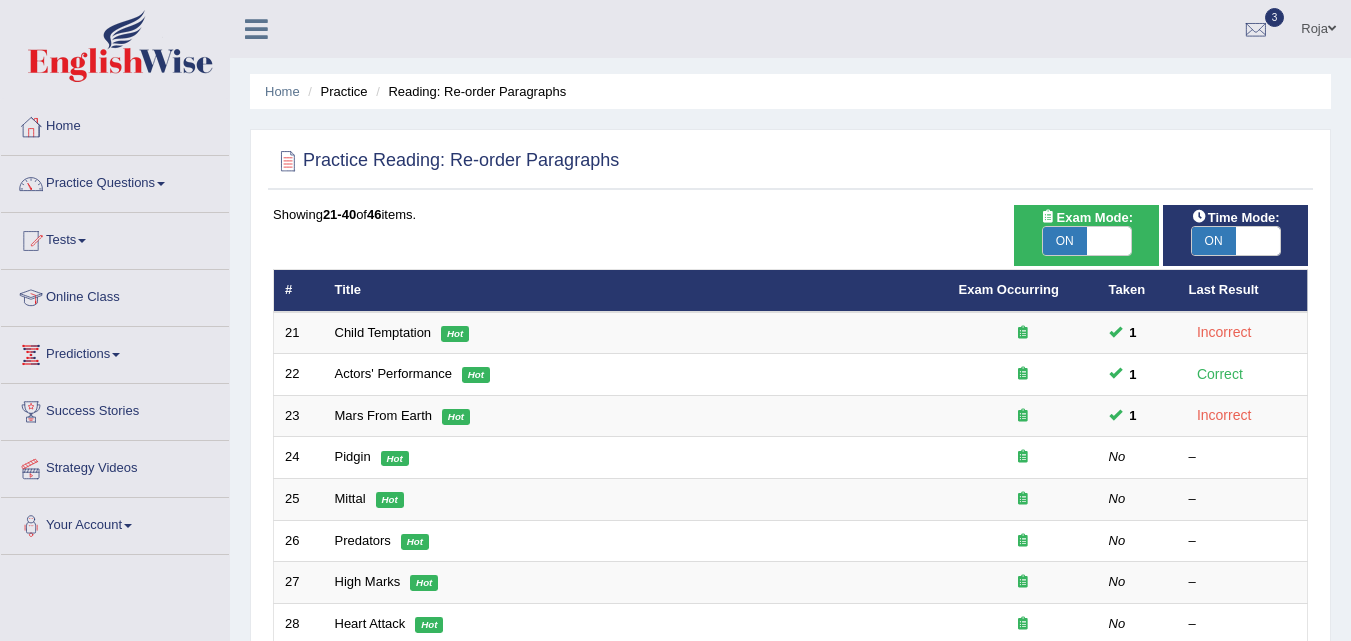 scroll, scrollTop: 0, scrollLeft: 0, axis: both 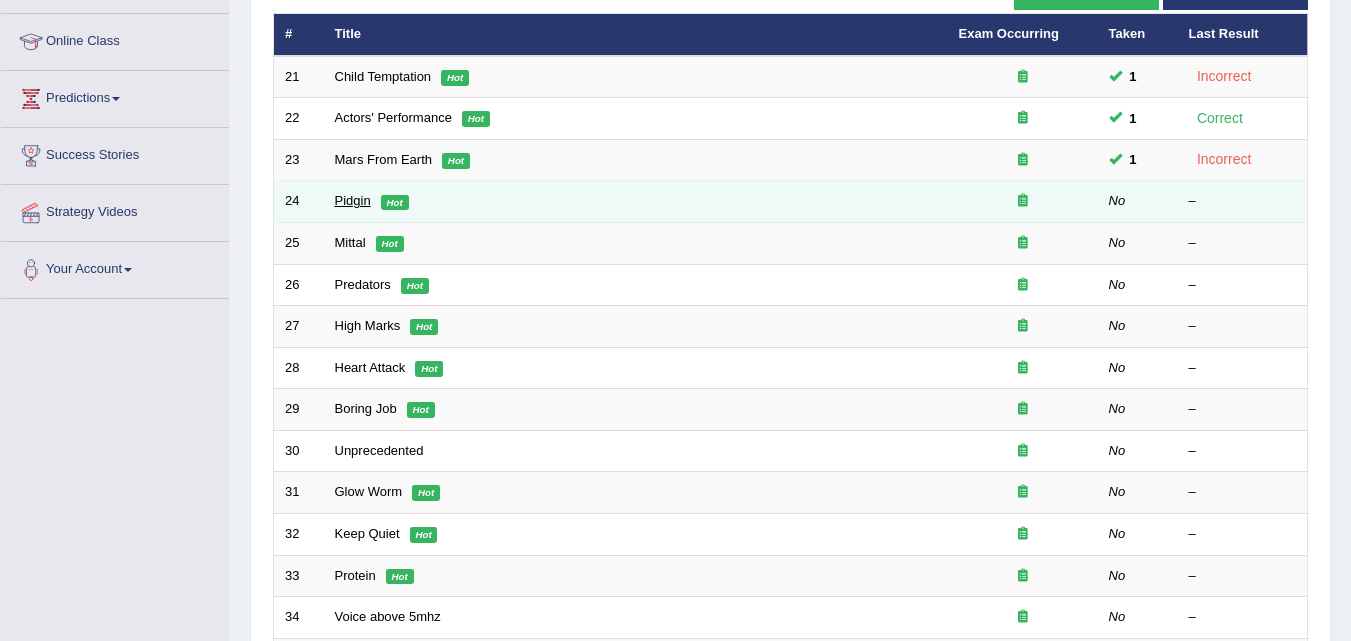 click on "Pidgin" at bounding box center (353, 200) 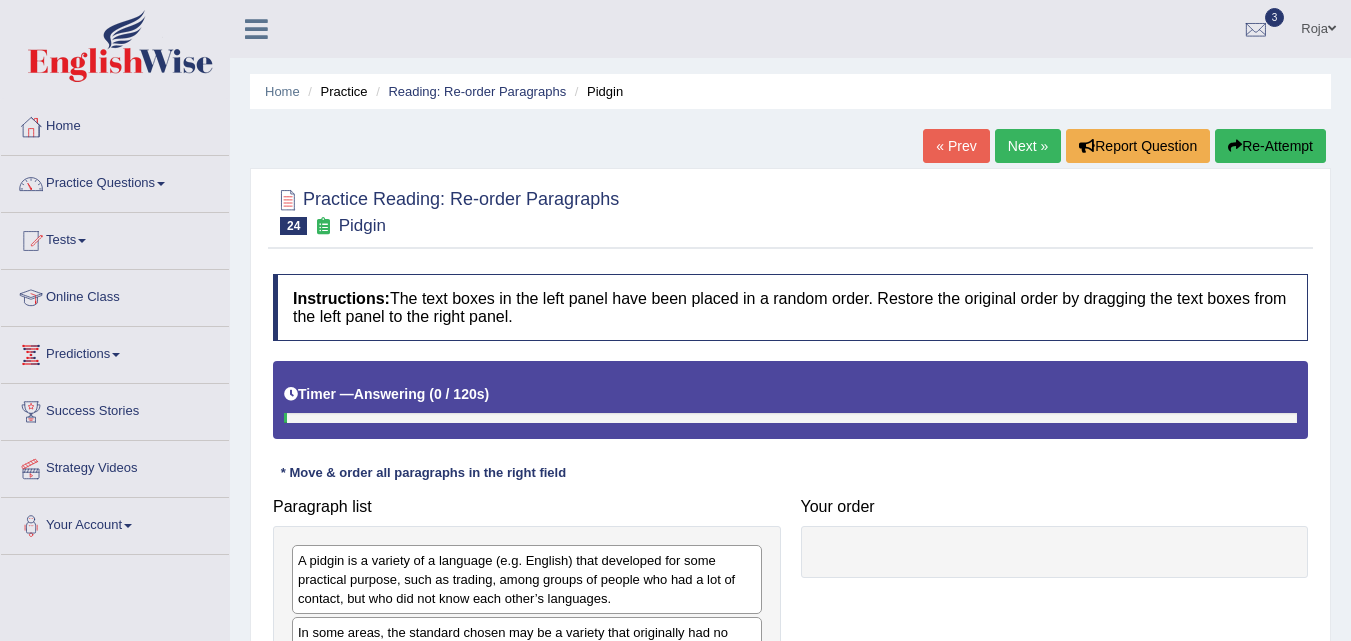 scroll, scrollTop: 0, scrollLeft: 0, axis: both 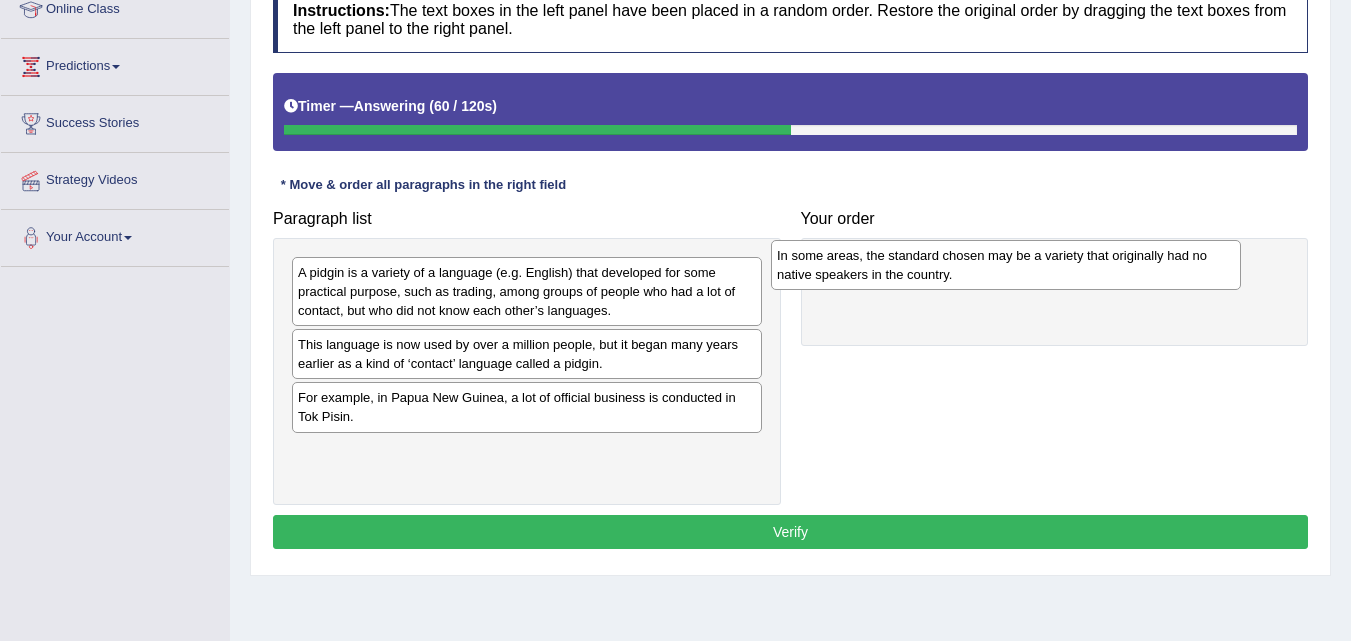 drag, startPoint x: 620, startPoint y: 361, endPoint x: 1107, endPoint y: 272, distance: 495.06564 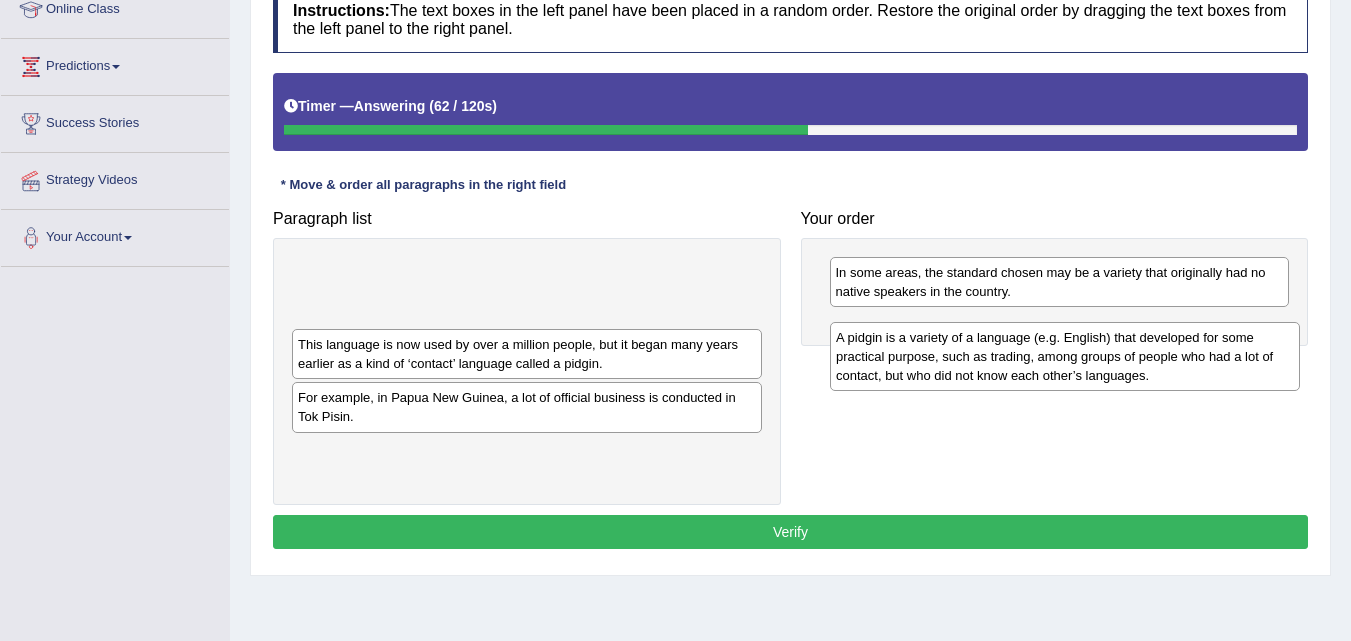 drag, startPoint x: 669, startPoint y: 292, endPoint x: 1207, endPoint y: 356, distance: 541.79333 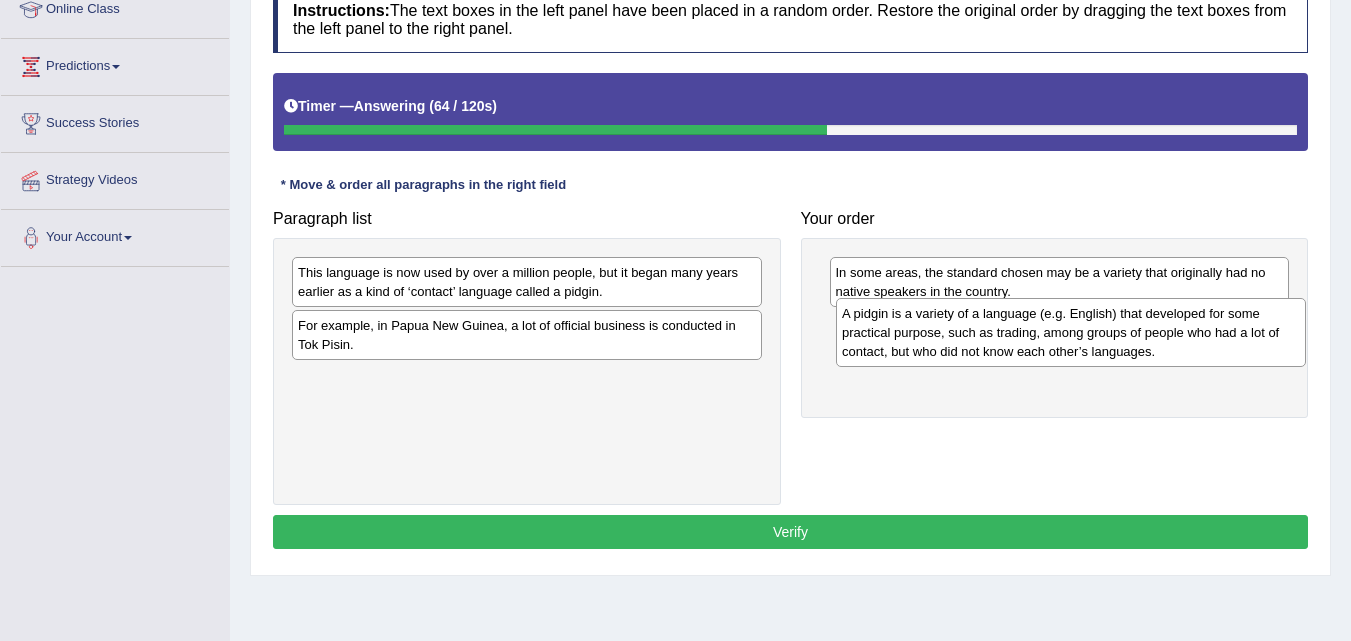 drag, startPoint x: 584, startPoint y: 281, endPoint x: 1126, endPoint y: 322, distance: 543.5485 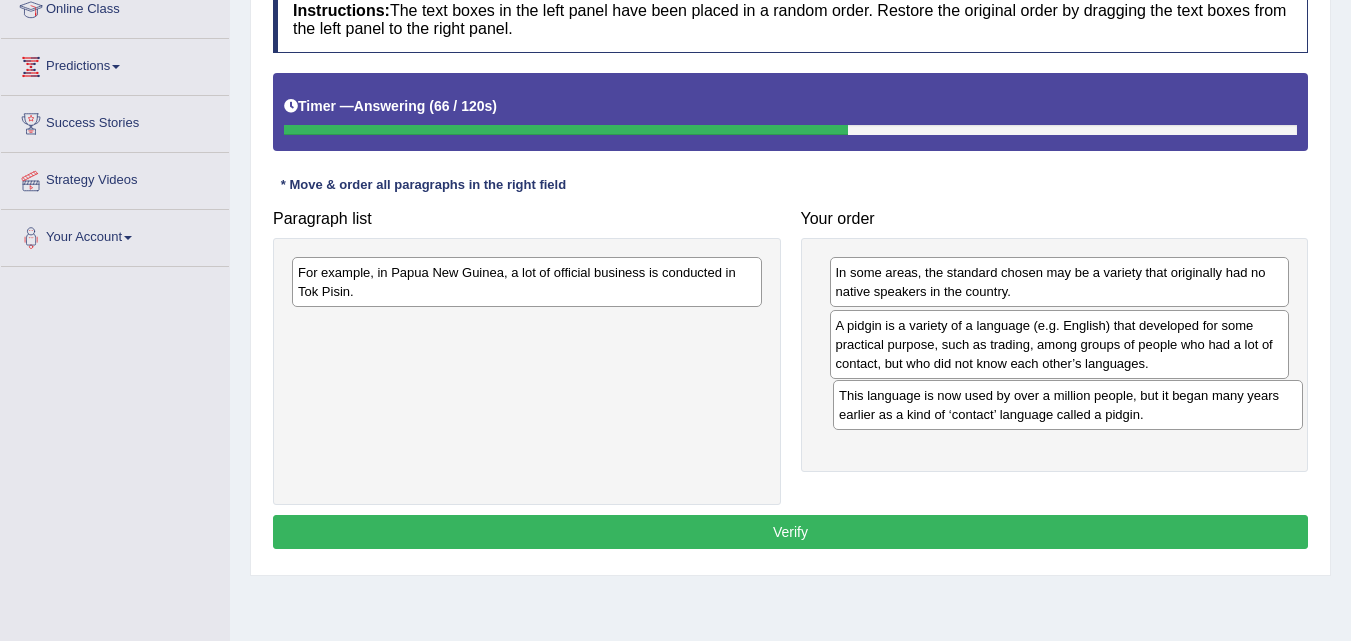 drag, startPoint x: 627, startPoint y: 289, endPoint x: 1172, endPoint y: 412, distance: 558.70746 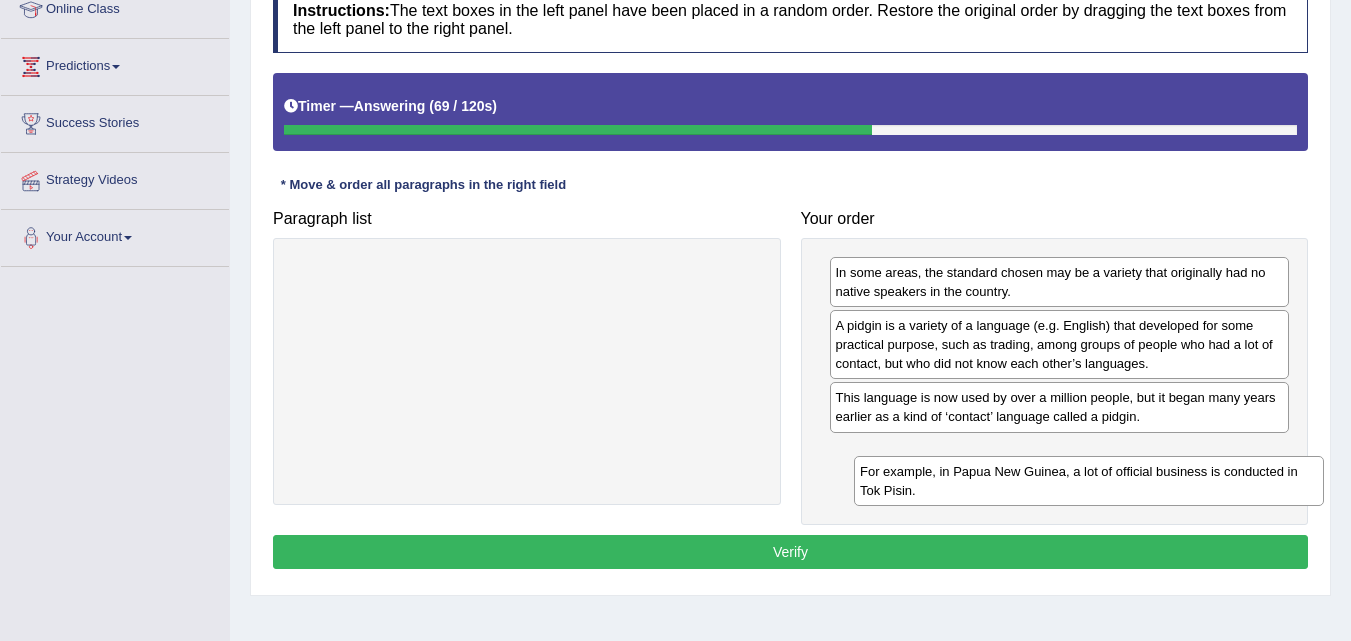 drag, startPoint x: 616, startPoint y: 276, endPoint x: 1178, endPoint y: 475, distance: 596.1921 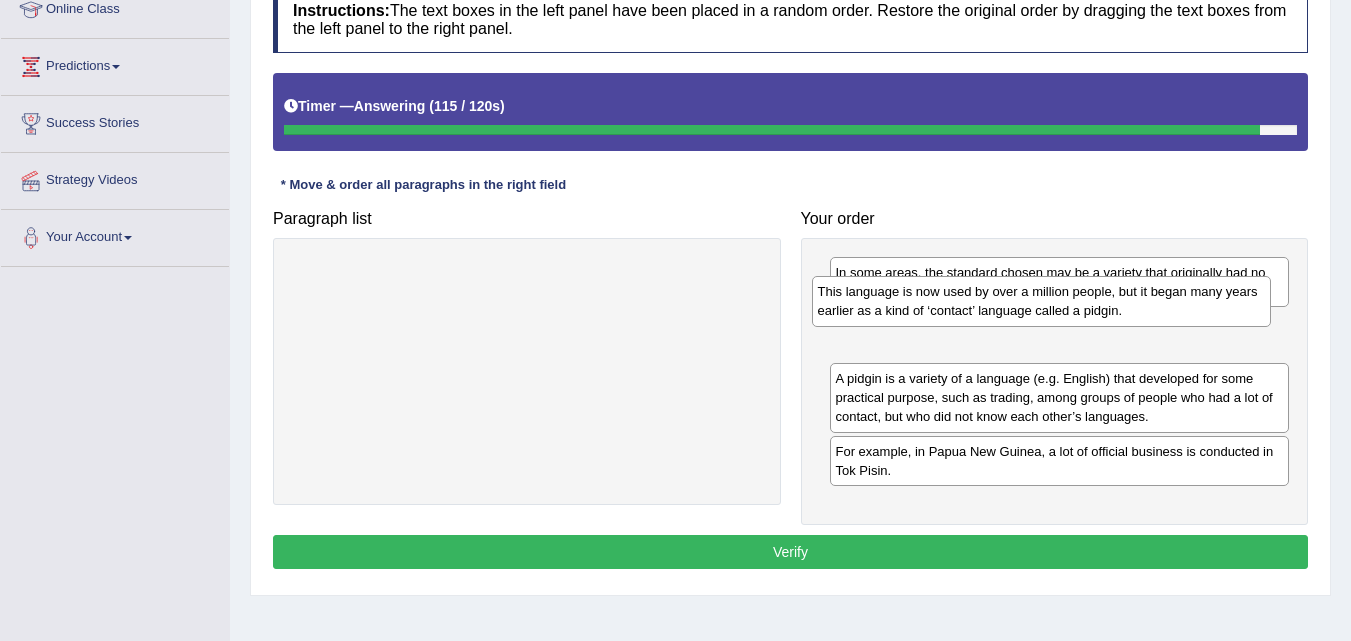 drag, startPoint x: 915, startPoint y: 418, endPoint x: 894, endPoint y: 319, distance: 101.20277 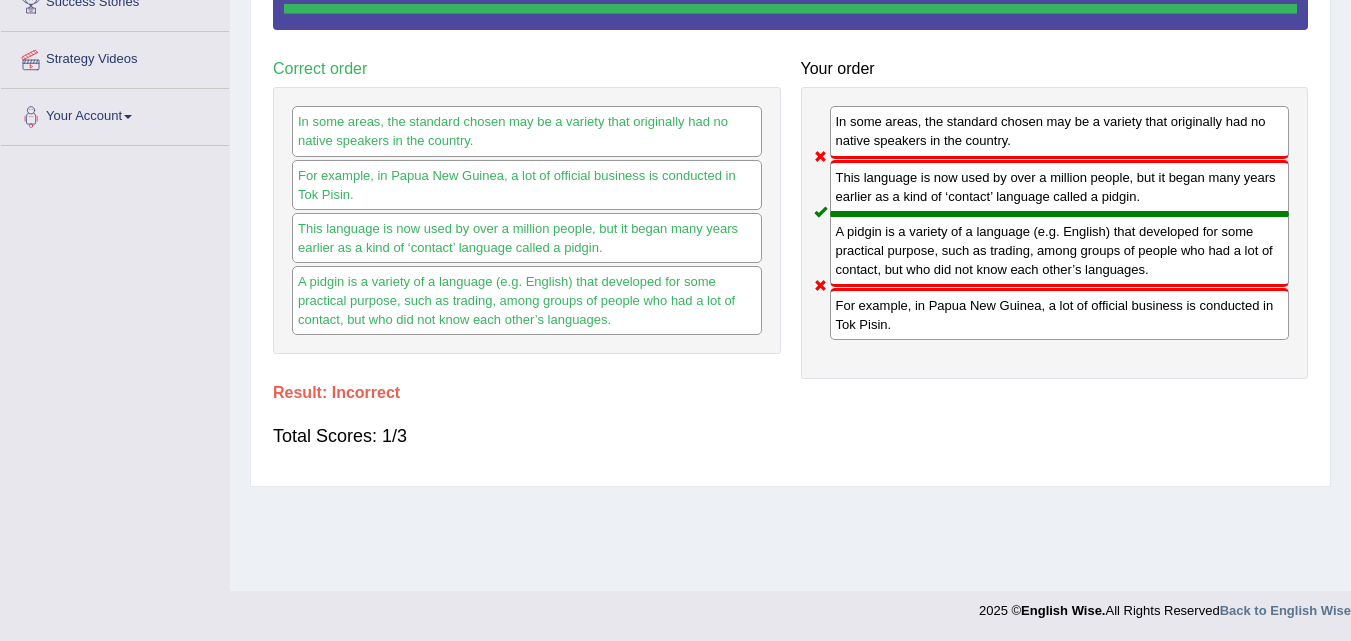scroll, scrollTop: 0, scrollLeft: 0, axis: both 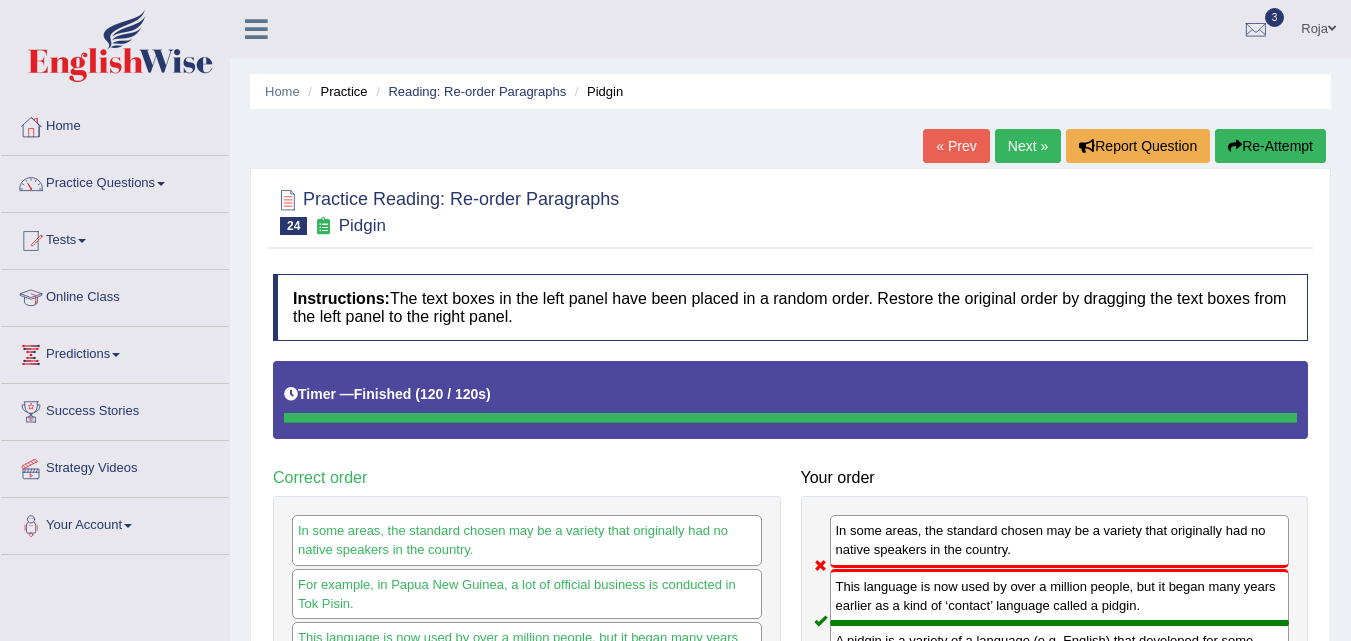 click on "Next »" at bounding box center [1028, 146] 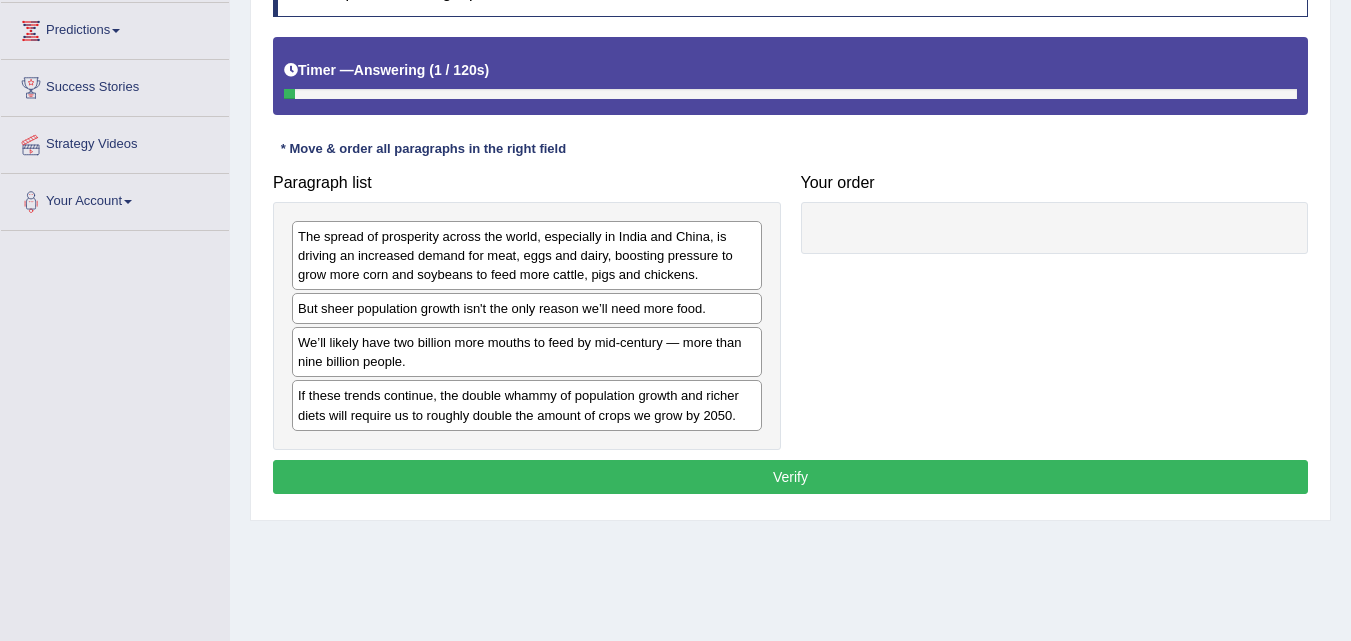 scroll, scrollTop: 0, scrollLeft: 0, axis: both 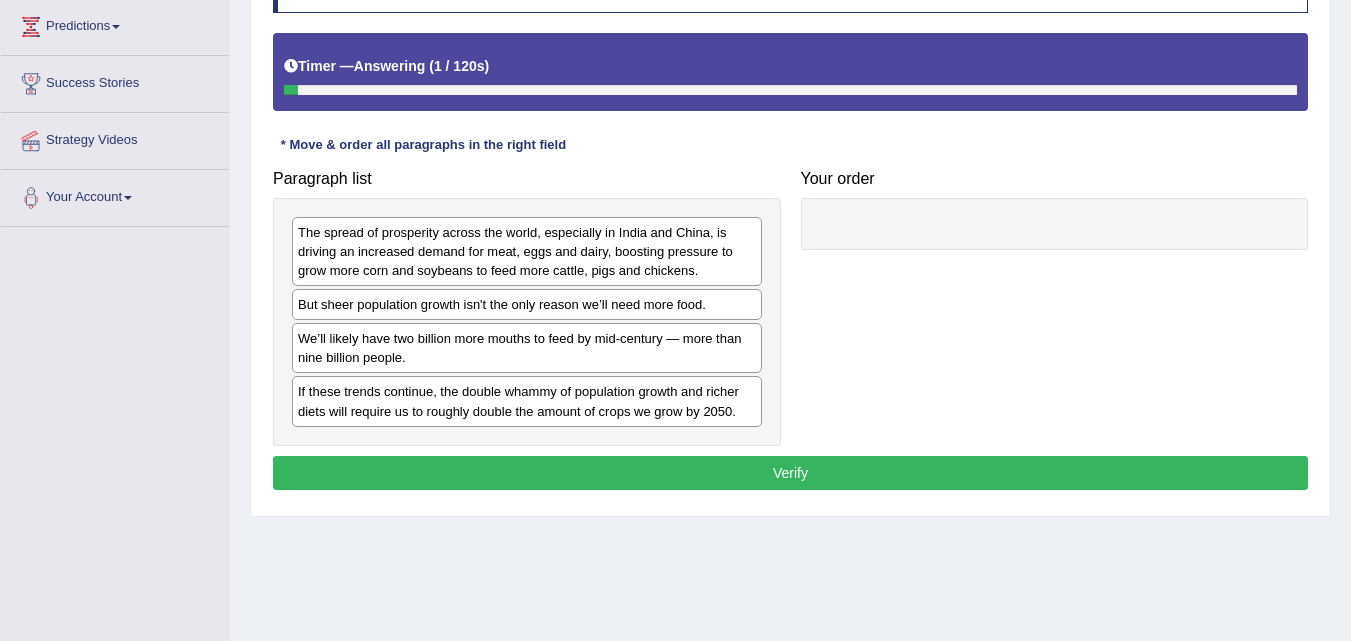 click on "Toggle navigation
Home
Practice Questions   Speaking Practice Read Aloud
Repeat Sentence
Describe Image
Re-tell Lecture
Answer Short Question
Summarize Group Discussion
Respond To A Situation
Writing Practice  Summarize Written Text
Write Essay
Reading Practice  Reading & Writing: Fill In The Blanks
Choose Multiple Answers
Re-order Paragraphs
Fill In The Blanks
Choose Single Answer
Listening Practice  Summarize Spoken Text
Highlight Incorrect Words
Highlight Correct Summary
Select Missing Word
Choose Single Answer
Choose Multiple Answers
Fill In The Blanks
Write From Dictation
Pronunciation
Tests
Take Mock Test" at bounding box center [675, -8] 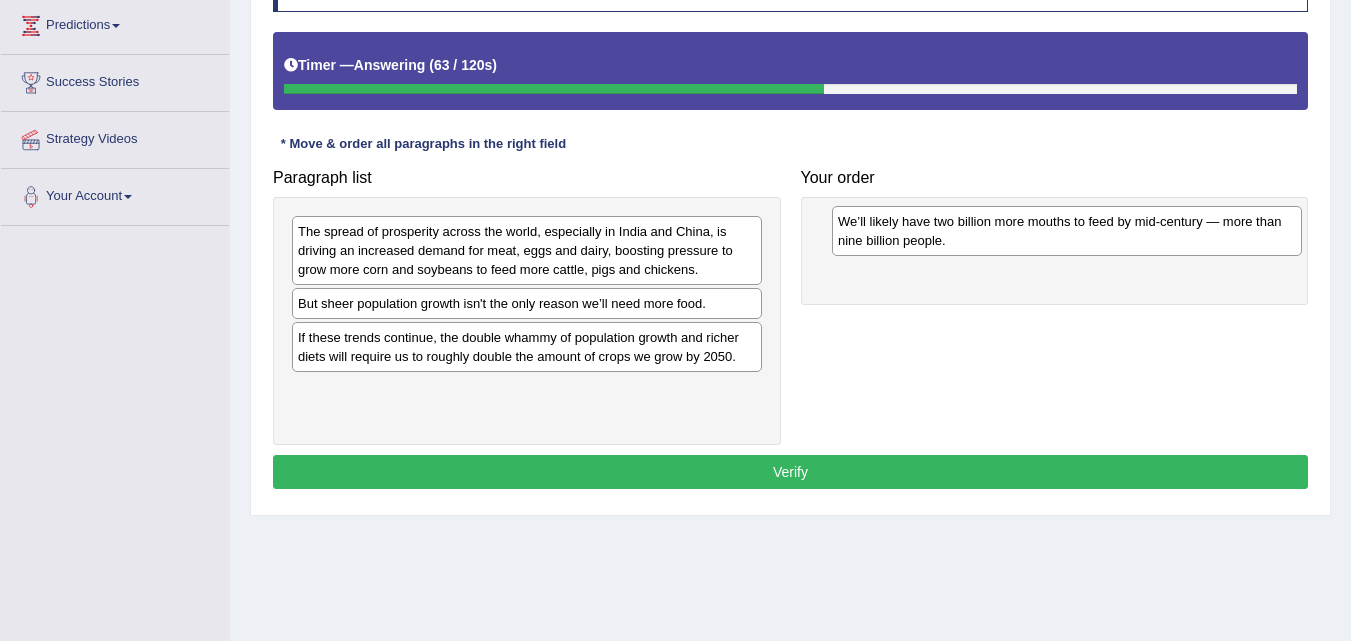 drag, startPoint x: 430, startPoint y: 353, endPoint x: 954, endPoint y: 237, distance: 536.68616 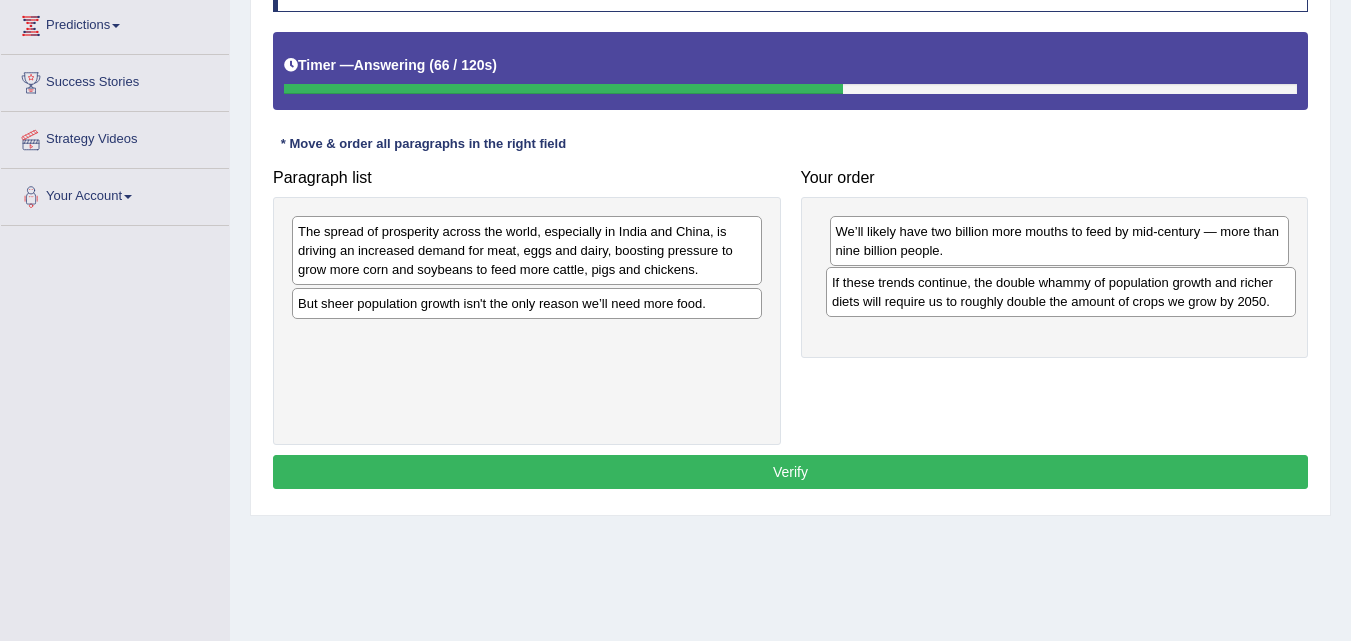 drag, startPoint x: 550, startPoint y: 354, endPoint x: 1084, endPoint y: 299, distance: 536.82495 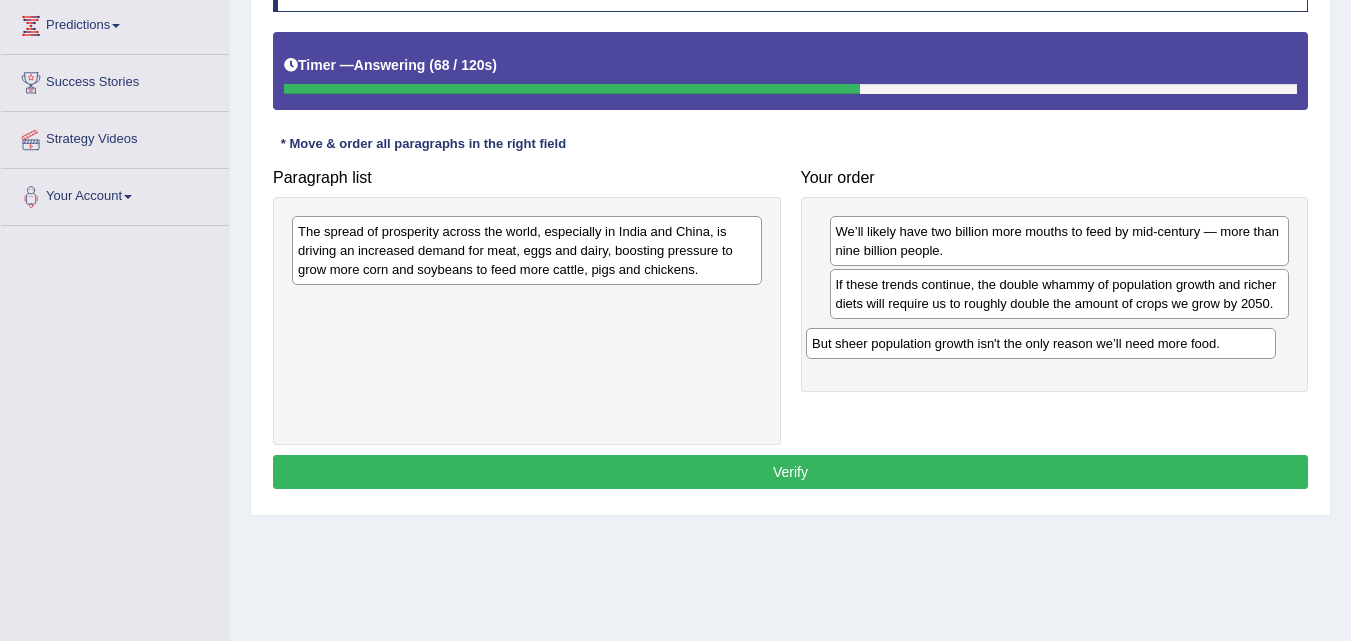 drag, startPoint x: 621, startPoint y: 315, endPoint x: 1138, endPoint y: 353, distance: 518.39465 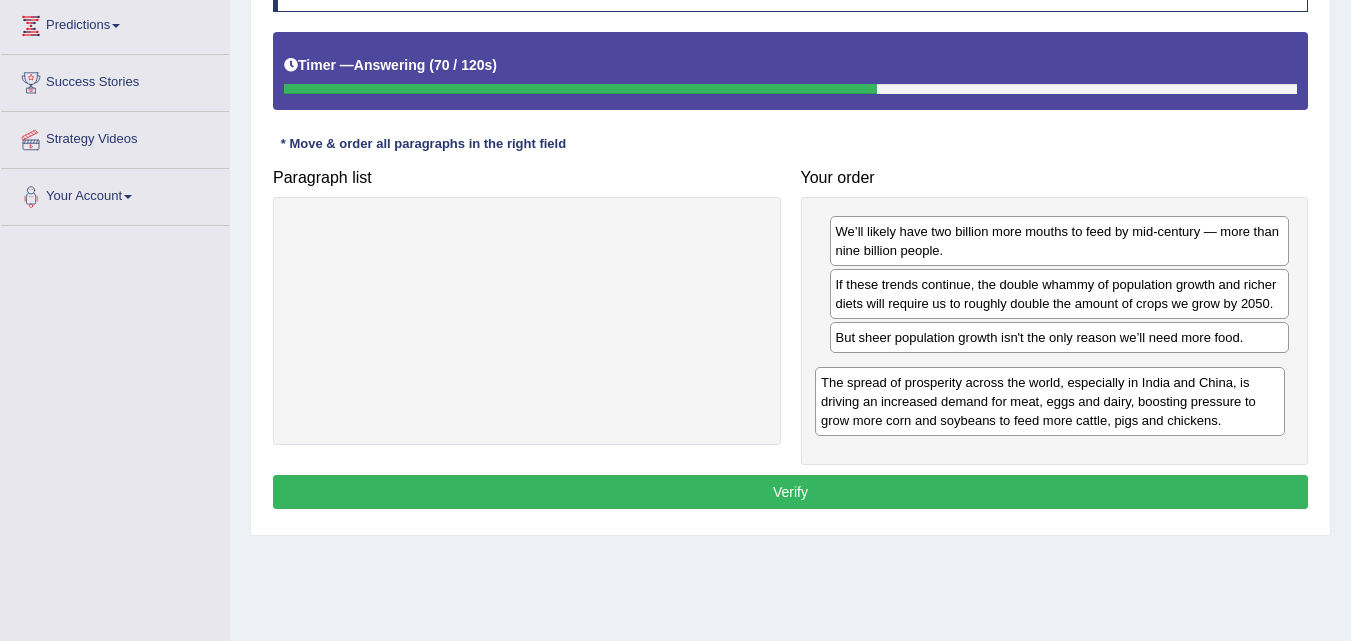 drag, startPoint x: 608, startPoint y: 247, endPoint x: 1126, endPoint y: 398, distance: 539.56 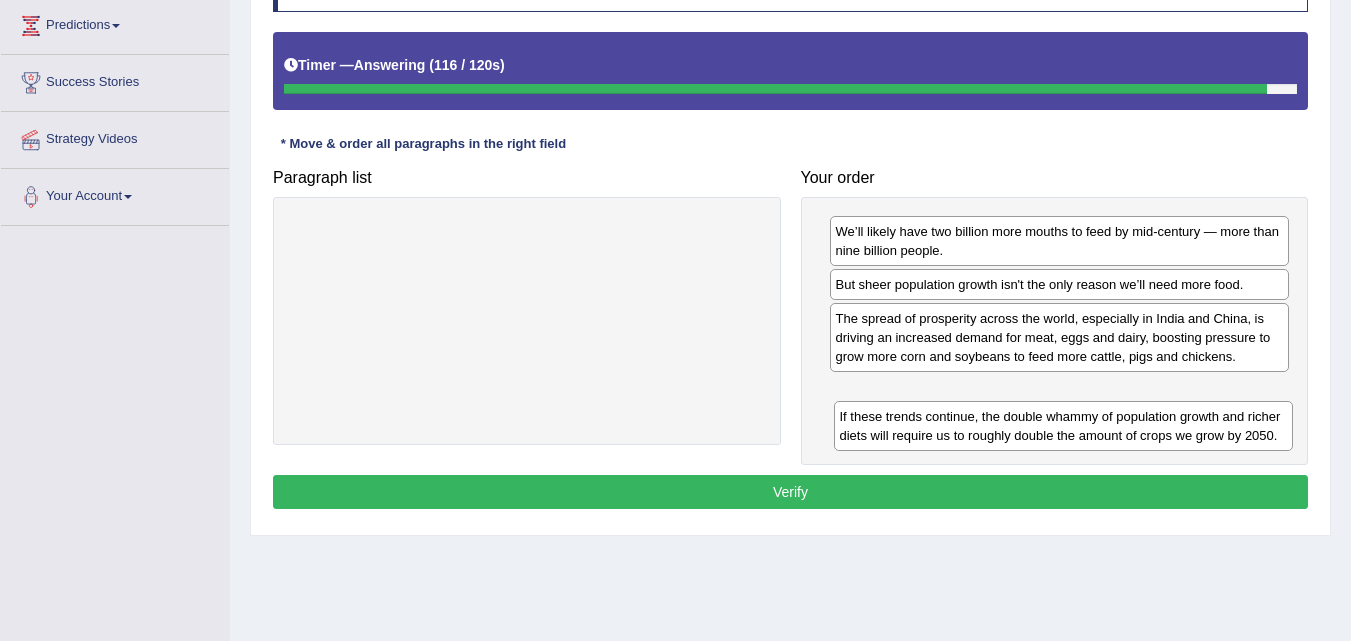 drag, startPoint x: 957, startPoint y: 296, endPoint x: 947, endPoint y: 398, distance: 102.48902 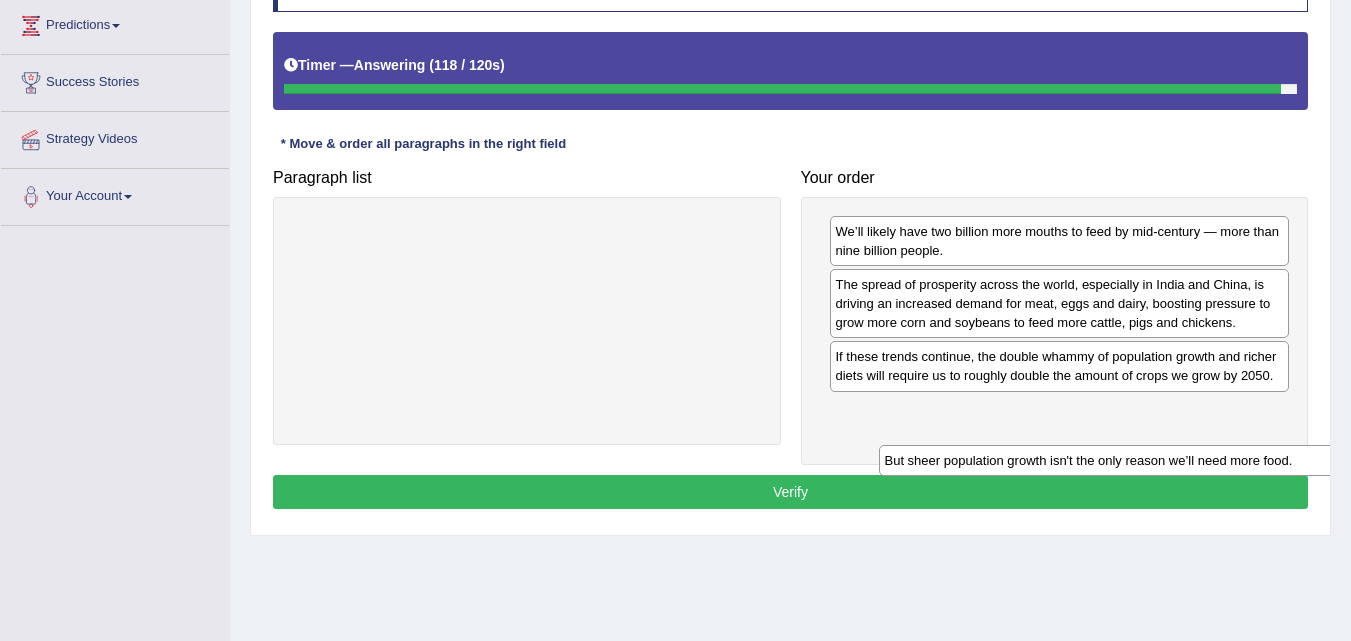 drag, startPoint x: 887, startPoint y: 286, endPoint x: 902, endPoint y: 444, distance: 158.71043 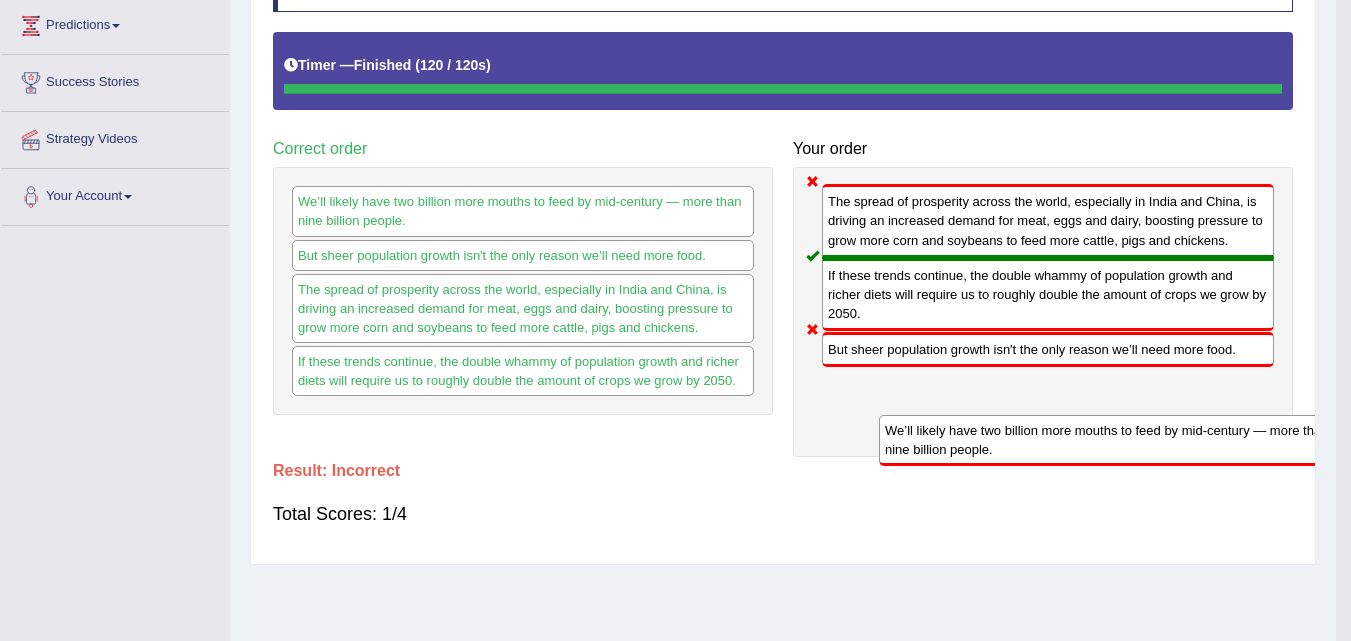 drag, startPoint x: 859, startPoint y: 238, endPoint x: 867, endPoint y: 432, distance: 194.16487 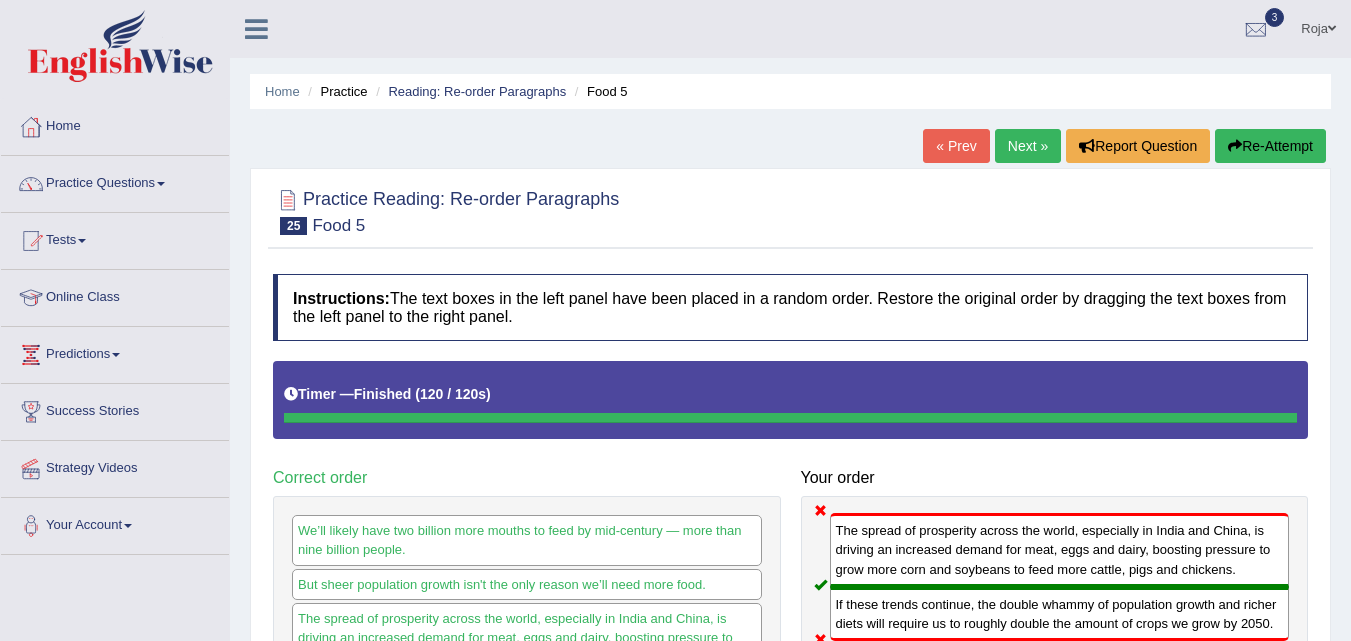 scroll, scrollTop: 409, scrollLeft: 0, axis: vertical 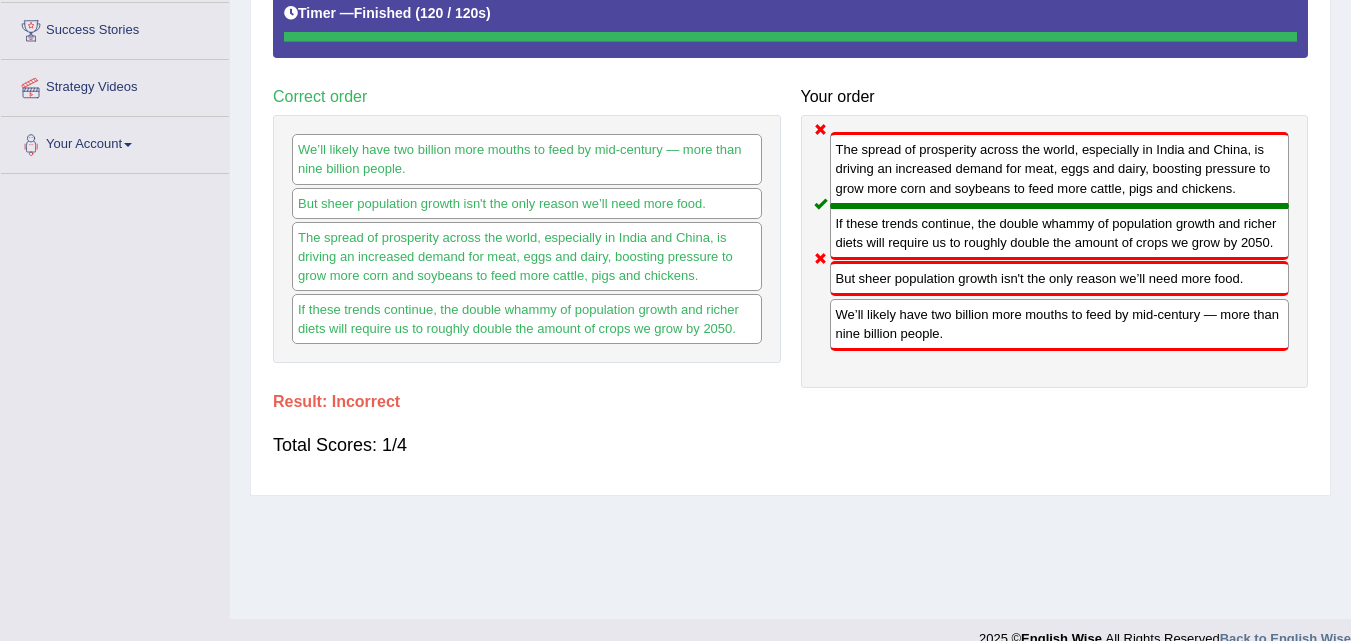 drag, startPoint x: 1329, startPoint y: 382, endPoint x: 1365, endPoint y: 403, distance: 41.677334 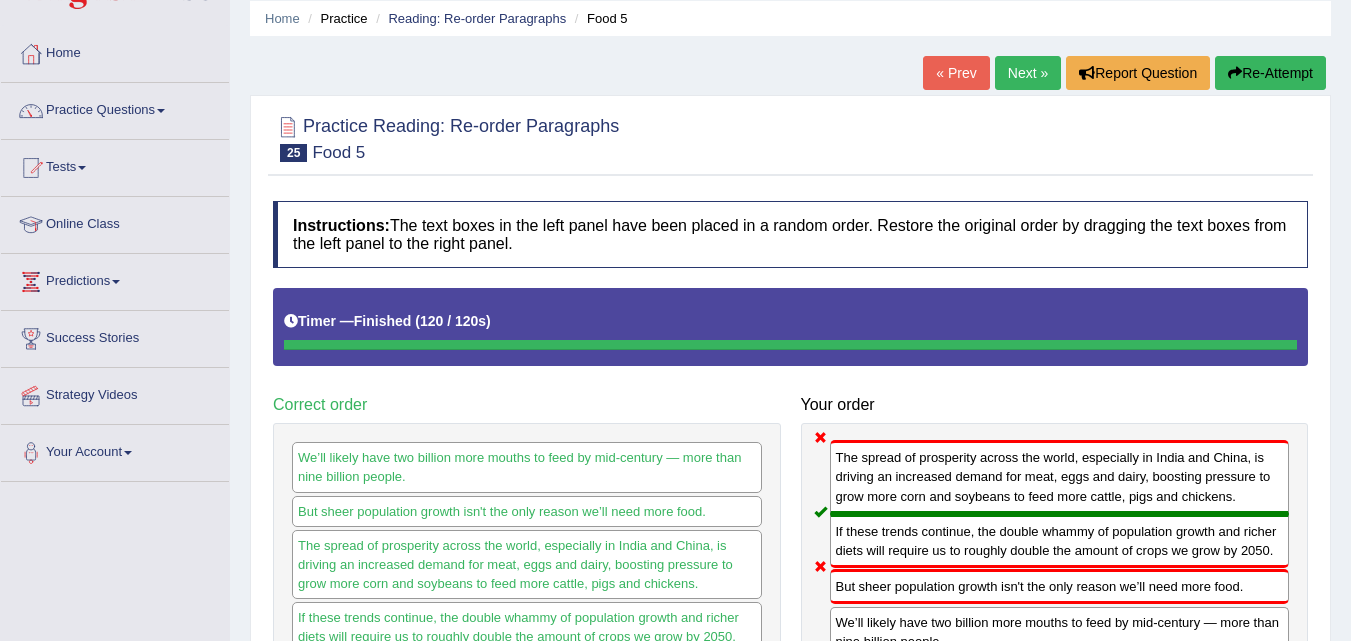 scroll, scrollTop: 71, scrollLeft: 0, axis: vertical 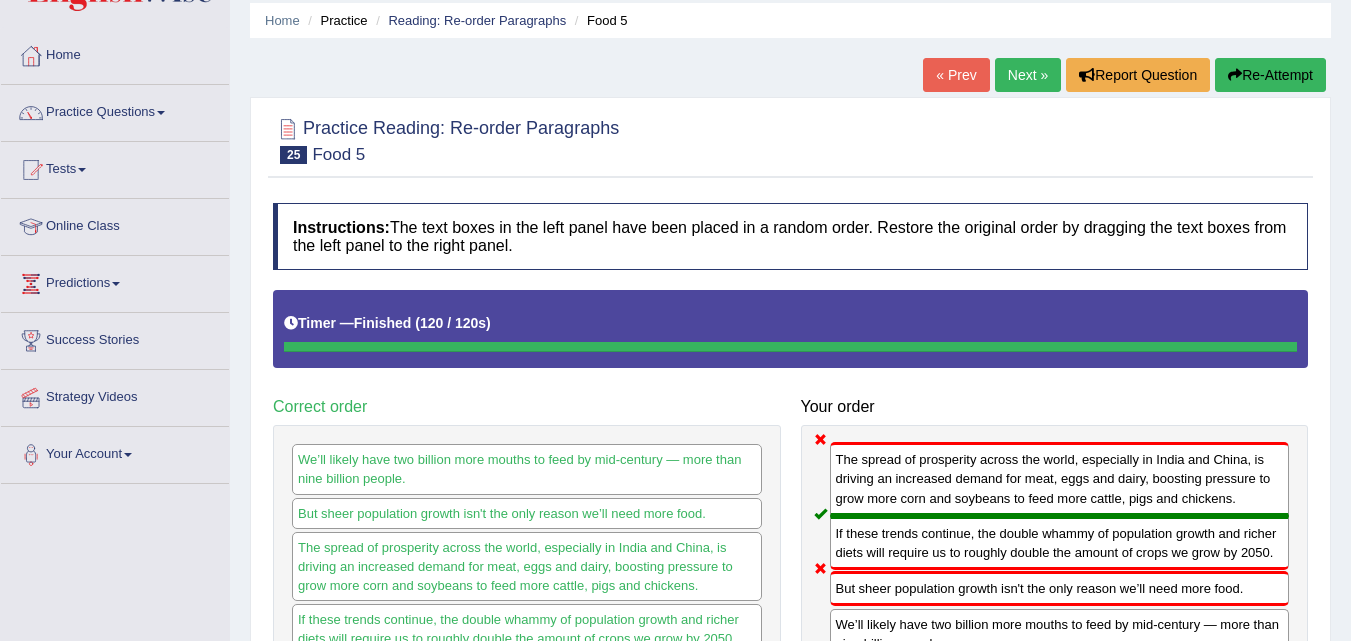 click on "Next »" at bounding box center (1028, 75) 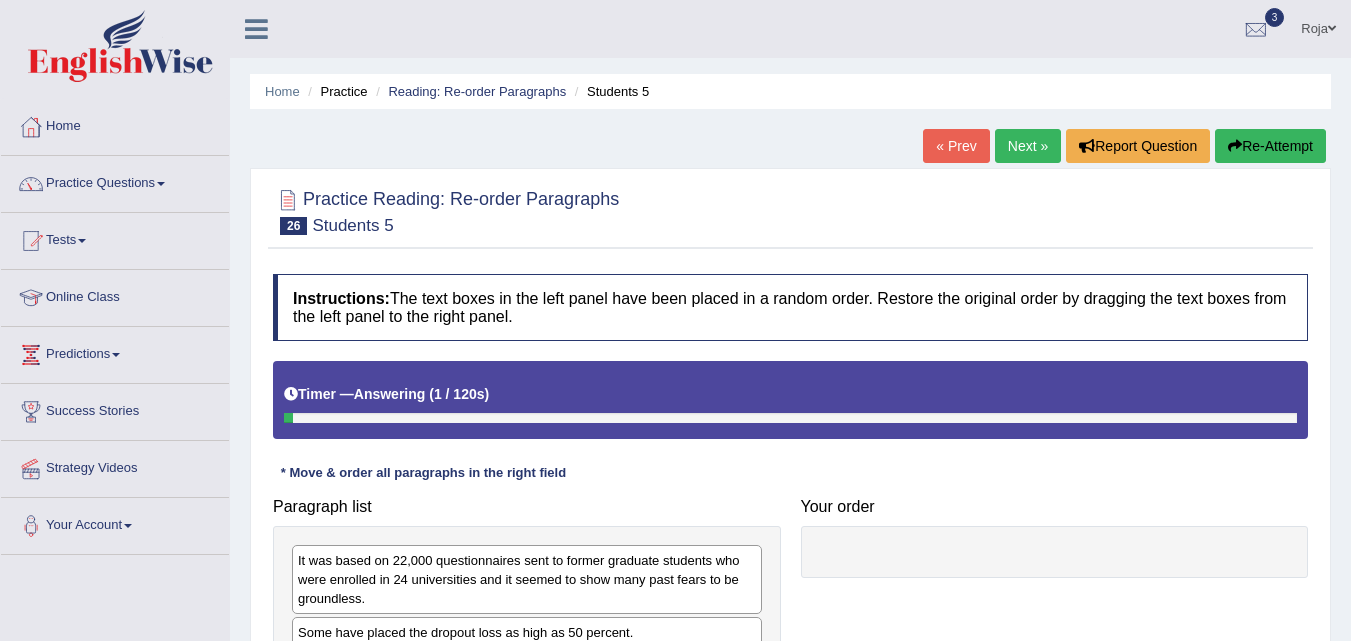 scroll, scrollTop: 0, scrollLeft: 0, axis: both 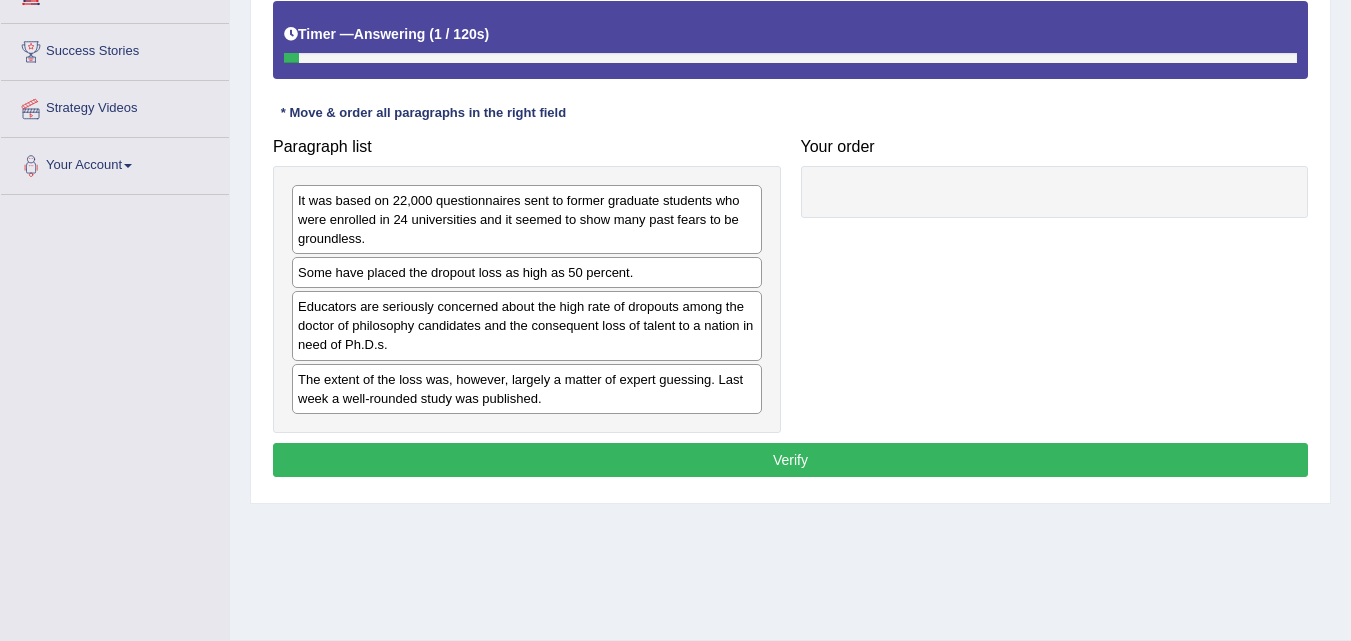 click on "Toggle navigation
Home
Practice Questions   Speaking Practice Read Aloud
Repeat Sentence
Describe Image
Re-tell Lecture
Answer Short Question
Summarize Group Discussion
Respond To A Situation
Writing Practice  Summarize Written Text
Write Essay
Reading Practice  Reading & Writing: Fill In The Blanks
Choose Multiple Answers
Re-order Paragraphs
Fill In The Blanks
Choose Single Answer
Listening Practice  Summarize Spoken Text
Highlight Incorrect Words
Highlight Correct Summary
Select Missing Word
Choose Single Answer
Choose Multiple Answers
Fill In The Blanks
Write From Dictation
Pronunciation
Tests
Take Mock Test" at bounding box center [675, -40] 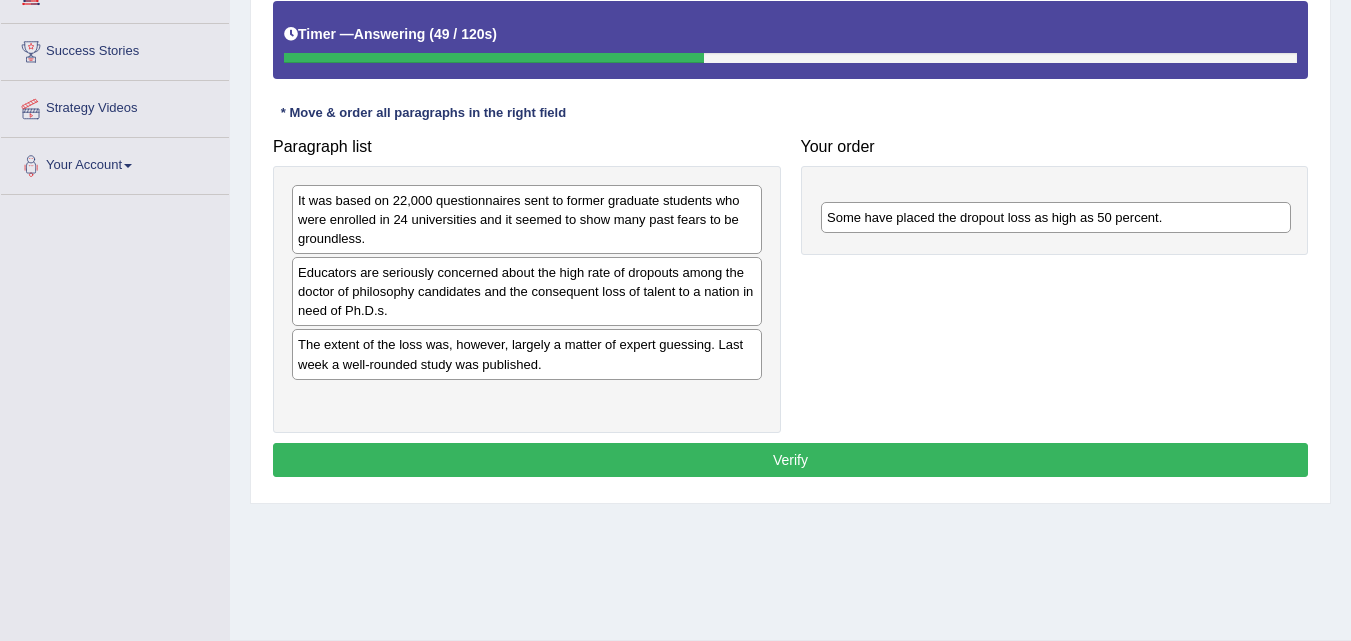 drag, startPoint x: 437, startPoint y: 276, endPoint x: 945, endPoint y: 224, distance: 510.65448 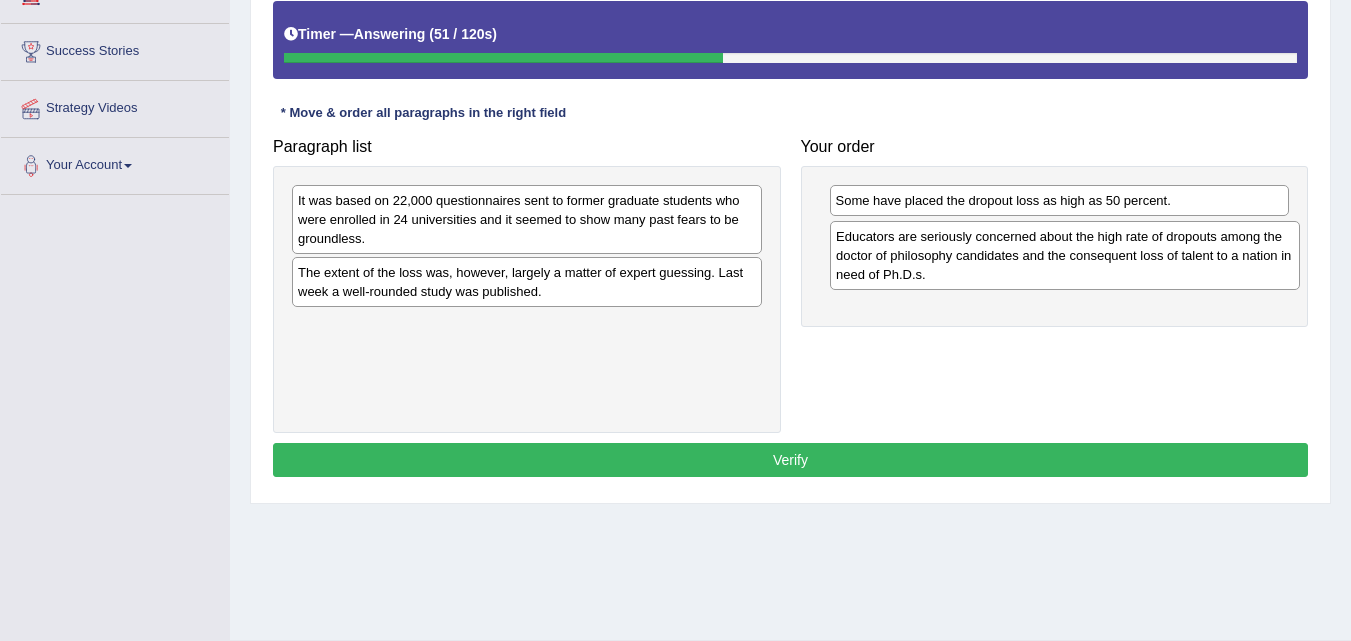 drag, startPoint x: 615, startPoint y: 309, endPoint x: 1155, endPoint y: 273, distance: 541.19867 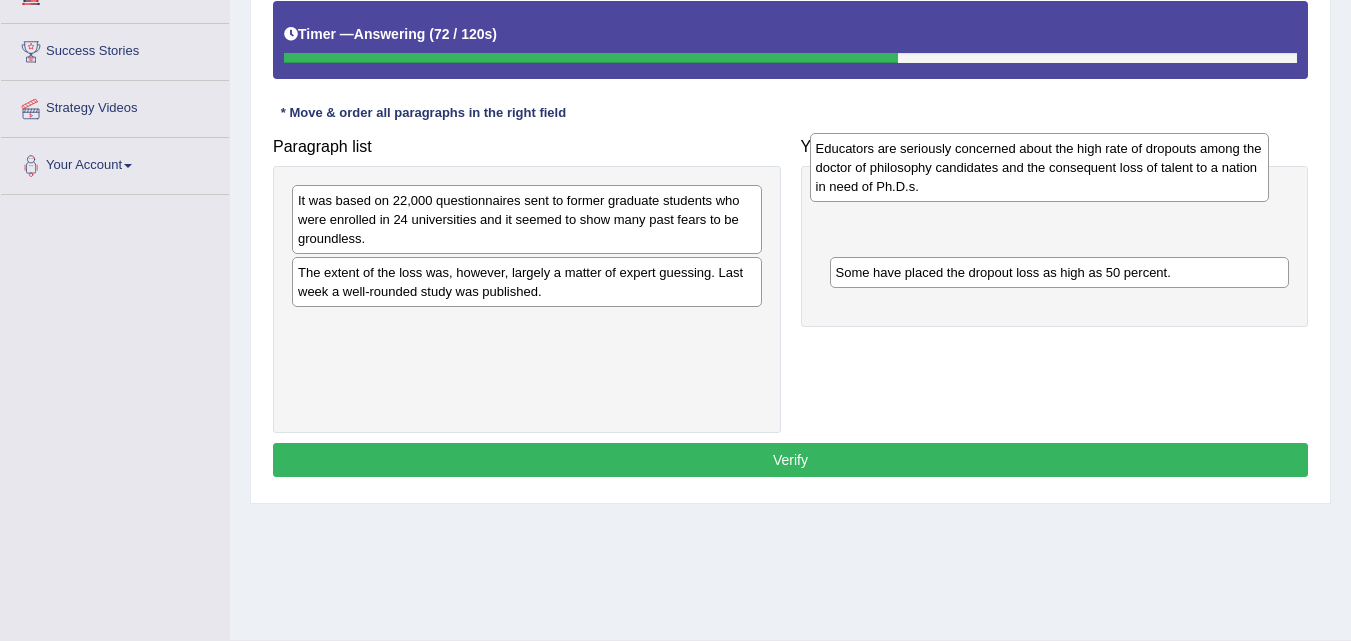 drag, startPoint x: 1155, startPoint y: 273, endPoint x: 1135, endPoint y: 188, distance: 87.32124 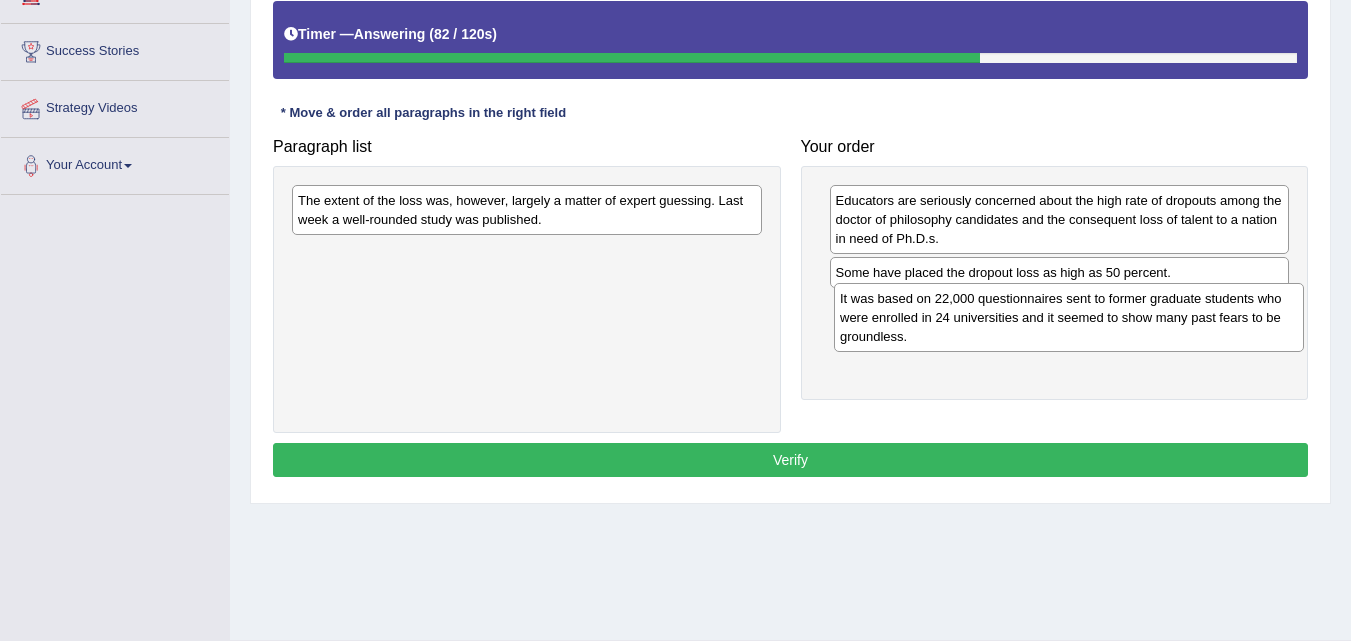 drag, startPoint x: 608, startPoint y: 216, endPoint x: 1154, endPoint y: 307, distance: 553.5314 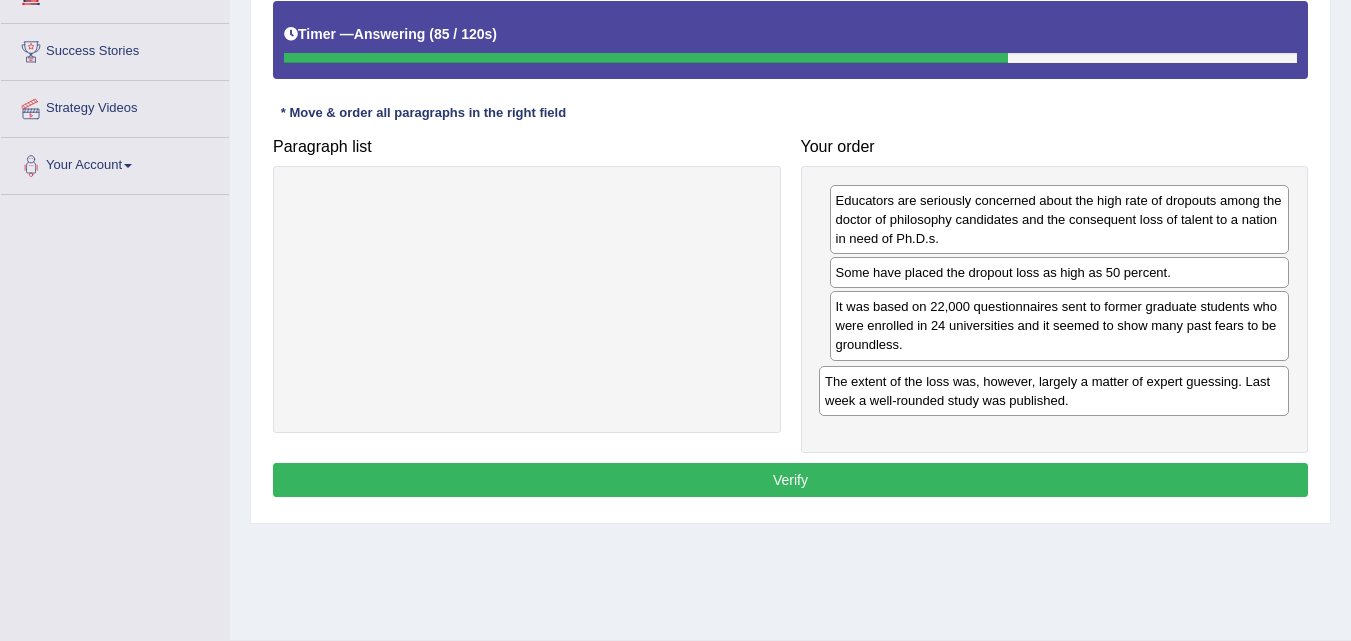 drag, startPoint x: 674, startPoint y: 209, endPoint x: 1208, endPoint y: 395, distance: 565.4662 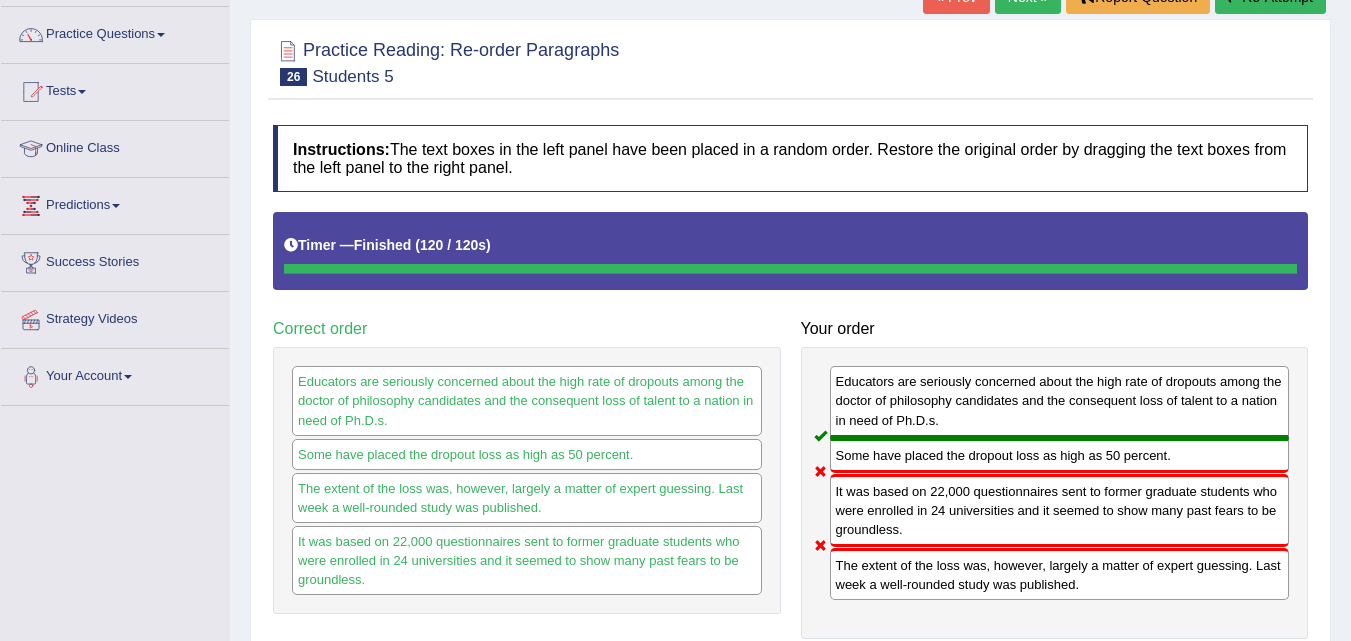 scroll, scrollTop: 147, scrollLeft: 0, axis: vertical 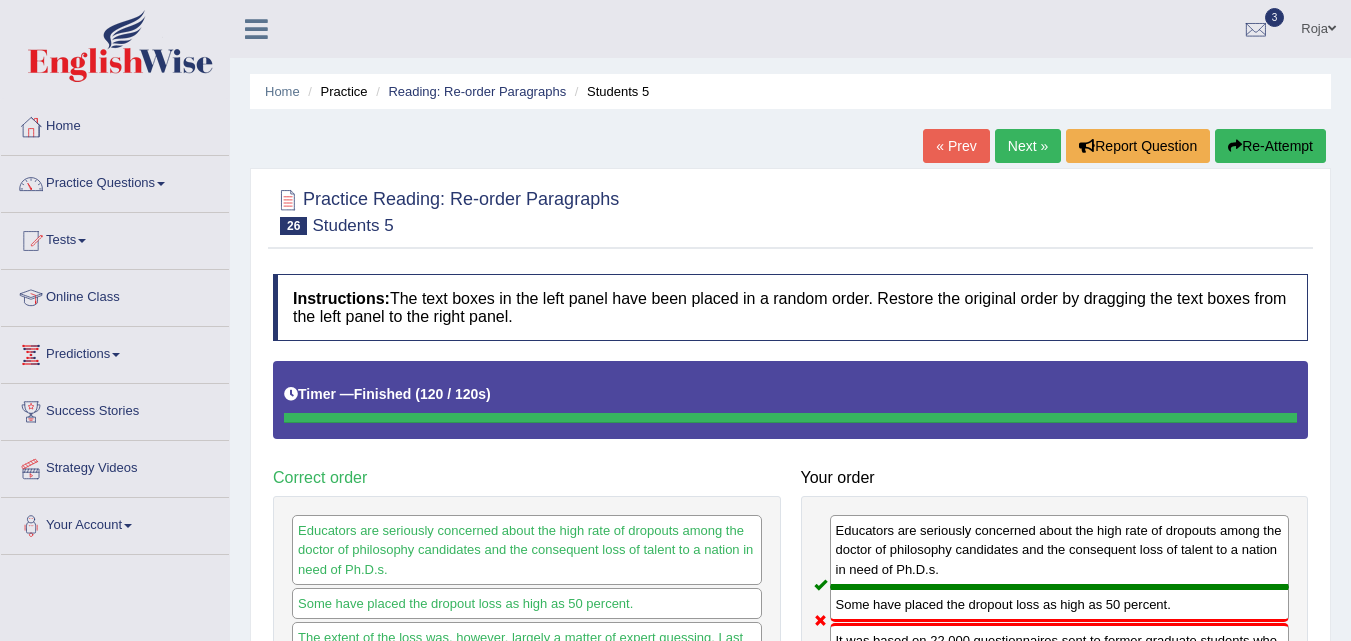 click on "Next »" at bounding box center (1028, 146) 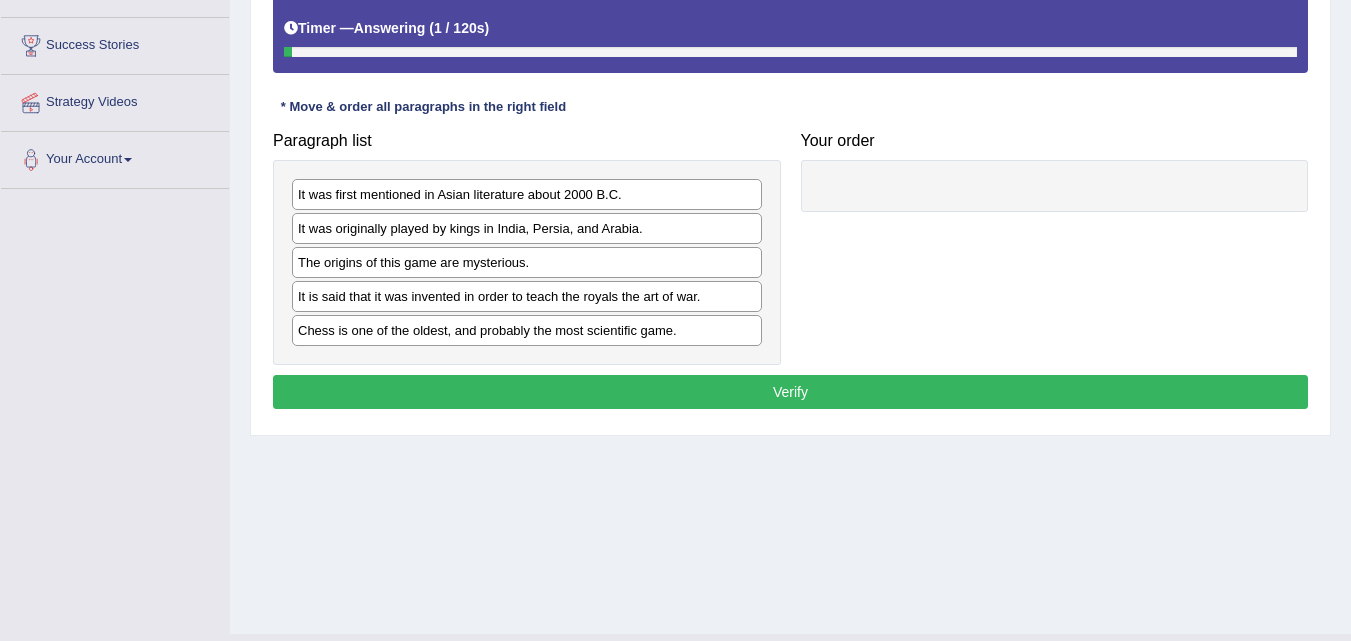 scroll, scrollTop: 366, scrollLeft: 0, axis: vertical 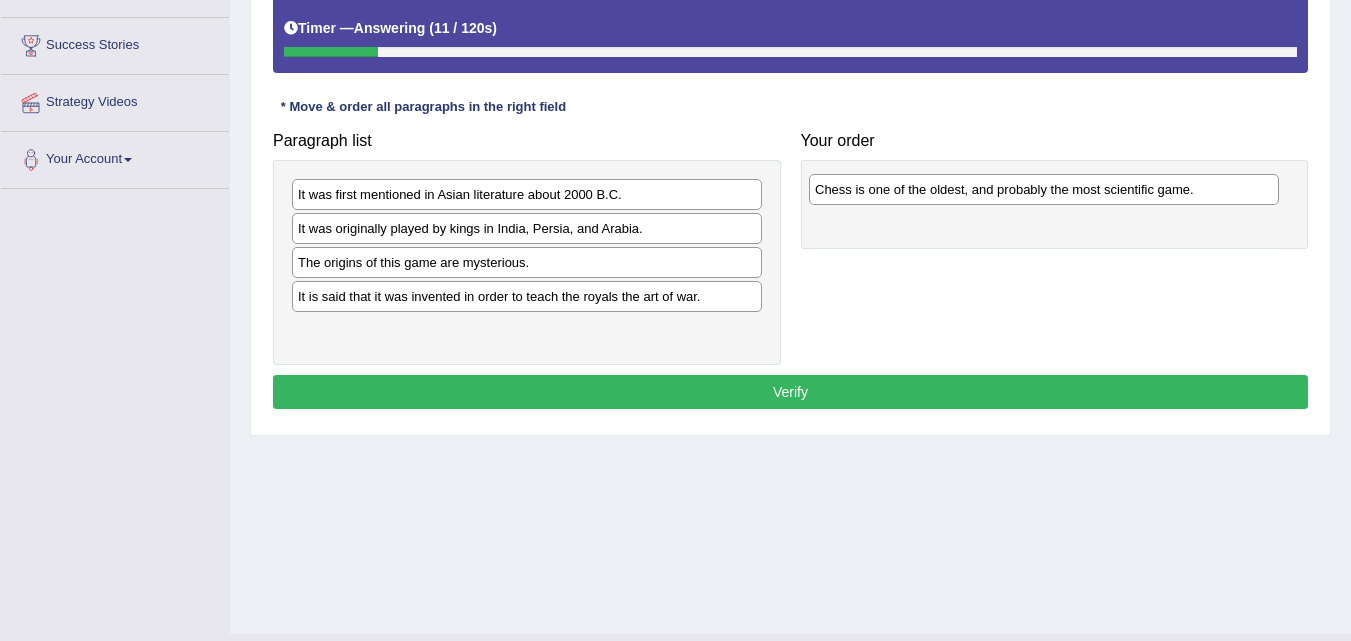 drag, startPoint x: 571, startPoint y: 326, endPoint x: 1088, endPoint y: 185, distance: 535.88245 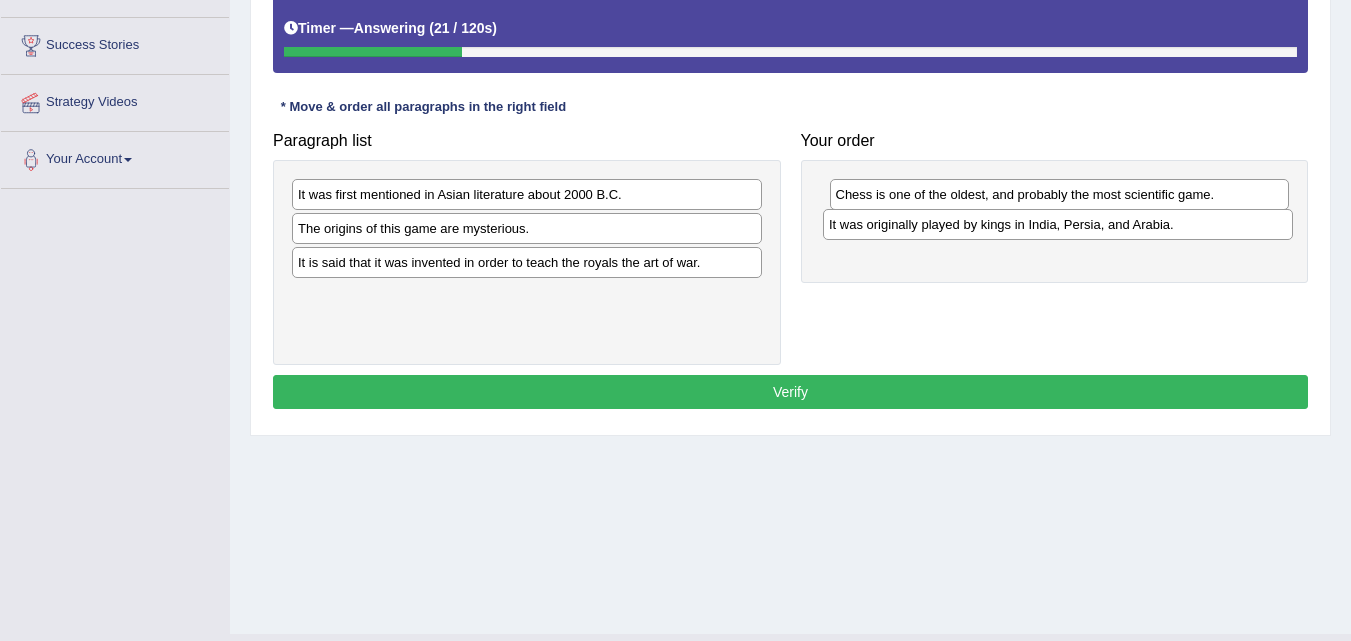 drag, startPoint x: 396, startPoint y: 232, endPoint x: 927, endPoint y: 229, distance: 531.0085 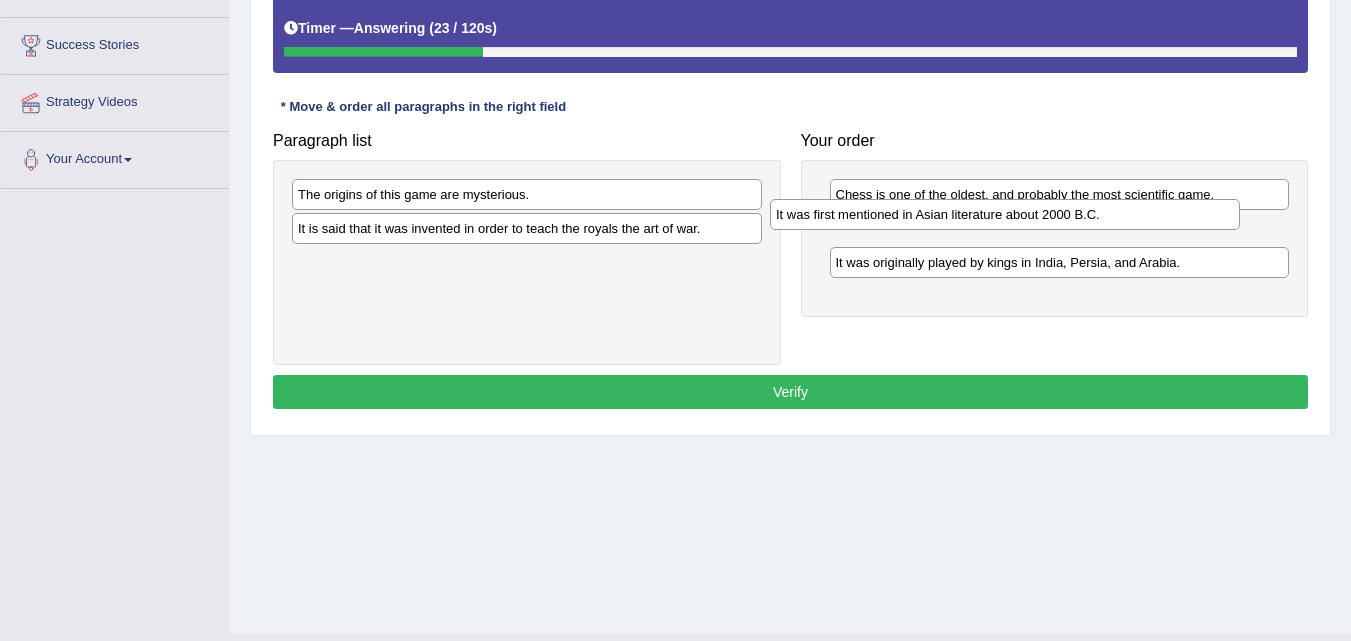 drag, startPoint x: 582, startPoint y: 190, endPoint x: 1084, endPoint y: 206, distance: 502.2549 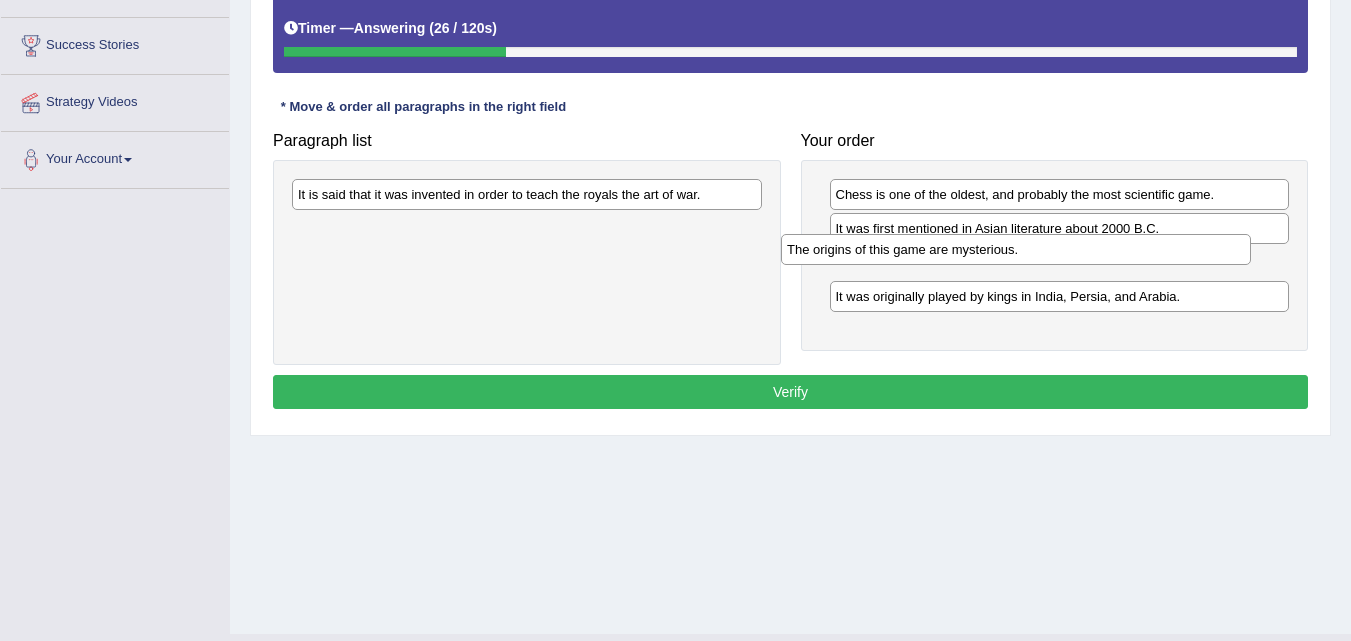 drag, startPoint x: 594, startPoint y: 193, endPoint x: 1109, endPoint y: 264, distance: 519.87115 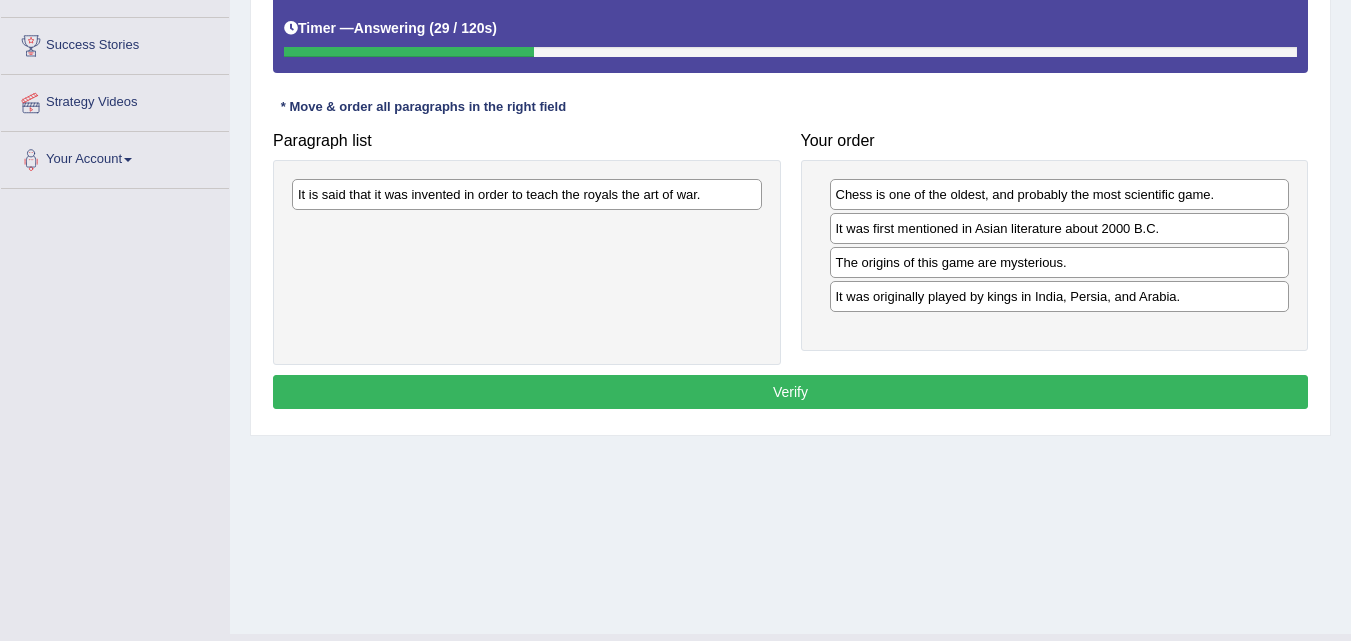 click on "The origins of this game are mysterious." at bounding box center (1060, 262) 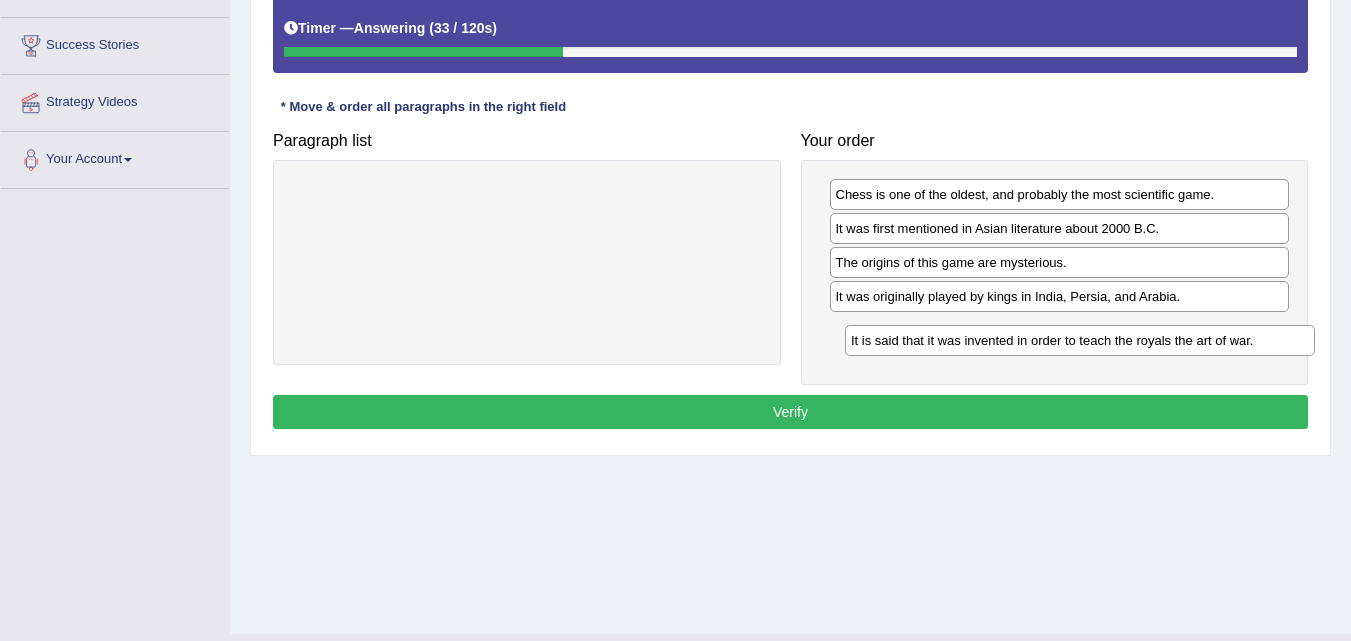 drag, startPoint x: 560, startPoint y: 185, endPoint x: 1112, endPoint y: 331, distance: 570.9816 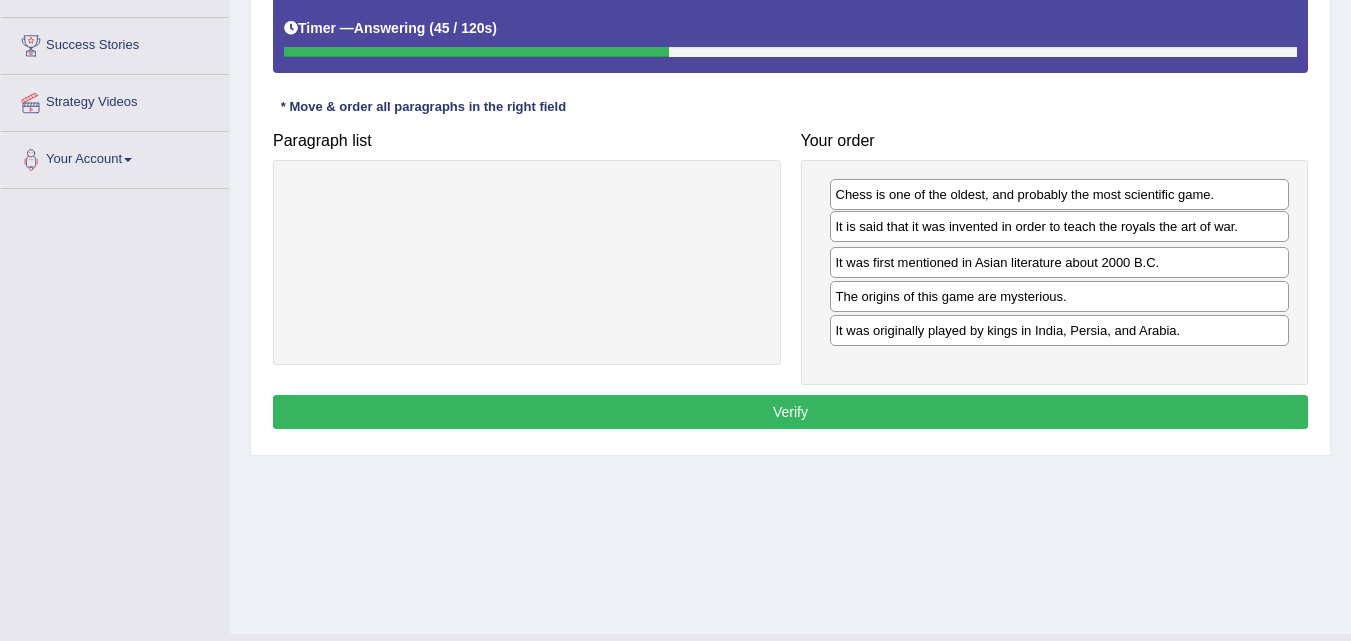 drag, startPoint x: 1092, startPoint y: 334, endPoint x: 1092, endPoint y: 230, distance: 104 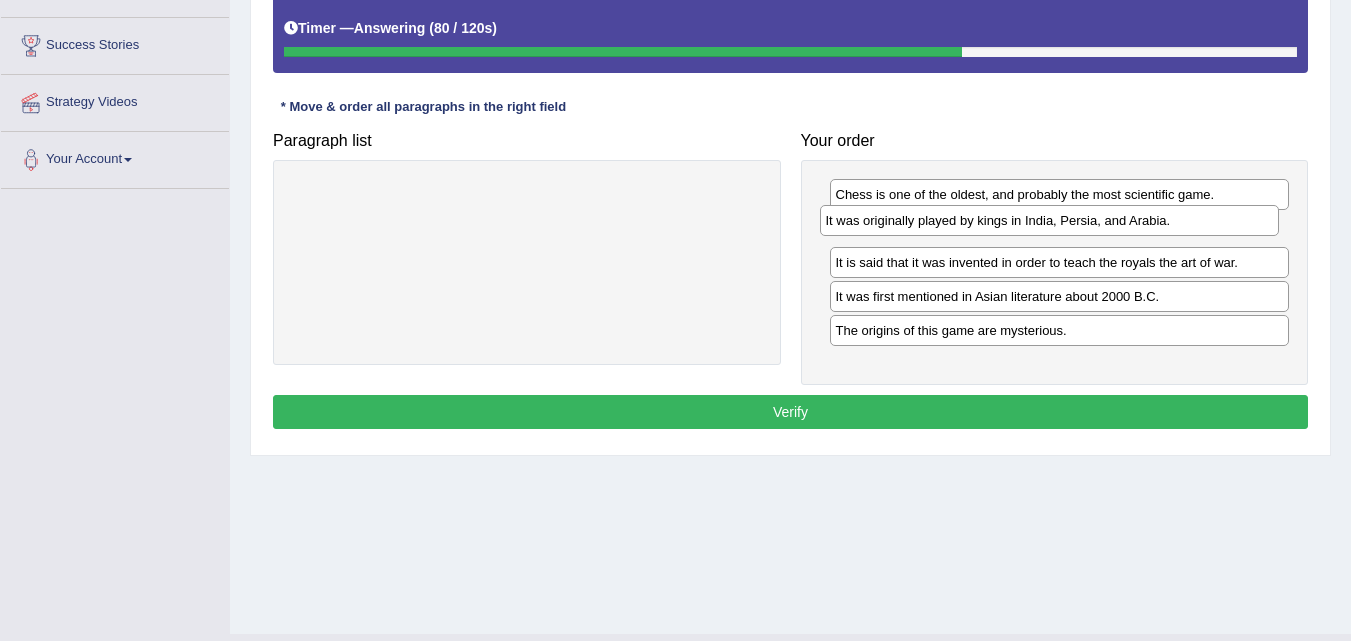 drag, startPoint x: 932, startPoint y: 334, endPoint x: 925, endPoint y: 226, distance: 108.226616 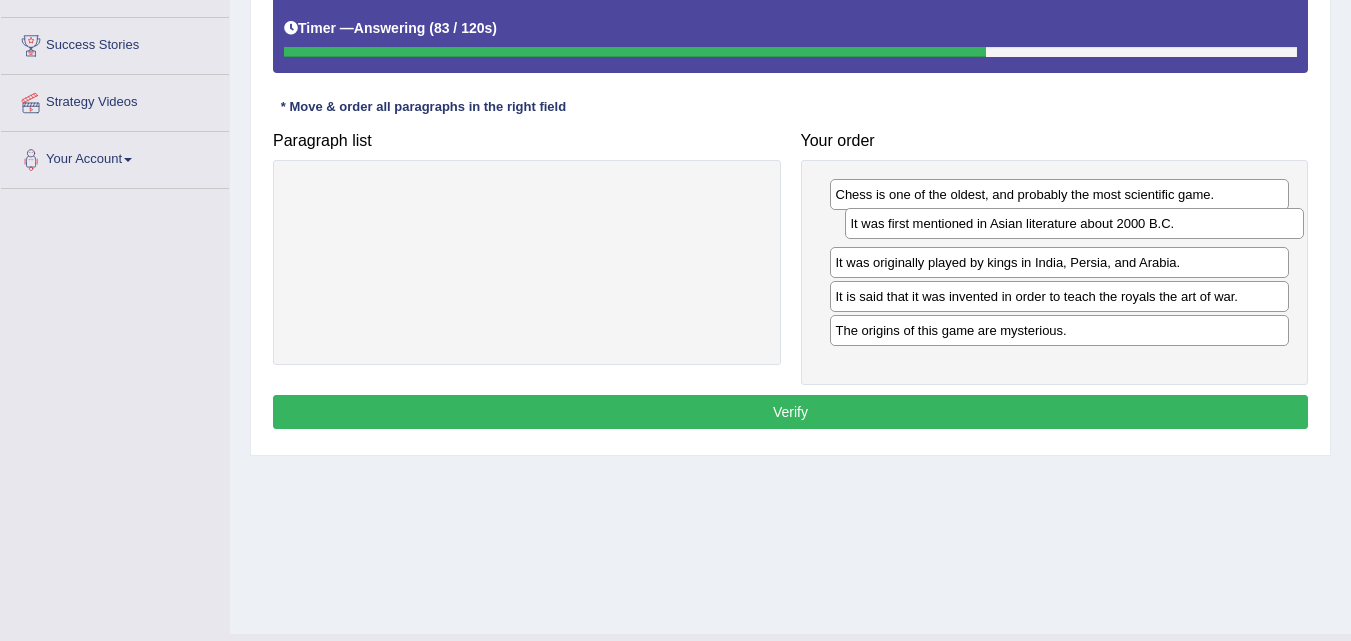 drag, startPoint x: 925, startPoint y: 298, endPoint x: 940, endPoint y: 225, distance: 74.52516 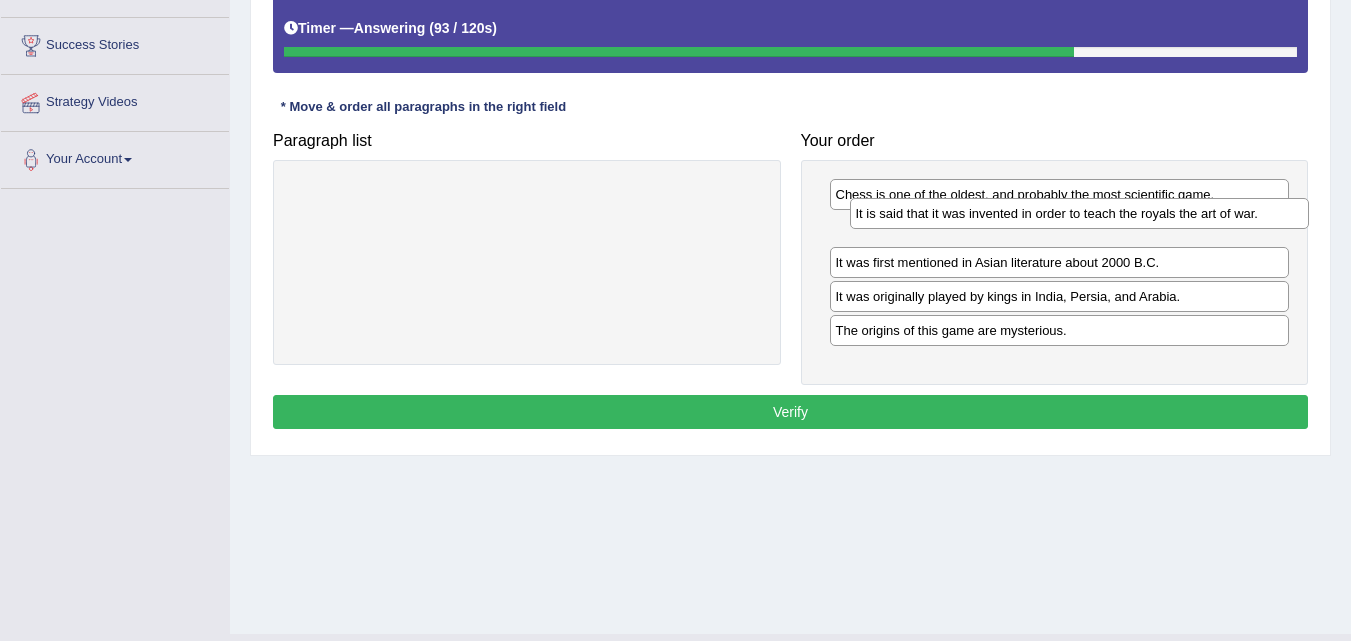drag, startPoint x: 894, startPoint y: 297, endPoint x: 912, endPoint y: 215, distance: 83.95237 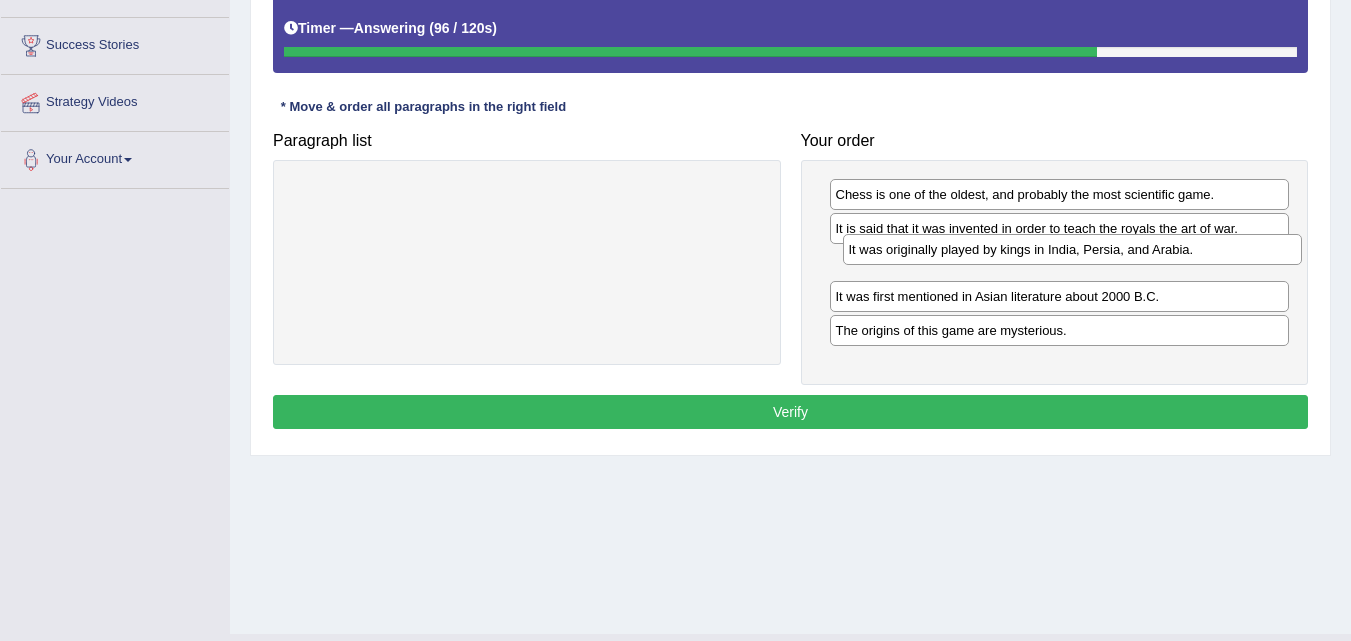 drag, startPoint x: 926, startPoint y: 297, endPoint x: 929, endPoint y: 259, distance: 38.118237 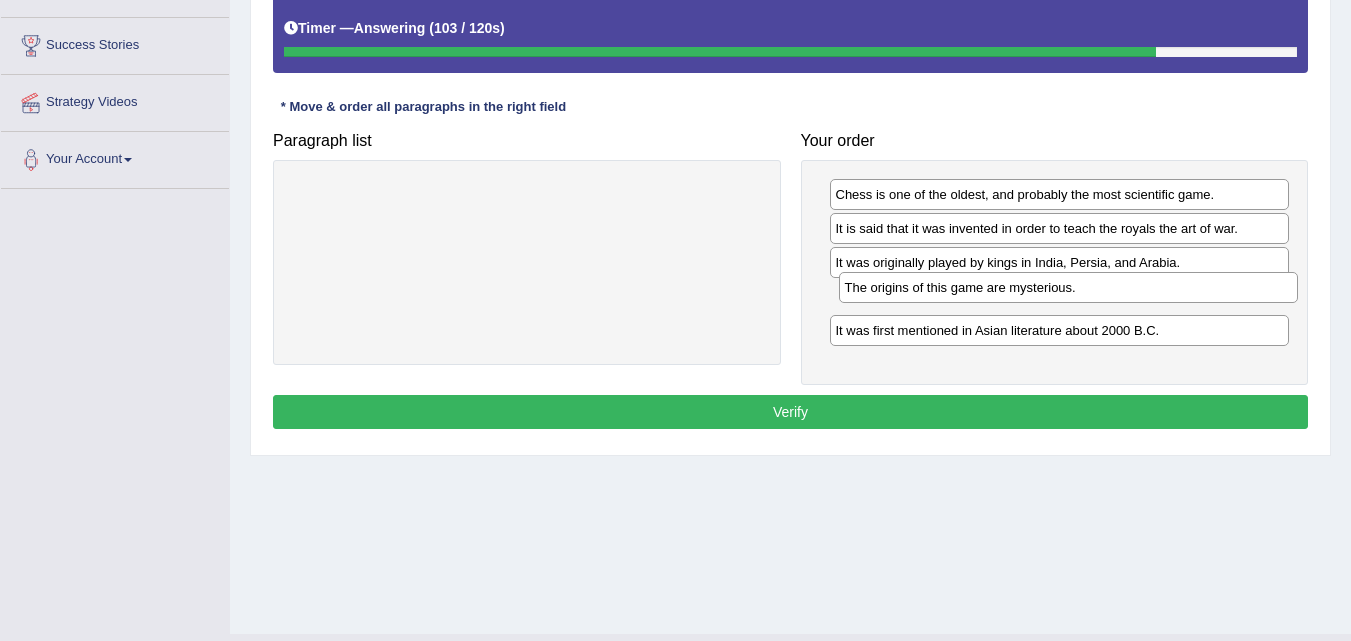 drag, startPoint x: 951, startPoint y: 332, endPoint x: 947, endPoint y: 283, distance: 49.162994 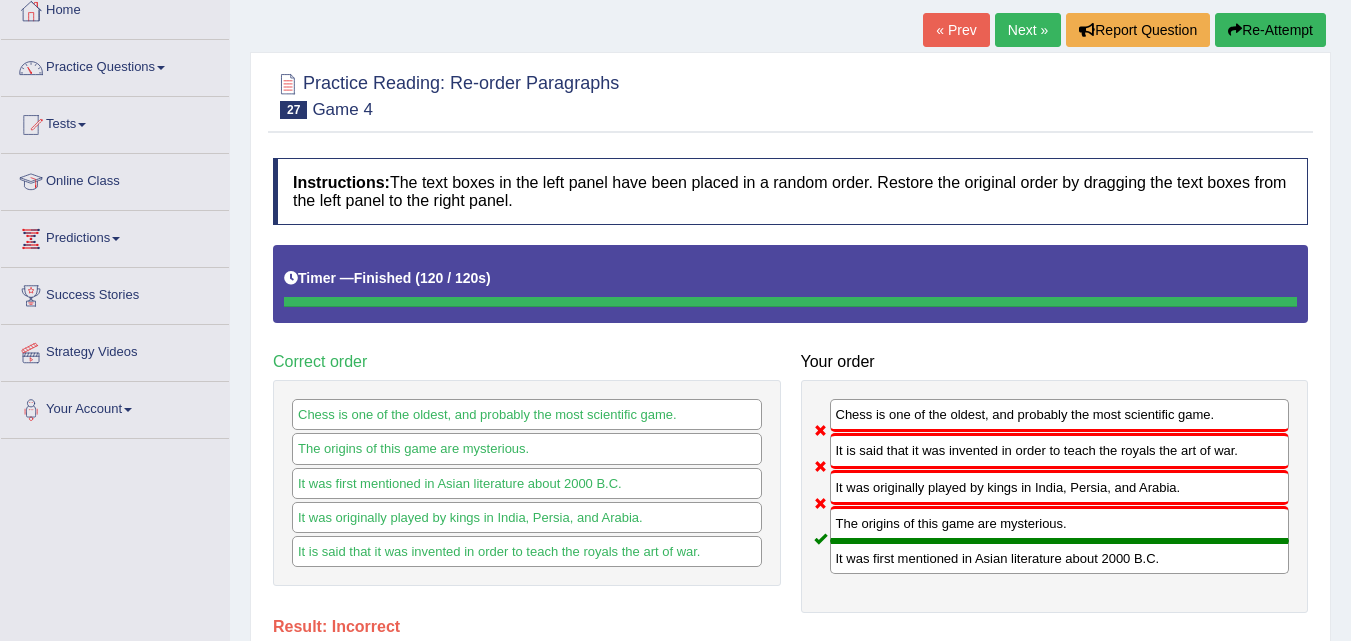 scroll, scrollTop: 118, scrollLeft: 0, axis: vertical 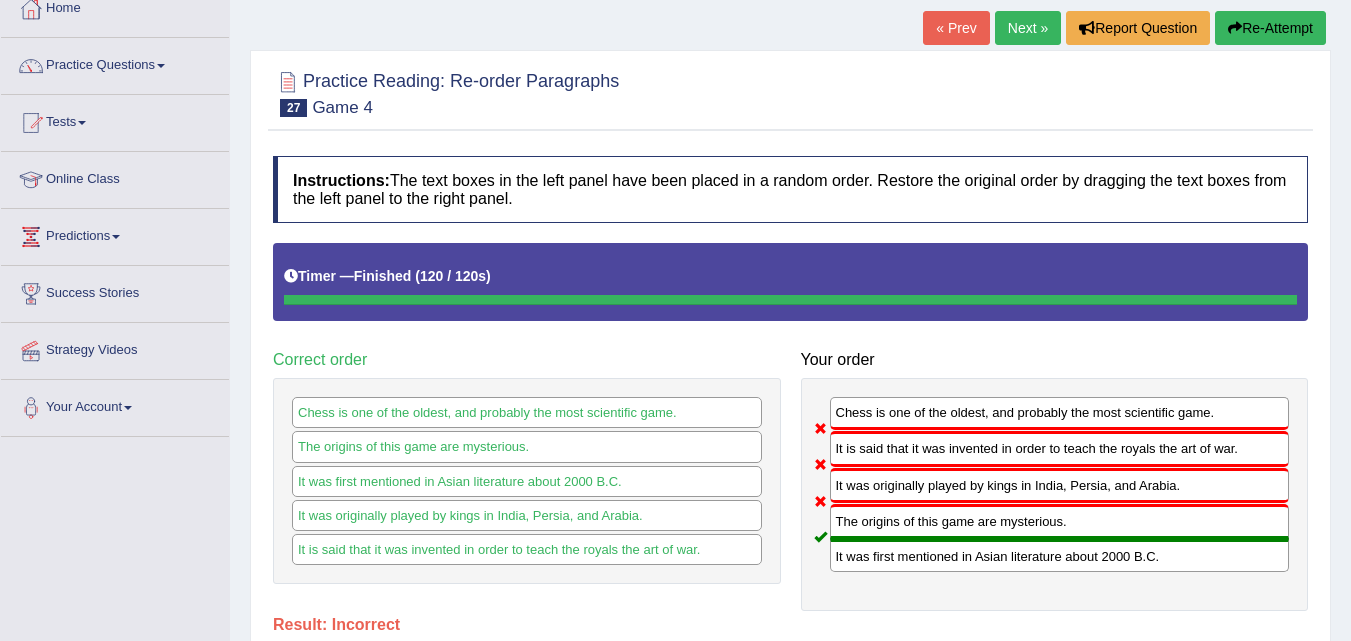 click on "Next »" at bounding box center [1028, 28] 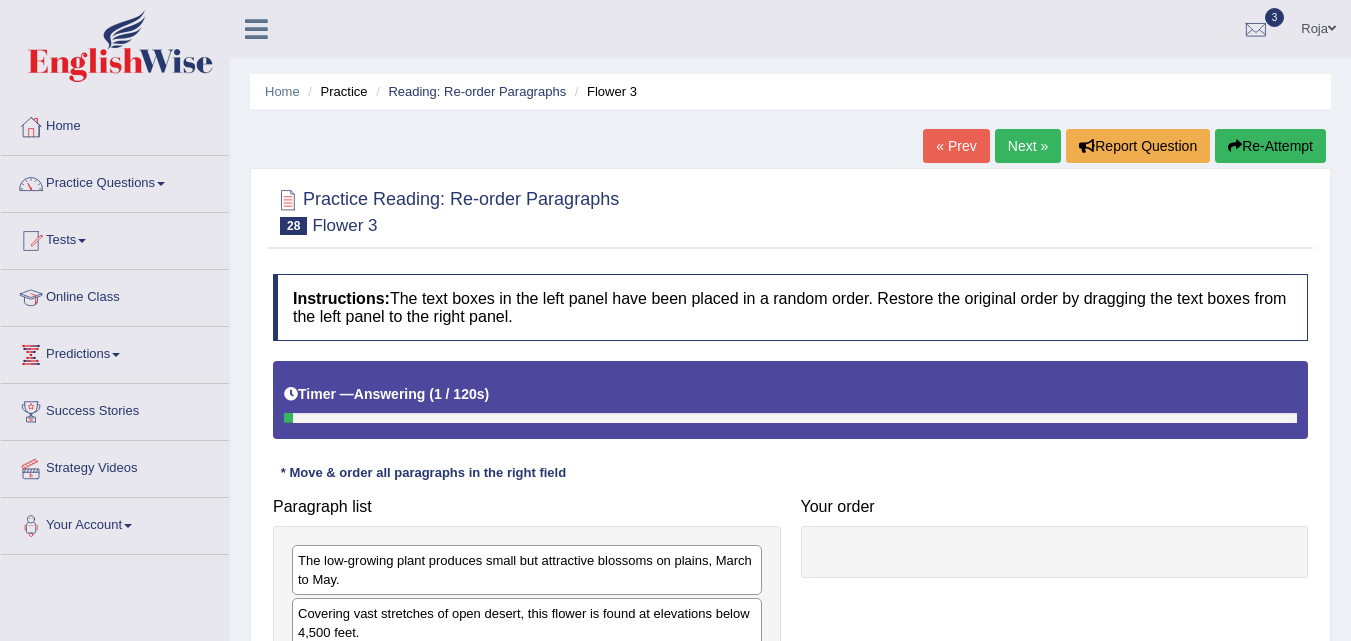 scroll, scrollTop: 0, scrollLeft: 0, axis: both 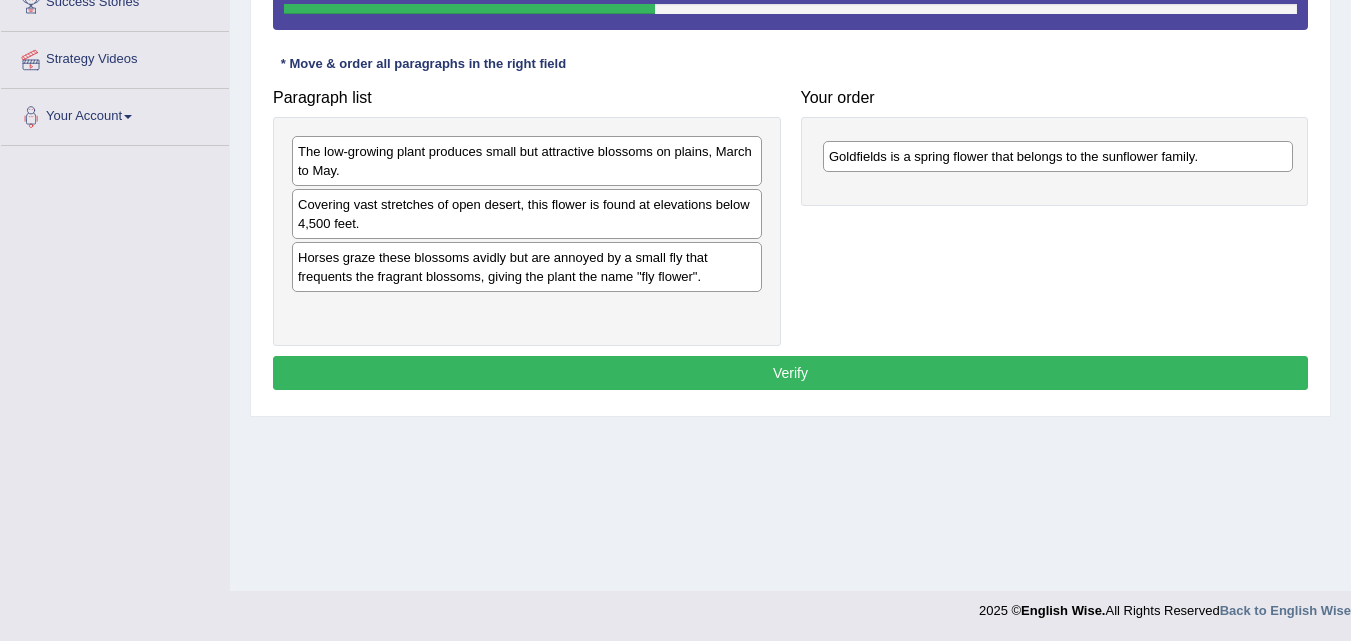 drag, startPoint x: 455, startPoint y: 255, endPoint x: 990, endPoint y: 151, distance: 545.01465 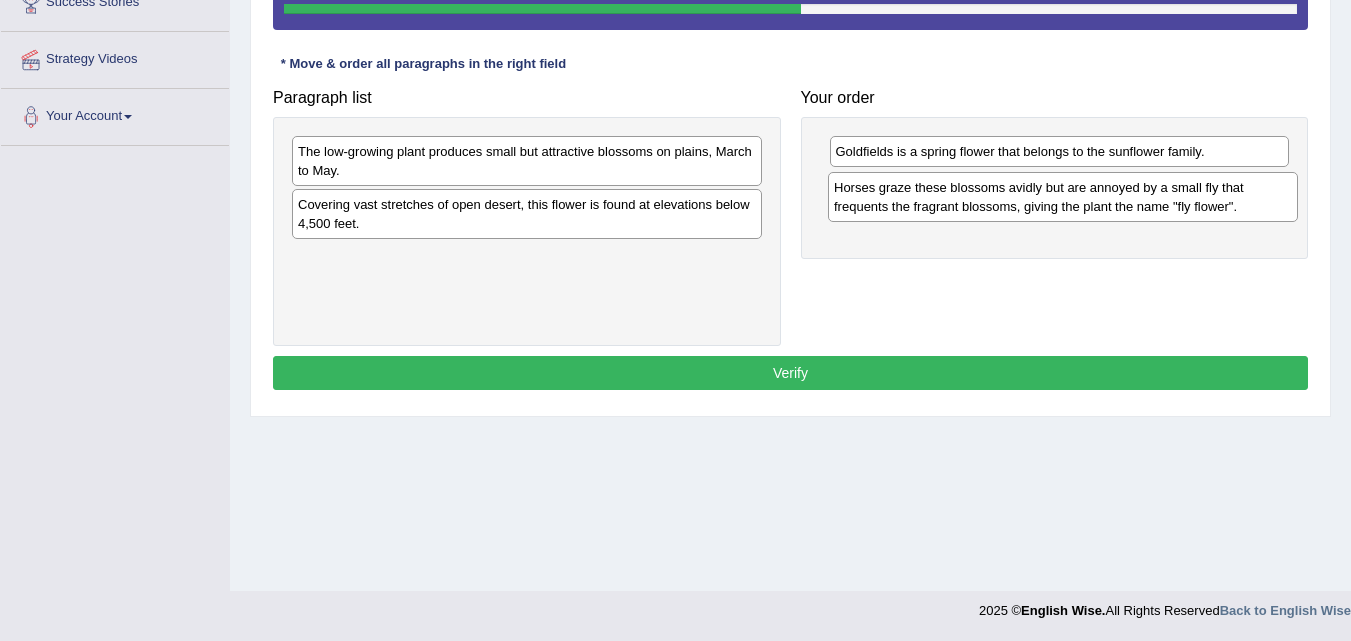 drag, startPoint x: 638, startPoint y: 280, endPoint x: 1174, endPoint y: 210, distance: 540.5516 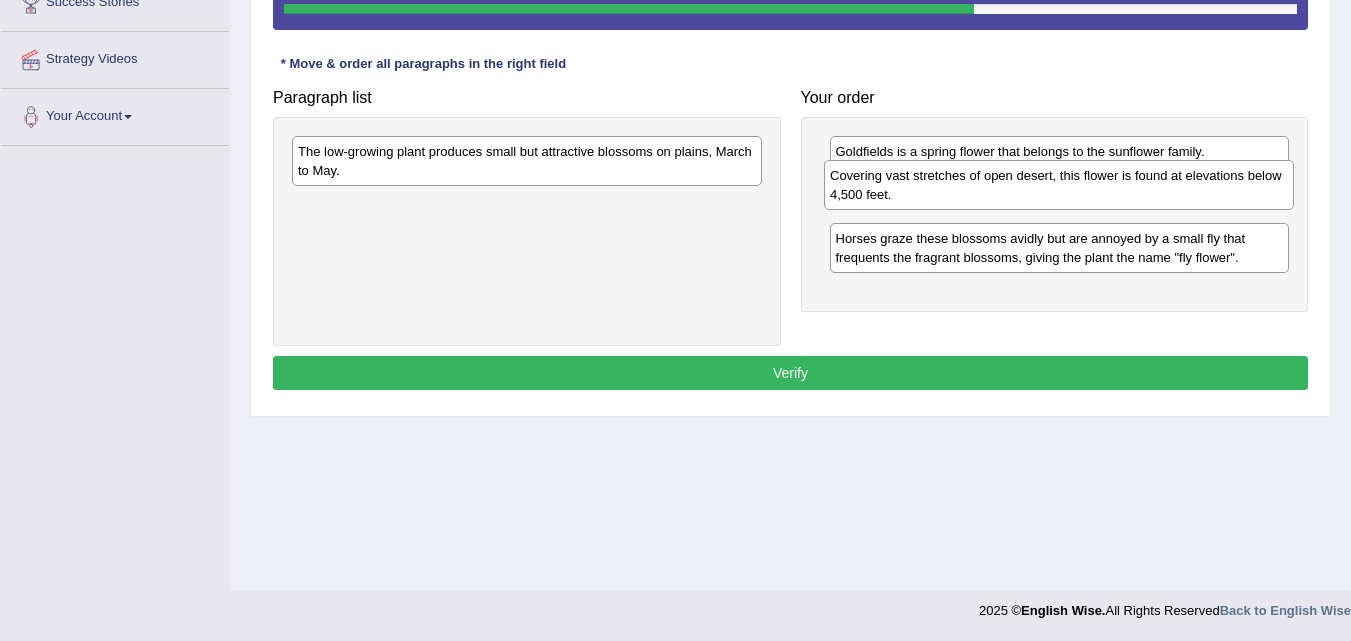 drag, startPoint x: 635, startPoint y: 216, endPoint x: 1160, endPoint y: 188, distance: 525.74615 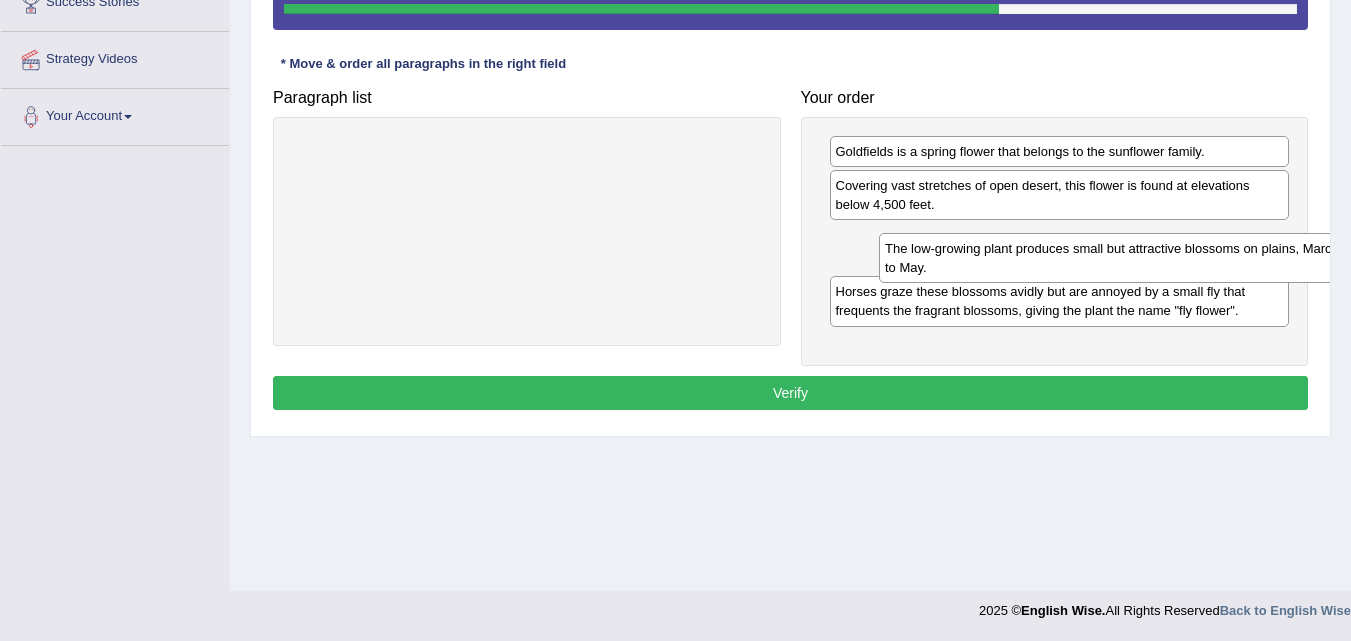 drag, startPoint x: 614, startPoint y: 150, endPoint x: 1194, endPoint y: 250, distance: 588.55756 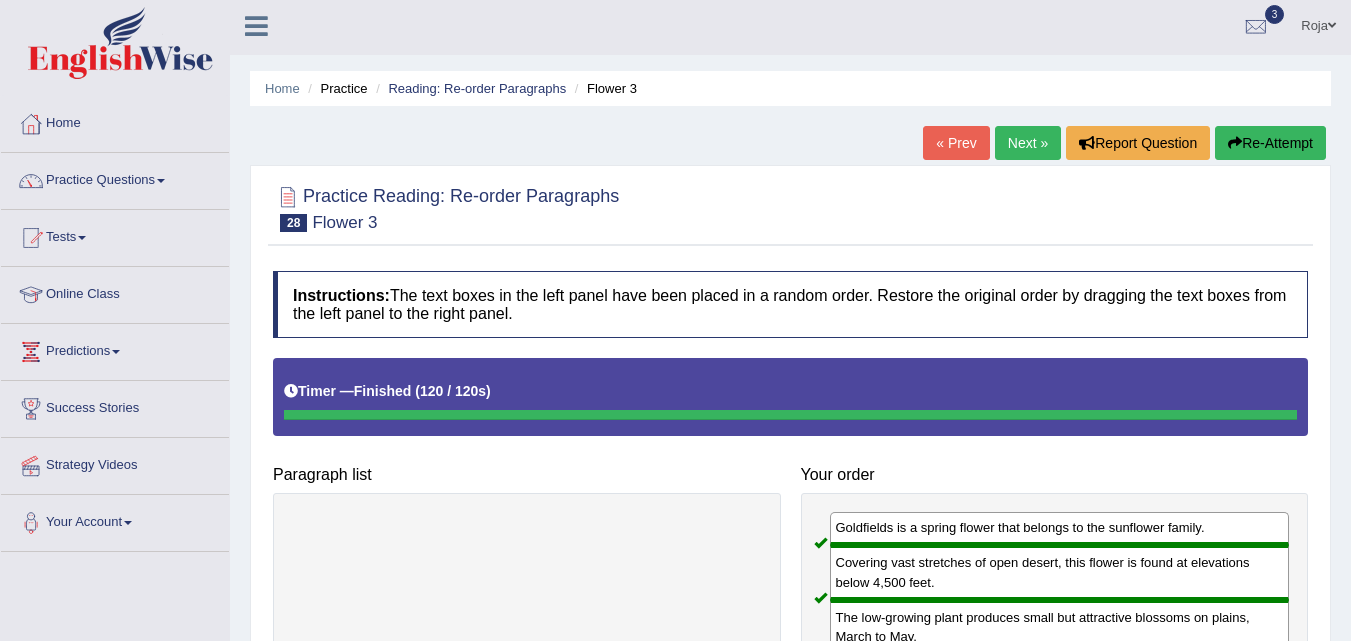 scroll, scrollTop: 0, scrollLeft: 0, axis: both 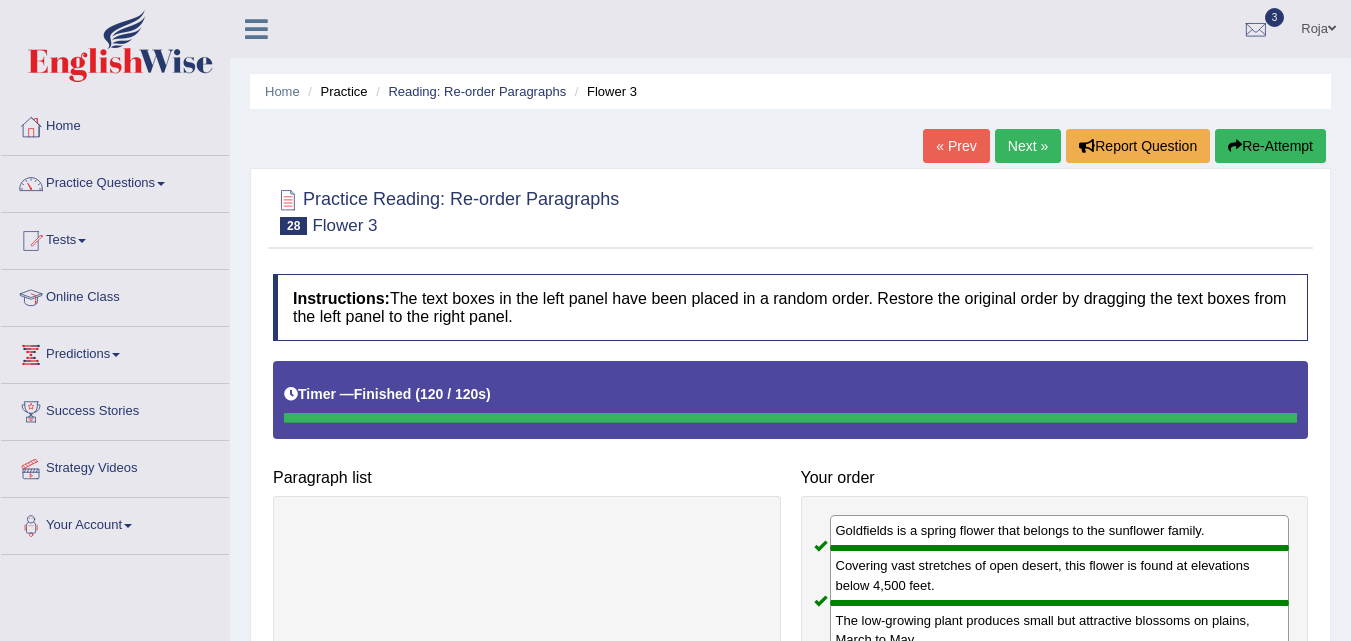 click on "Next »" at bounding box center [1028, 146] 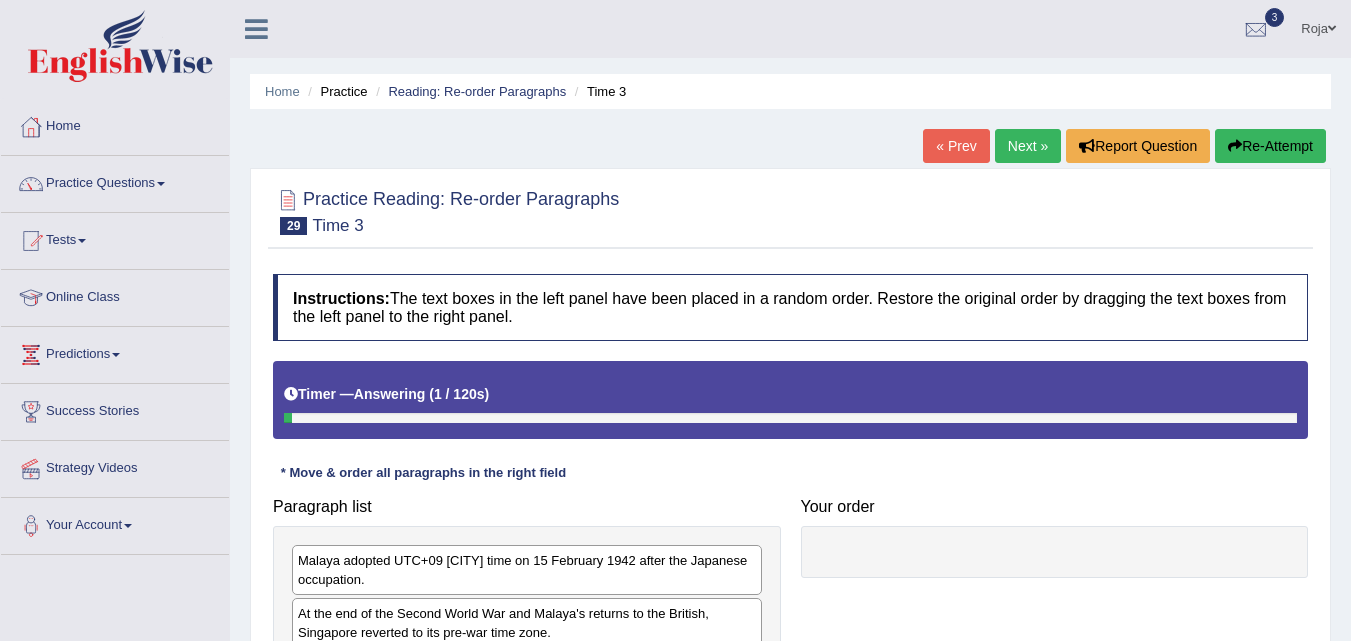 scroll, scrollTop: 413, scrollLeft: 0, axis: vertical 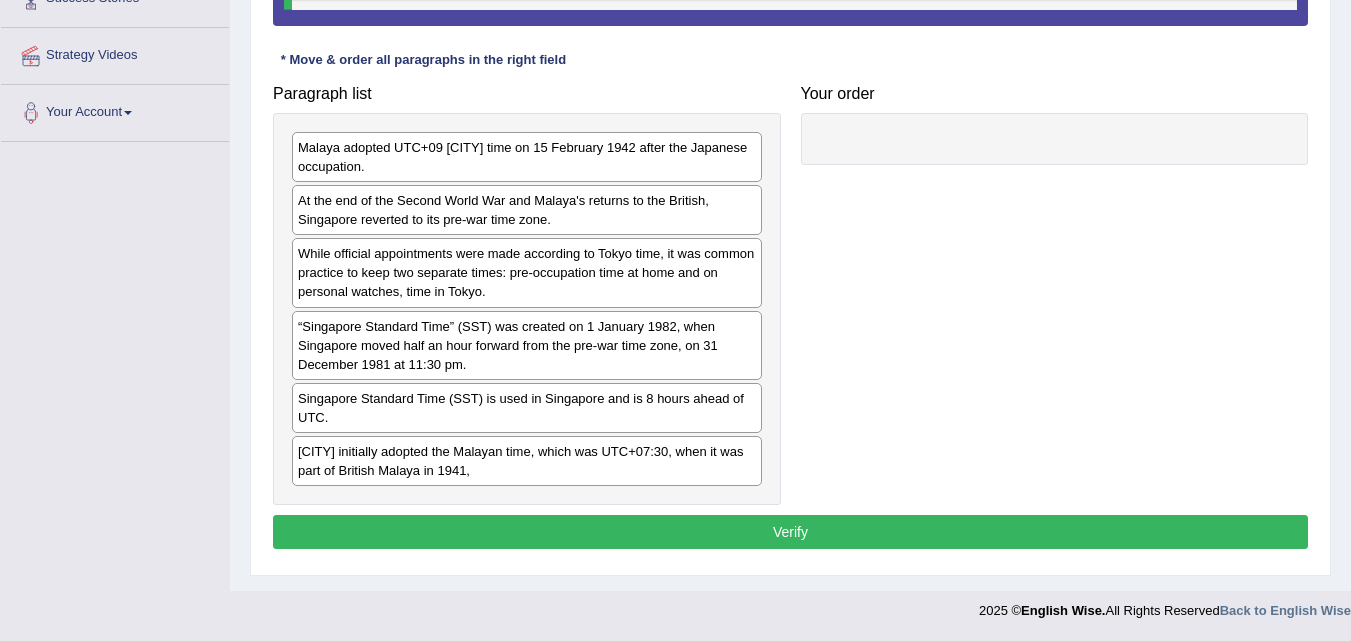click on "Toggle navigation
Home
Practice Questions   Speaking Practice Read Aloud
Repeat Sentence
Describe Image
Re-tell Lecture
Answer Short Question
Summarize Group Discussion
Respond To A Situation
Writing Practice  Summarize Written Text
Write Essay
Reading Practice  Reading & Writing: Fill In The Blanks
Choose Multiple Answers
Re-order Paragraphs
Fill In The Blanks
Choose Single Answer
Listening Practice  Summarize Spoken Text
Highlight Incorrect Words
Highlight Correct Summary
Select Missing Word
Choose Single Answer
Choose Multiple Answers
Fill In The Blanks
Write From Dictation
Pronunciation
Tests
Take Mock Test" at bounding box center (675, -93) 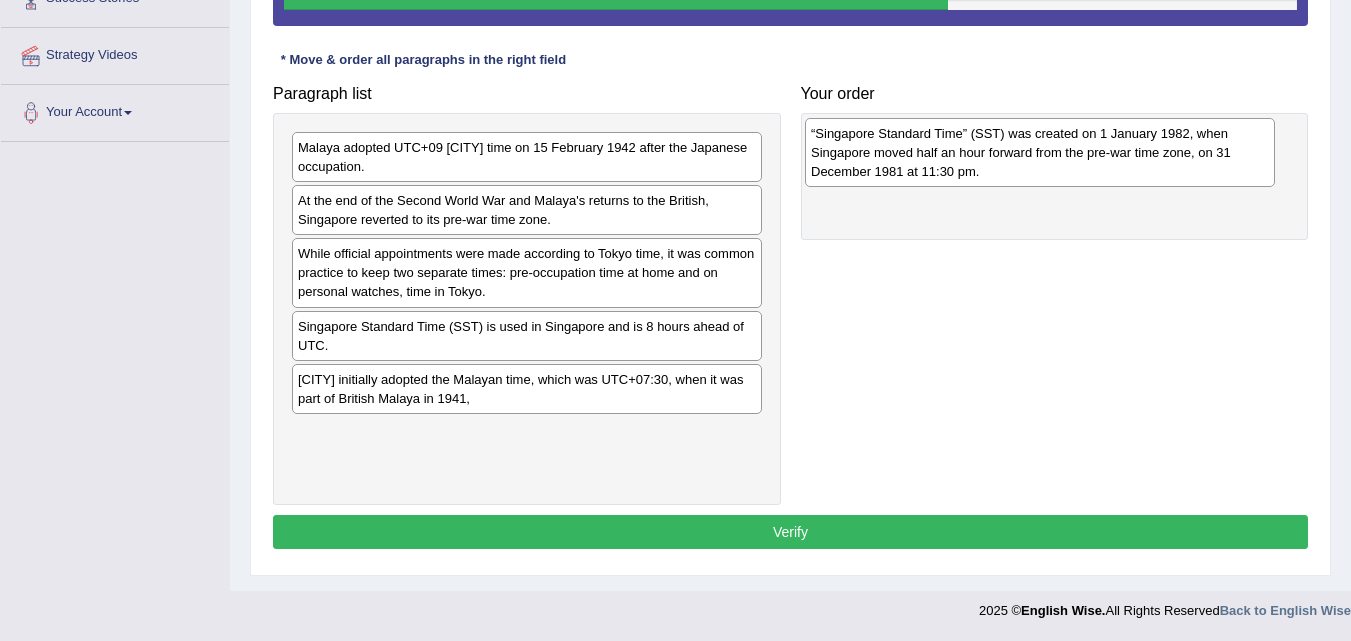 drag, startPoint x: 542, startPoint y: 350, endPoint x: 1056, endPoint y: 156, distance: 549.3924 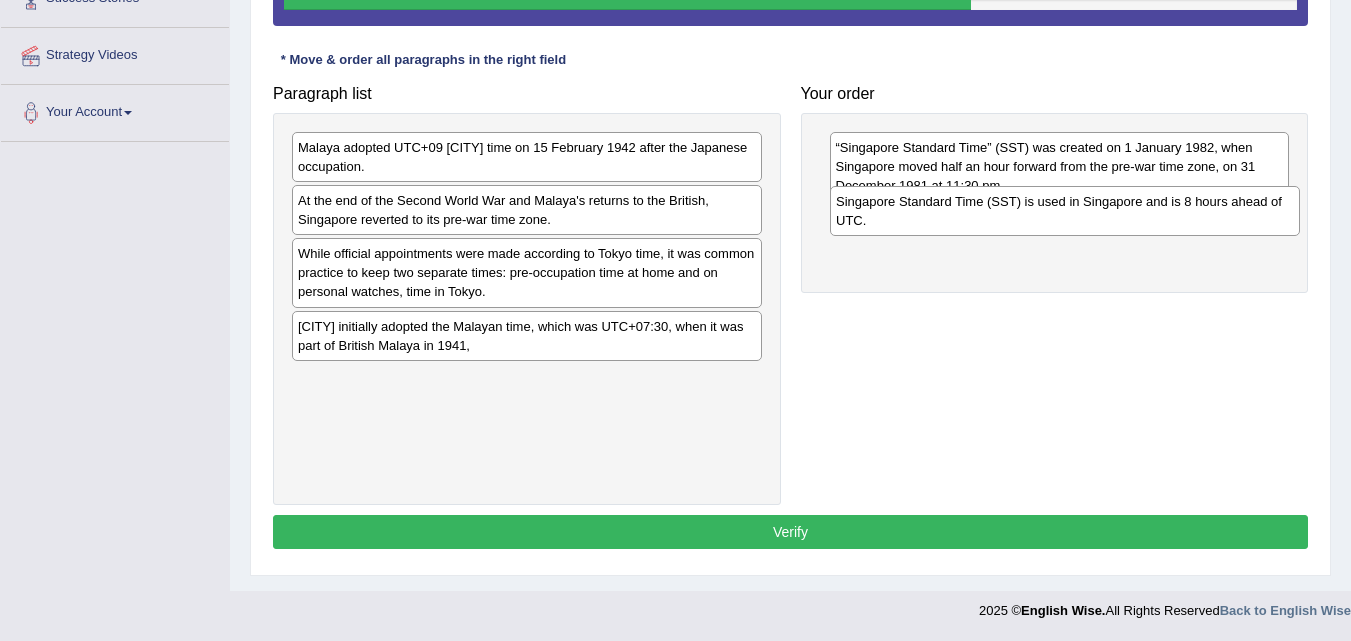 drag, startPoint x: 557, startPoint y: 335, endPoint x: 1095, endPoint y: 206, distance: 553.2495 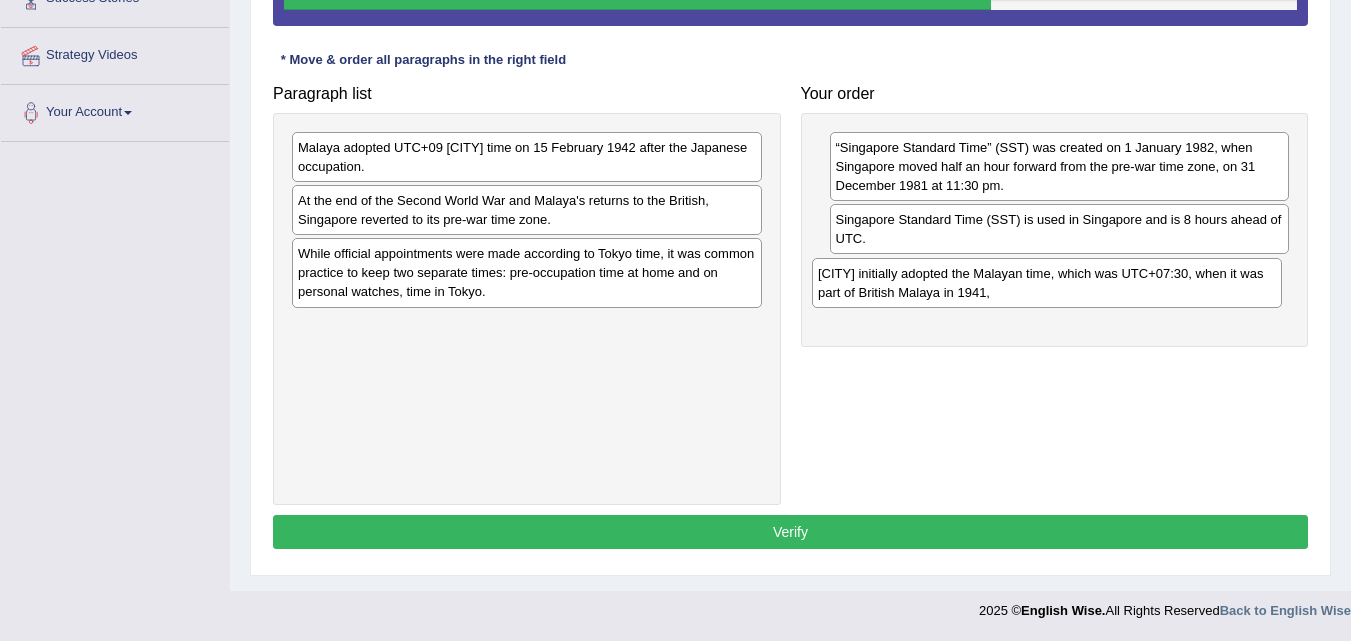 drag, startPoint x: 594, startPoint y: 345, endPoint x: 1115, endPoint y: 292, distance: 523.68884 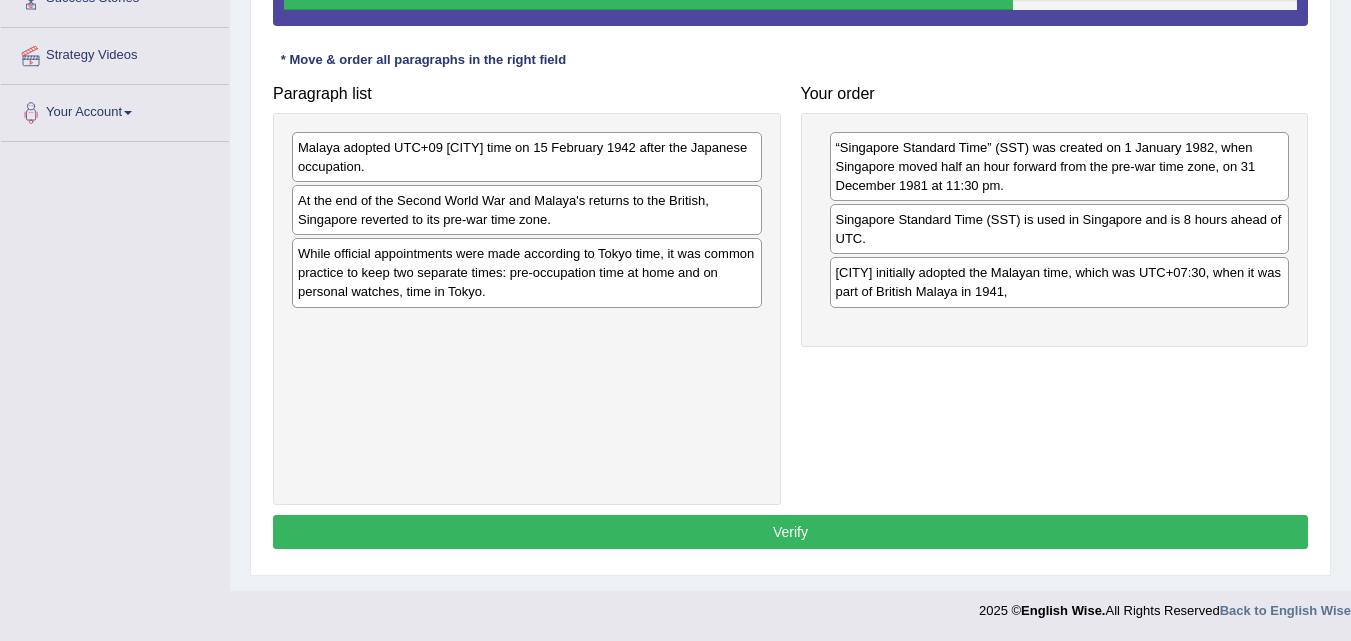 click on "Singapore initially adopted the Malayan time, which was UTC+07:30, when it was part of British Malaya in 1941," at bounding box center [1060, 282] 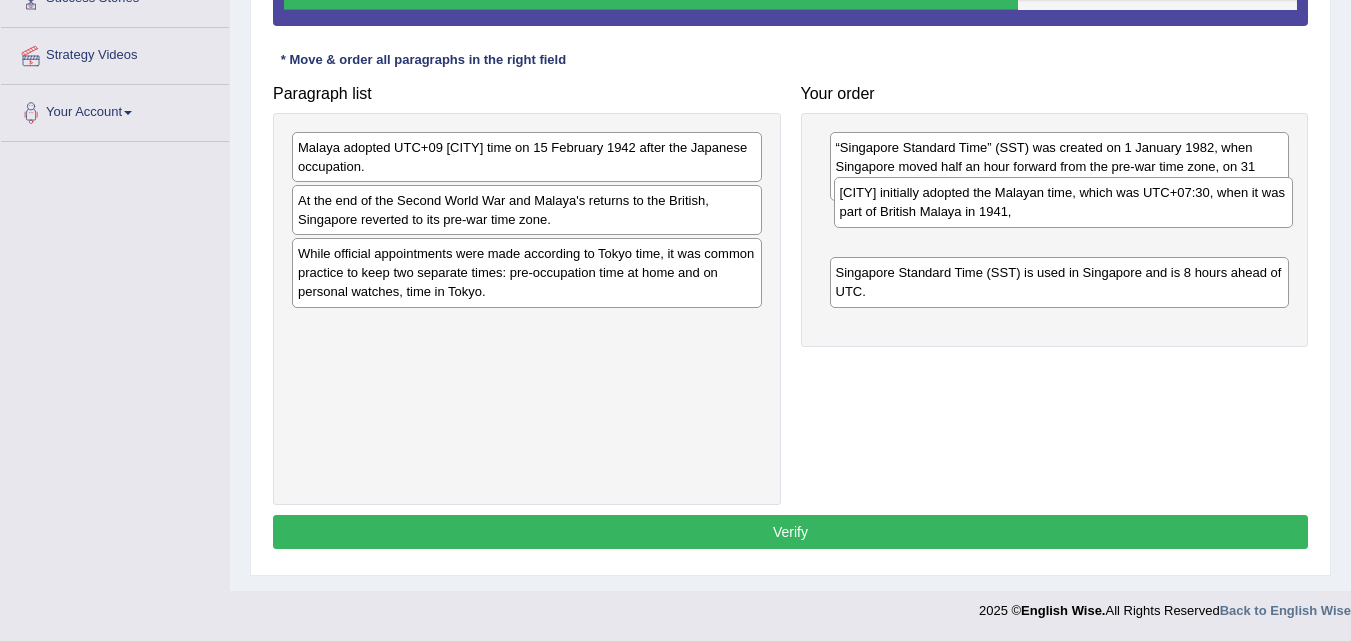 drag, startPoint x: 1115, startPoint y: 292, endPoint x: 1119, endPoint y: 210, distance: 82.0975 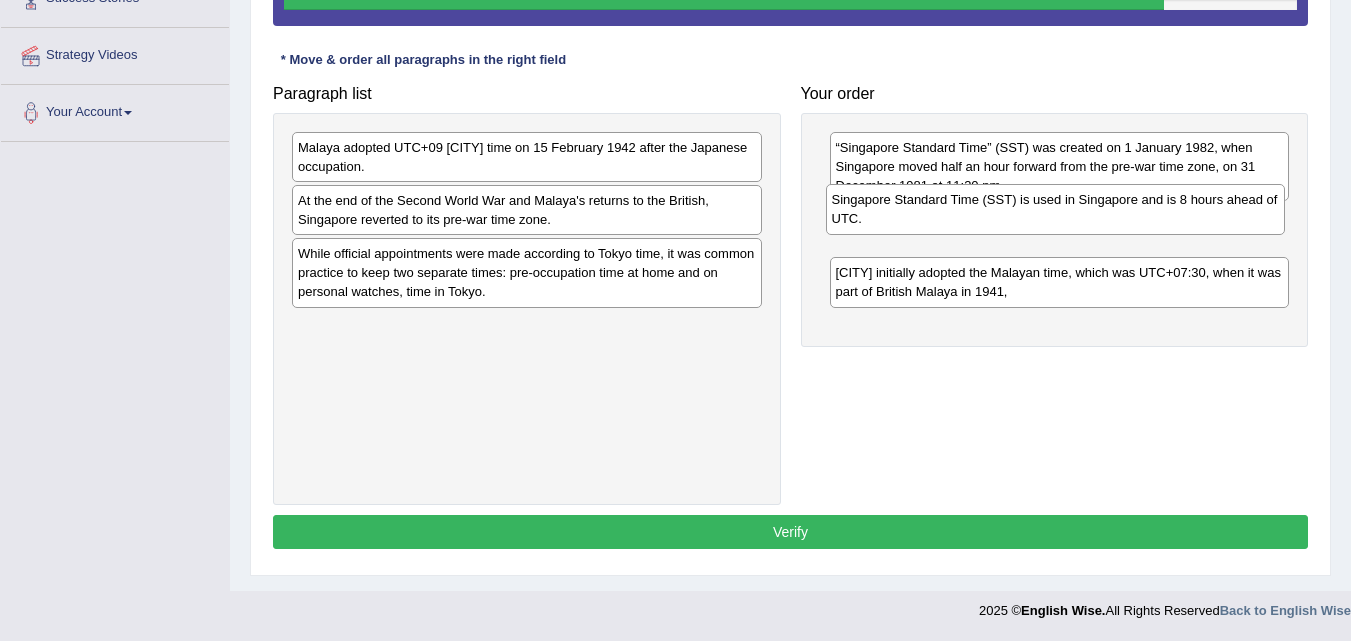 drag, startPoint x: 995, startPoint y: 297, endPoint x: 989, endPoint y: 223, distance: 74.24284 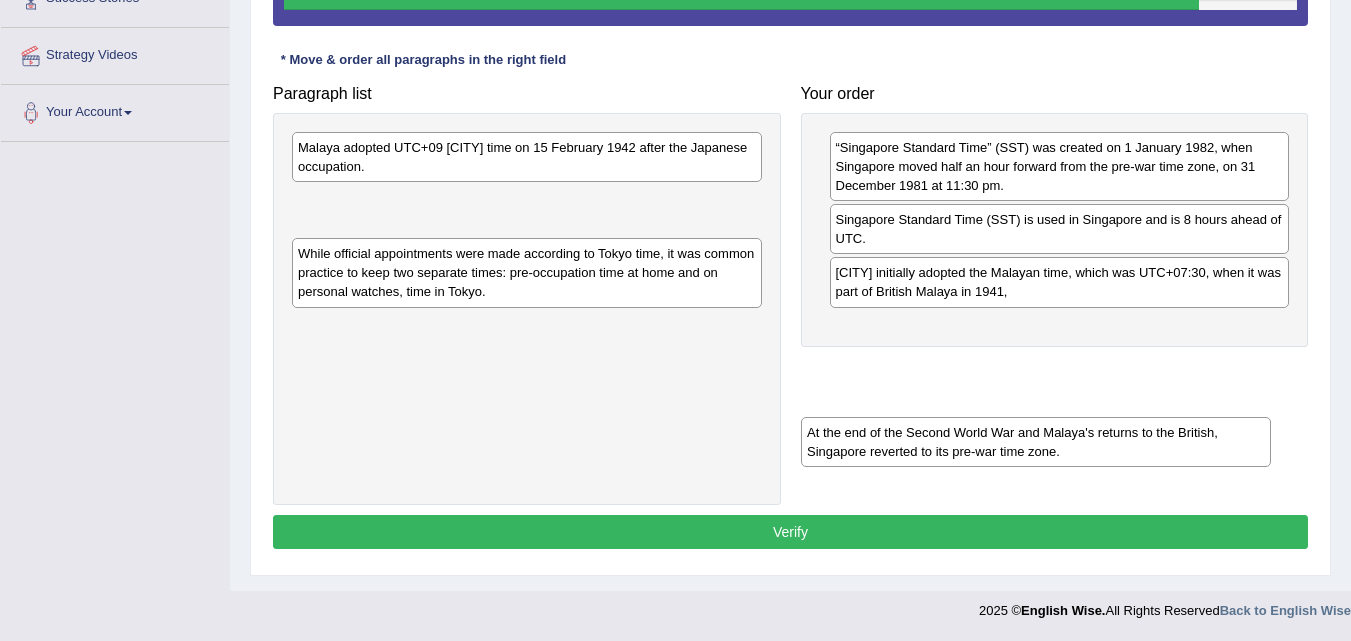 drag, startPoint x: 657, startPoint y: 222, endPoint x: 1168, endPoint y: 440, distance: 555.5583 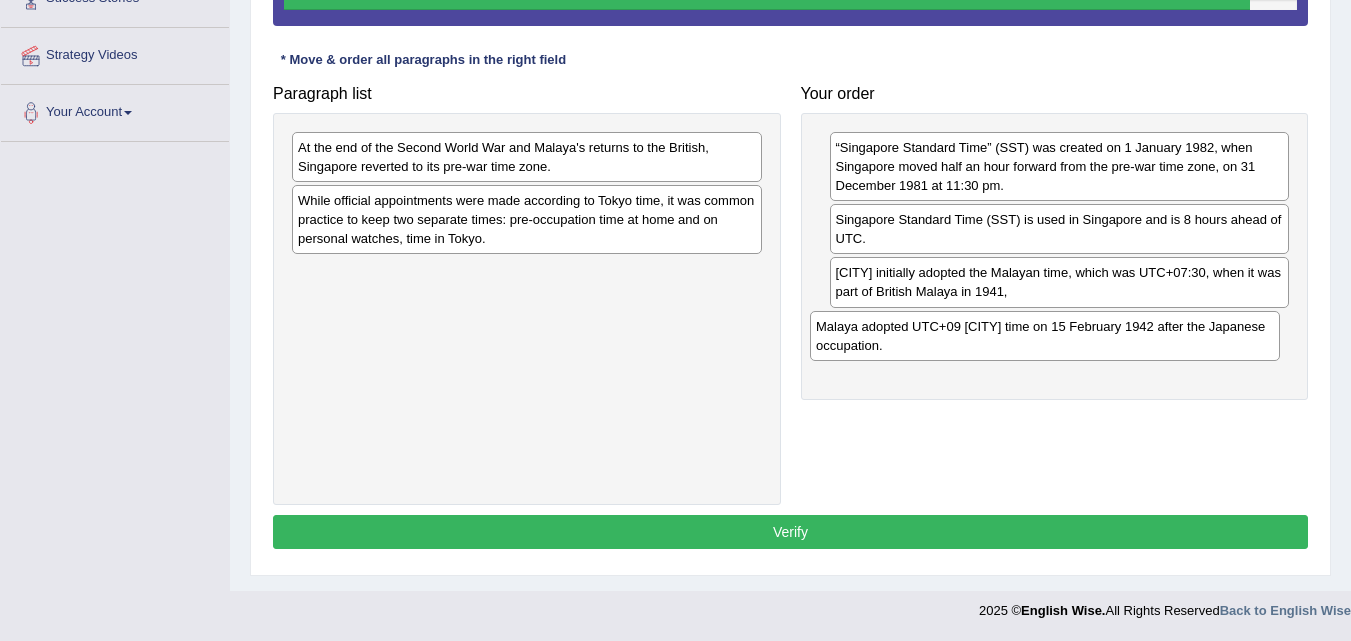 drag, startPoint x: 524, startPoint y: 159, endPoint x: 1054, endPoint y: 334, distance: 558.1442 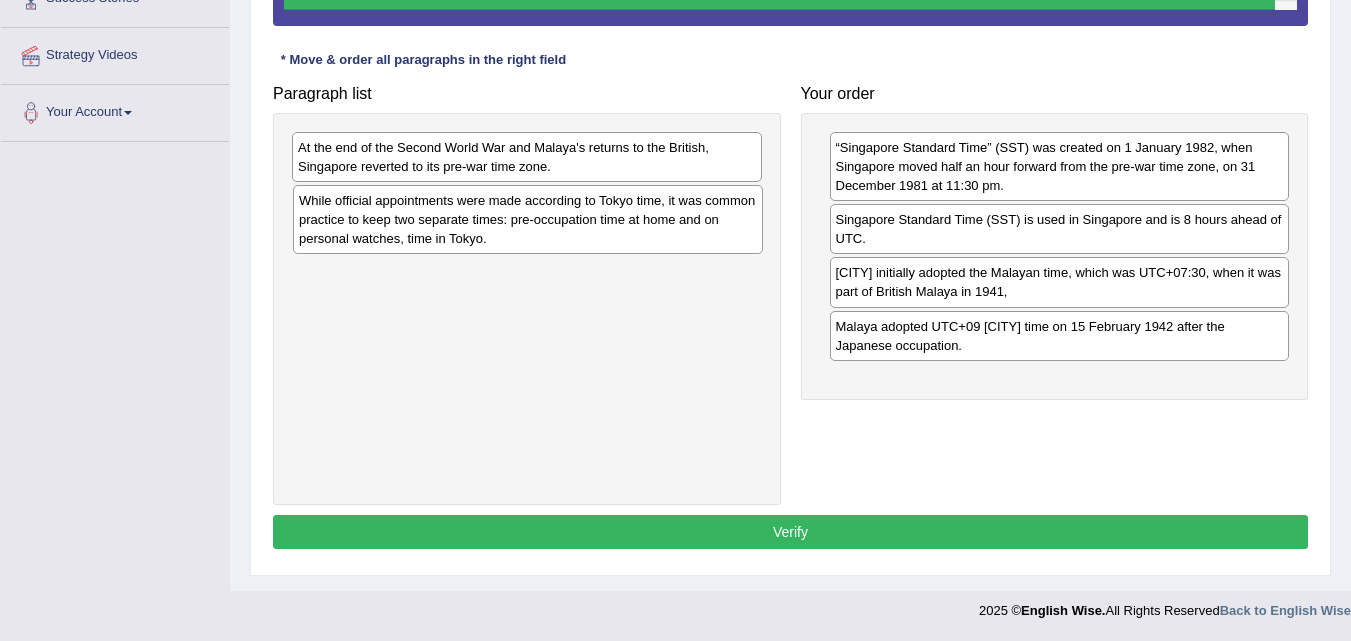 click on "While official appointments were made according to Tokyo time, it was common practice to keep two separate times: pre-occupation time at home and on personal watches, time in Tokyo." at bounding box center (528, 219) 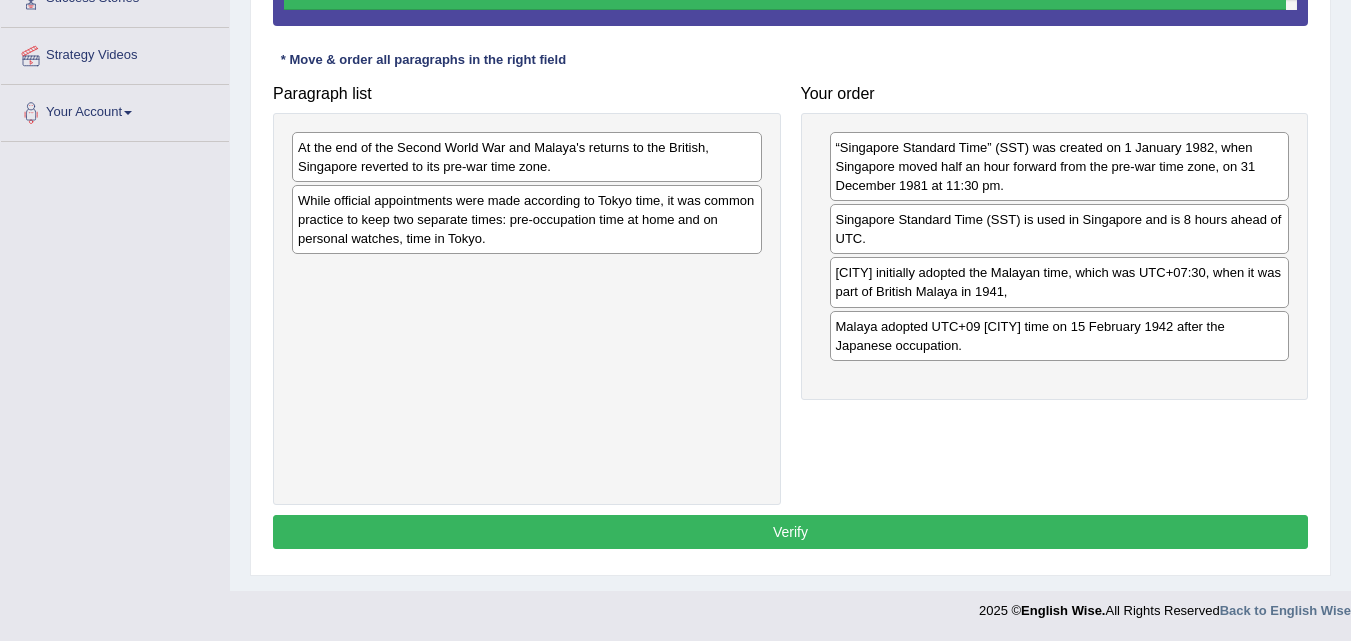drag, startPoint x: 498, startPoint y: 209, endPoint x: 625, endPoint y: 227, distance: 128.26924 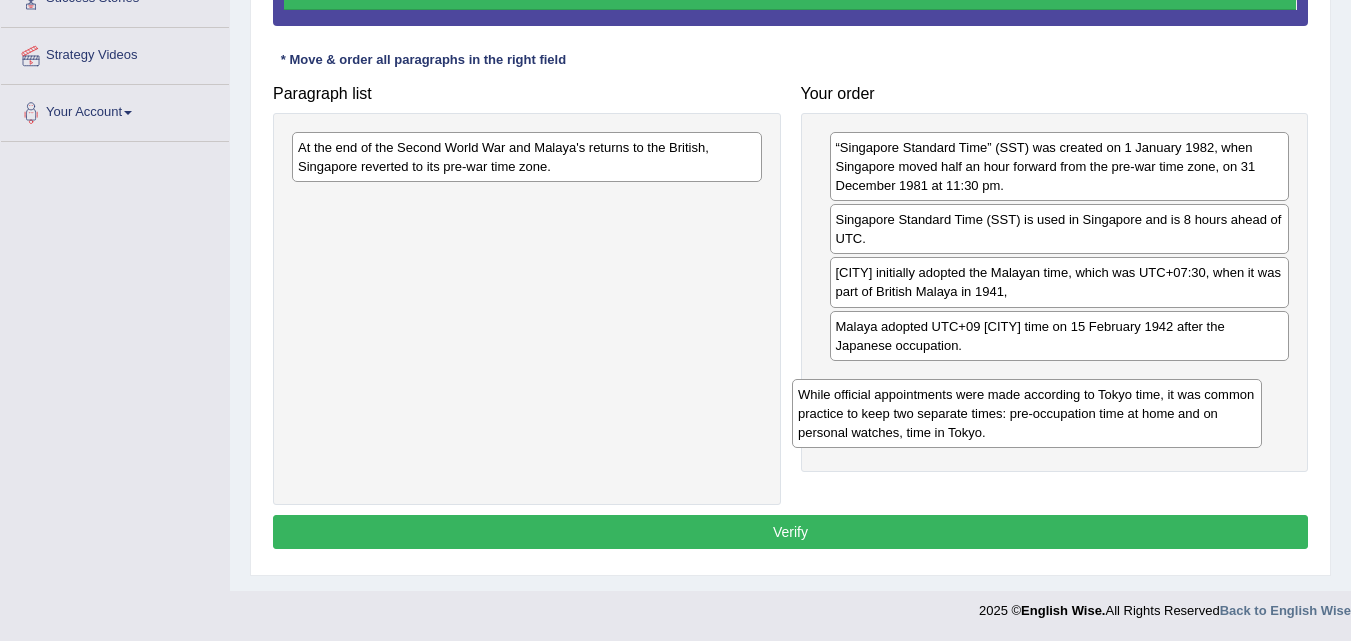 scroll, scrollTop: 409, scrollLeft: 0, axis: vertical 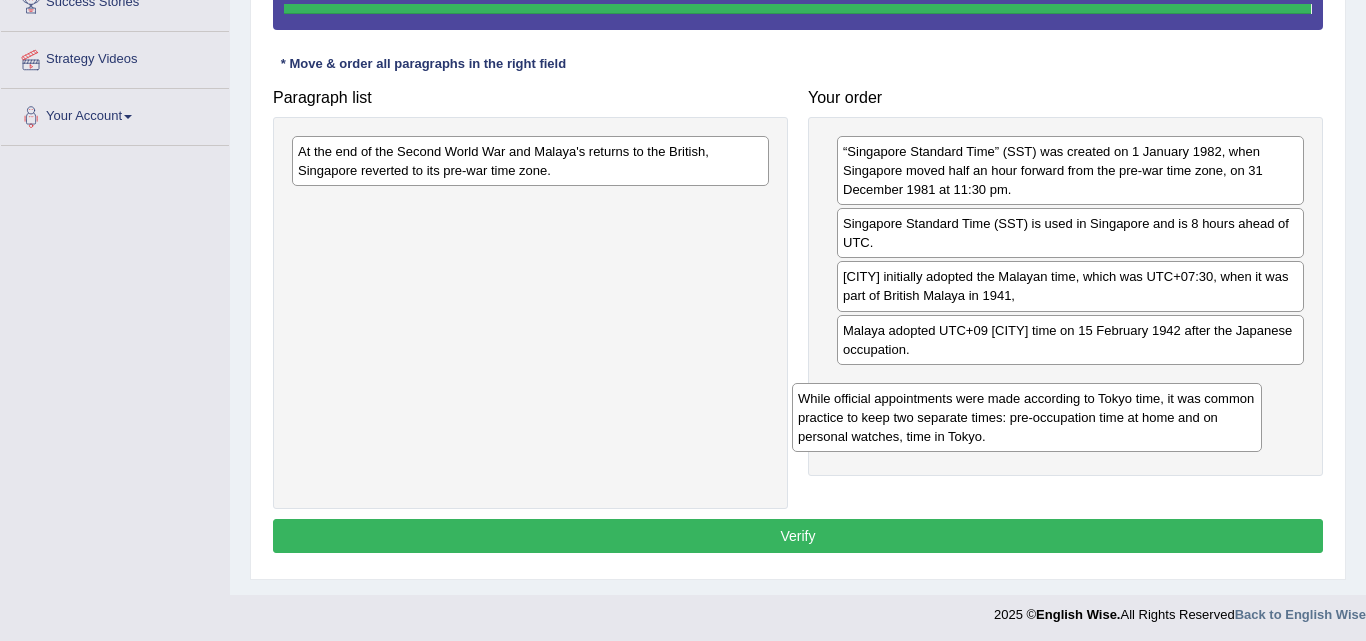drag, startPoint x: 625, startPoint y: 227, endPoint x: 1129, endPoint y: 415, distance: 537.92194 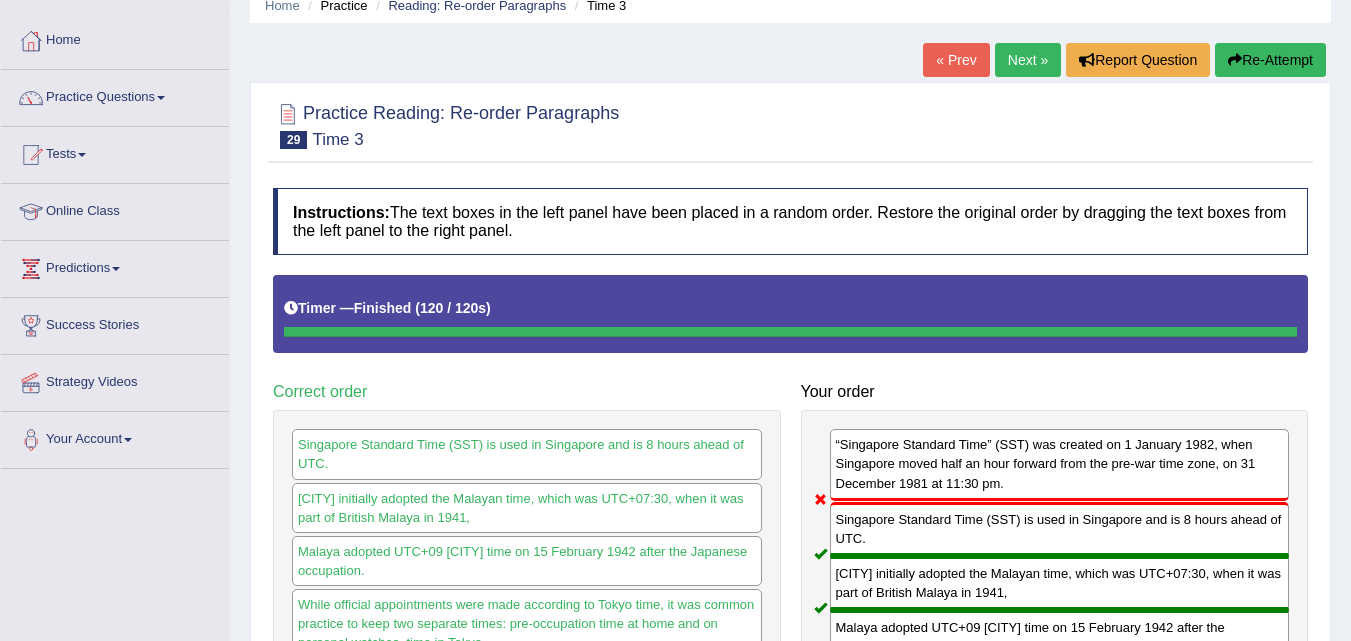 scroll, scrollTop: 0, scrollLeft: 0, axis: both 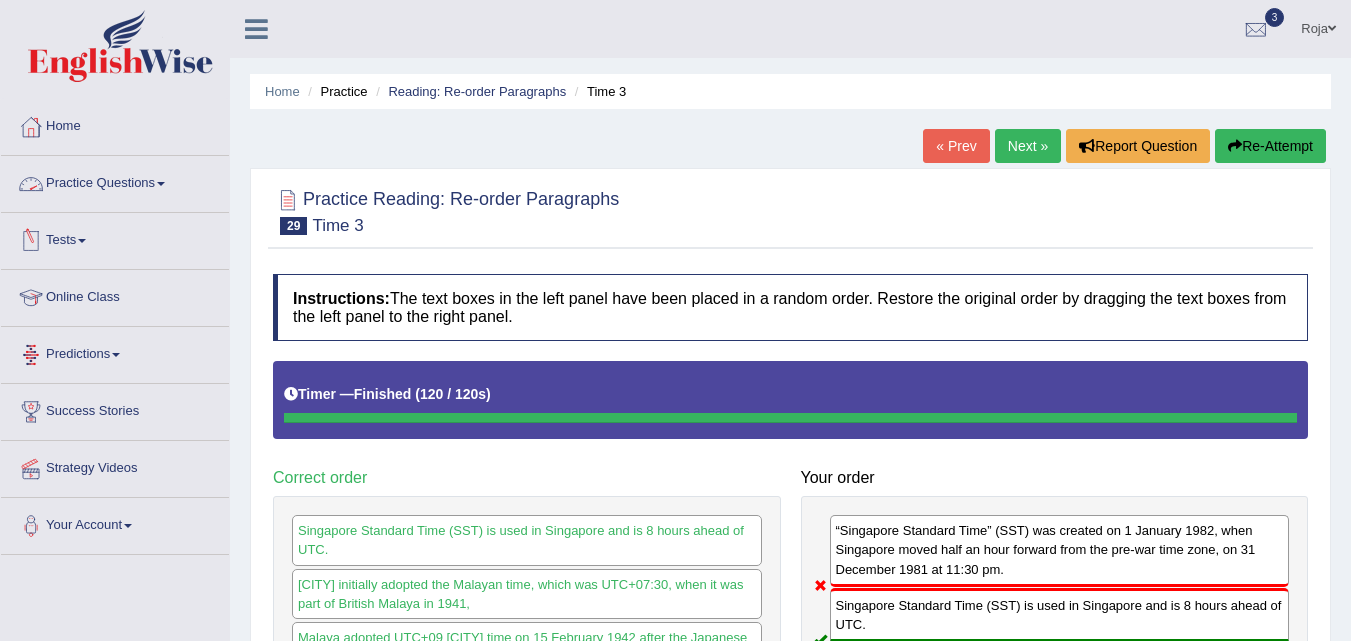 click on "Practice Questions" at bounding box center [115, 181] 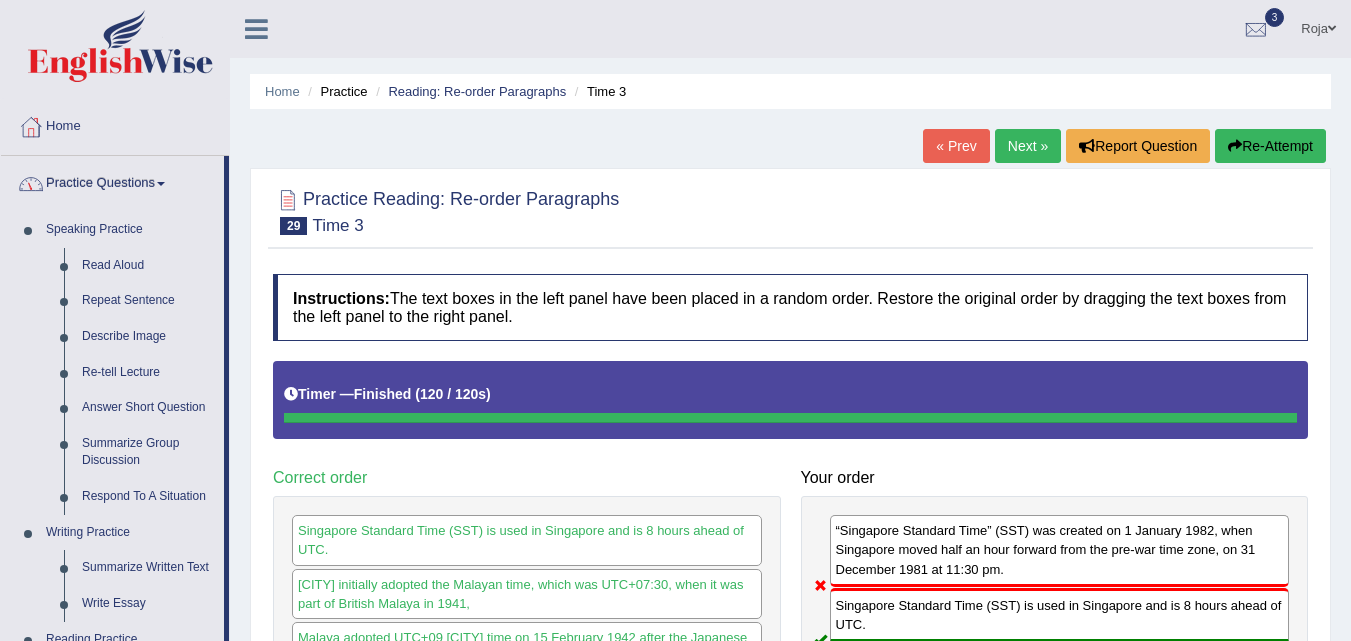 click on "Practice Questions" at bounding box center [112, 181] 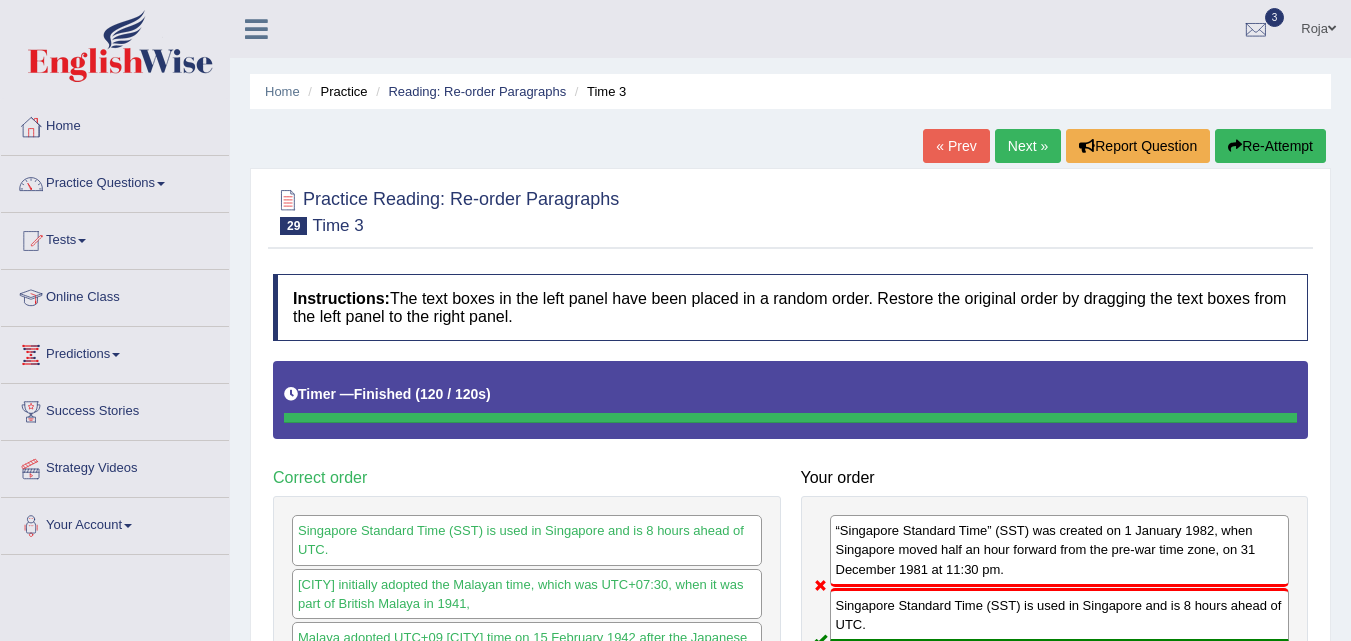 click on "Practice Questions" at bounding box center (115, 181) 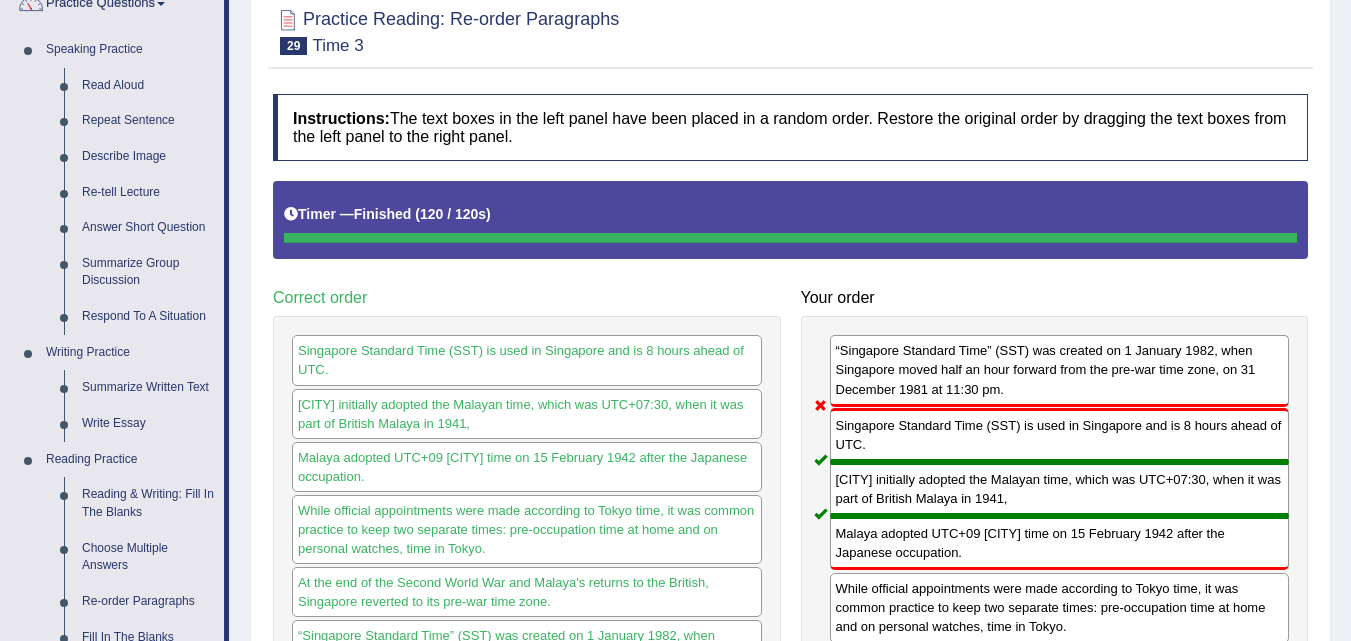 scroll, scrollTop: 0, scrollLeft: 0, axis: both 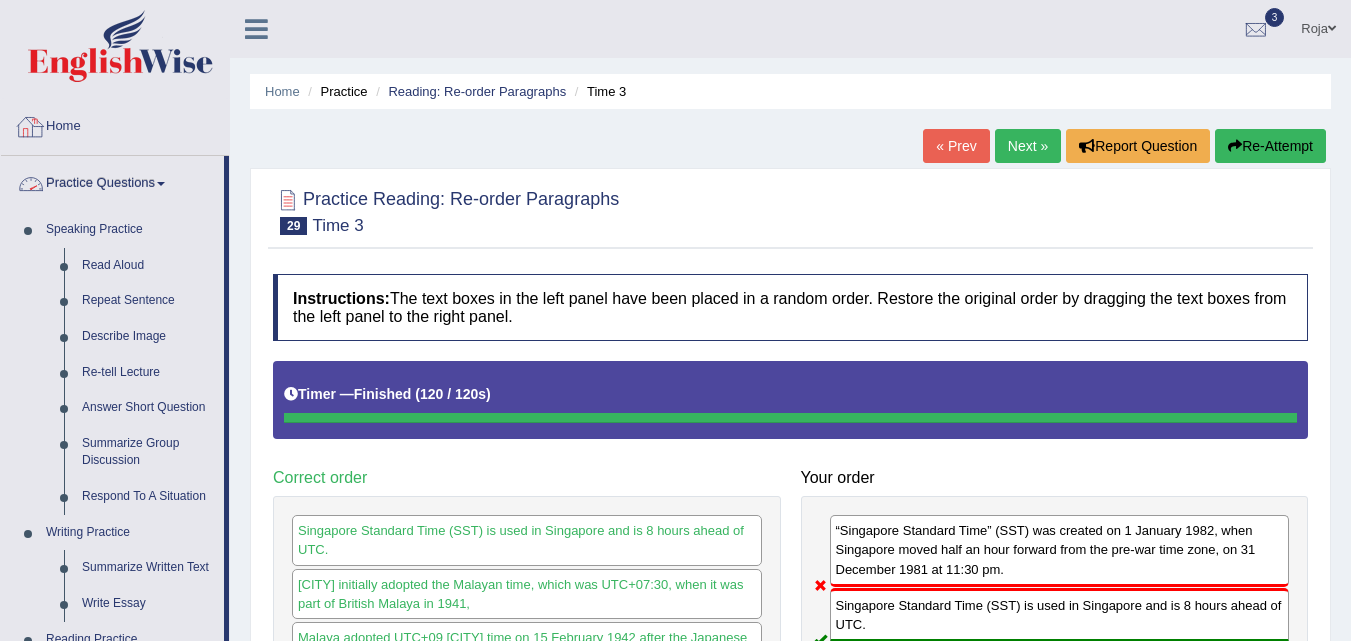 click on "Practice Questions" at bounding box center [112, 181] 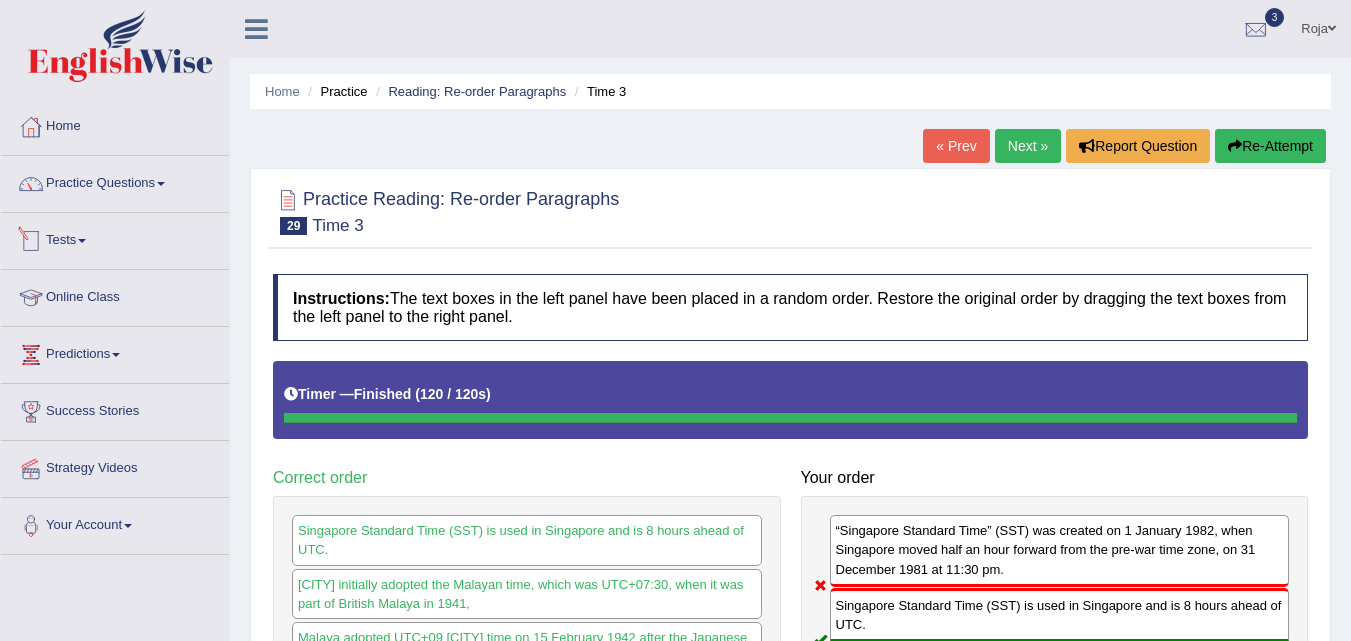 click on "Tests" at bounding box center (115, 238) 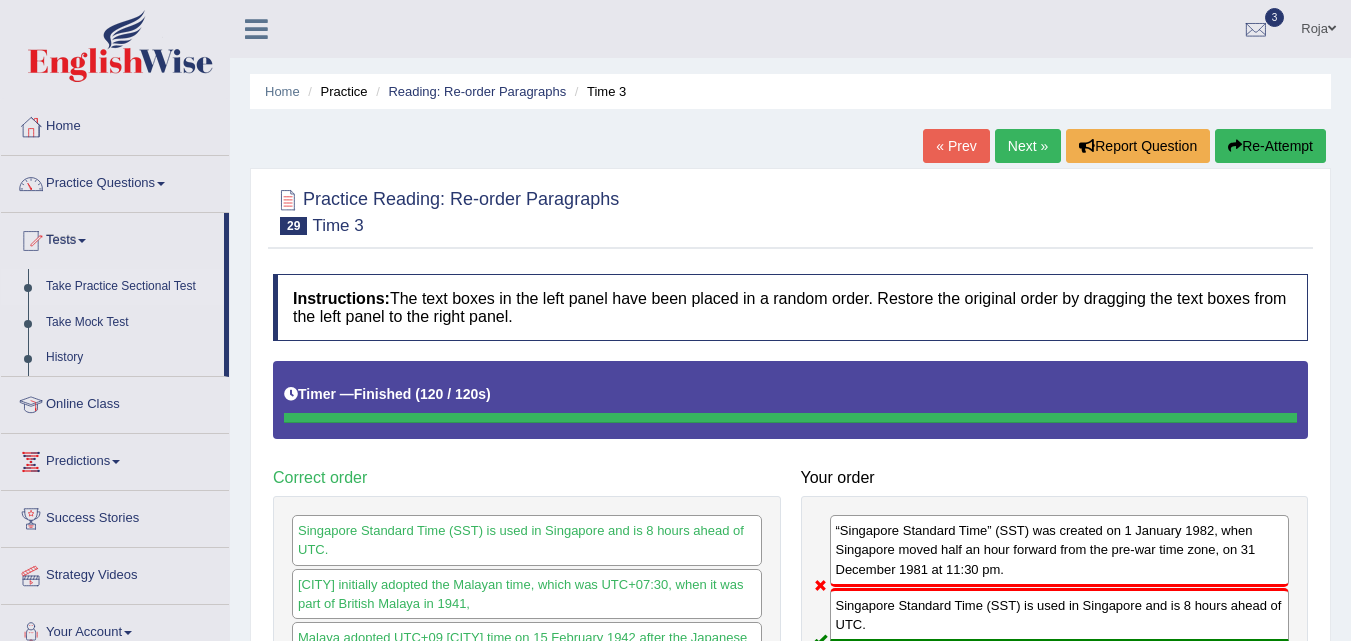 click on "Take Practice Sectional Test" at bounding box center (130, 287) 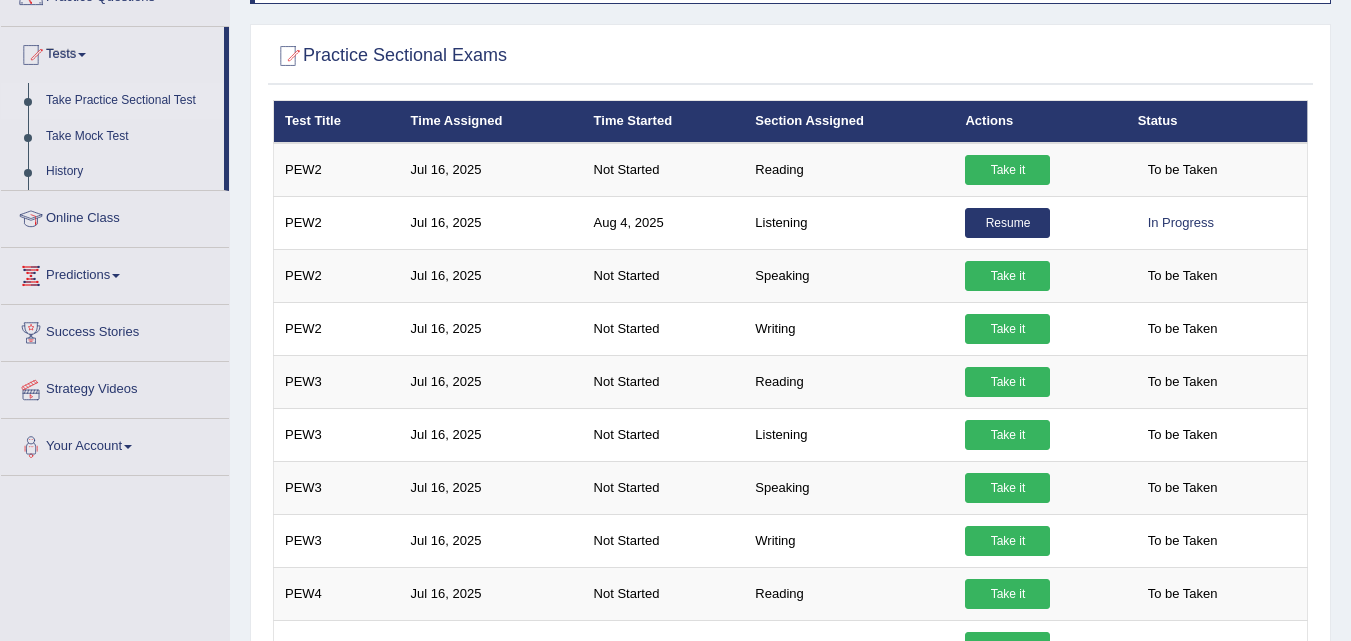 scroll, scrollTop: 0, scrollLeft: 0, axis: both 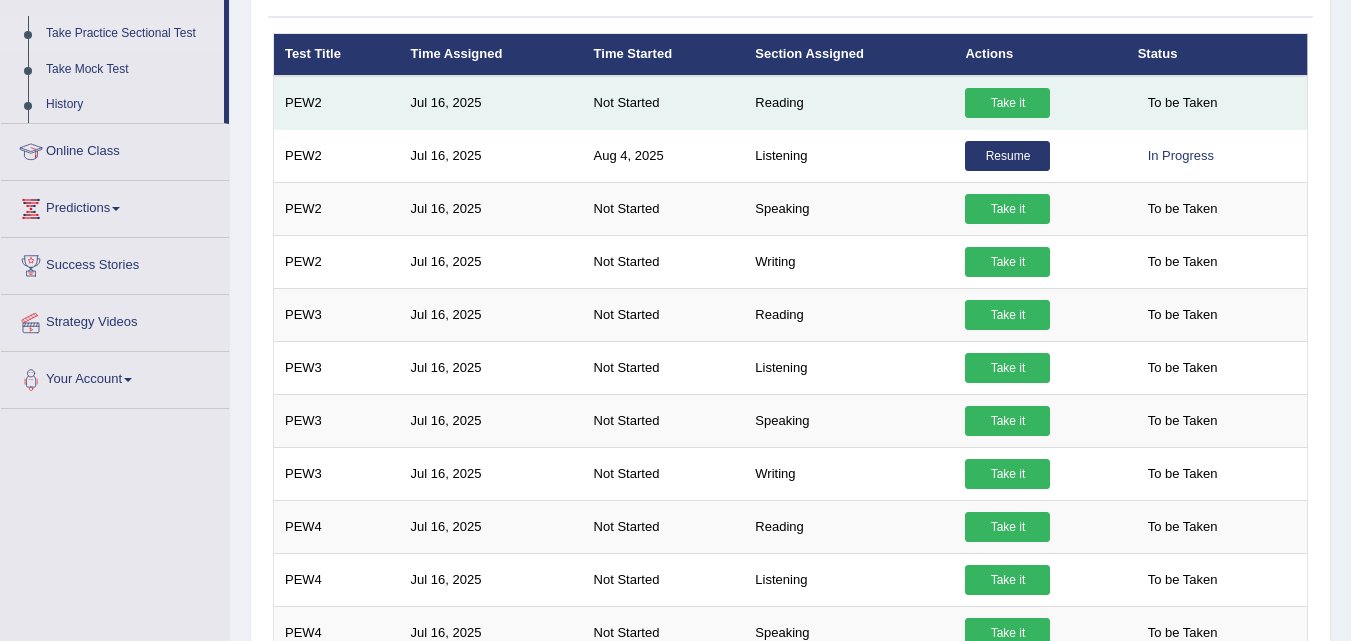 click on "Take it" at bounding box center [1007, 103] 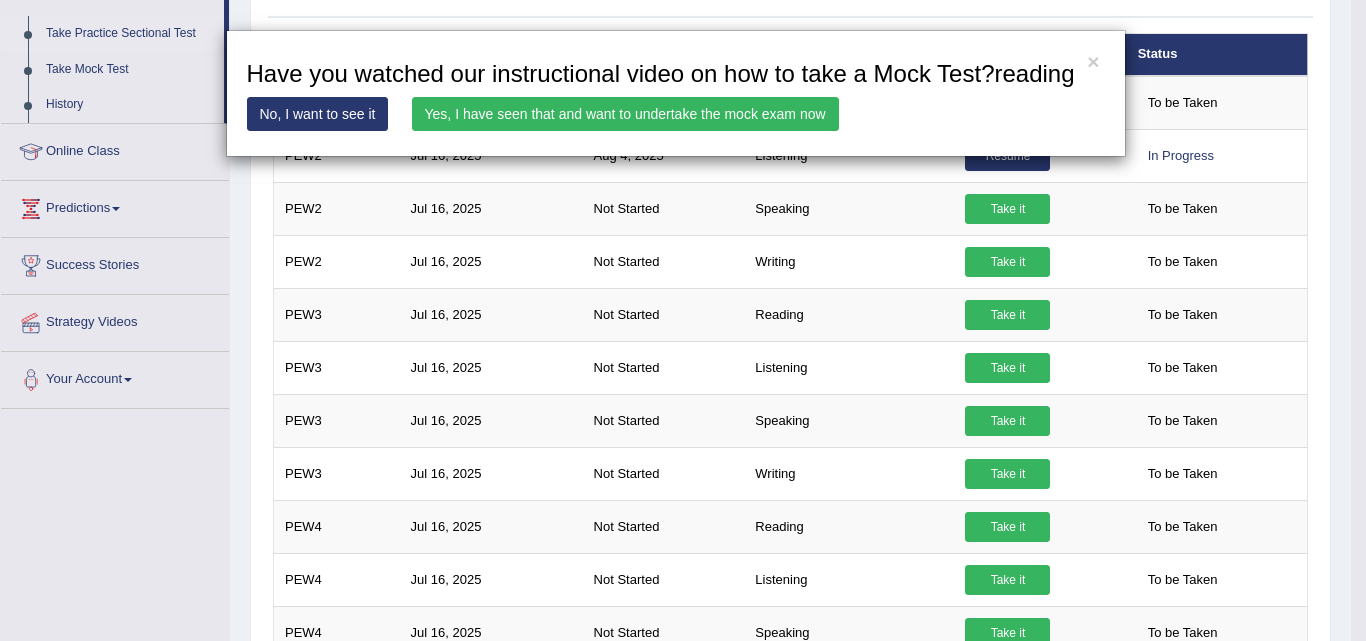 click on "Yes, I have seen that and want to undertake the mock exam now" at bounding box center [625, 114] 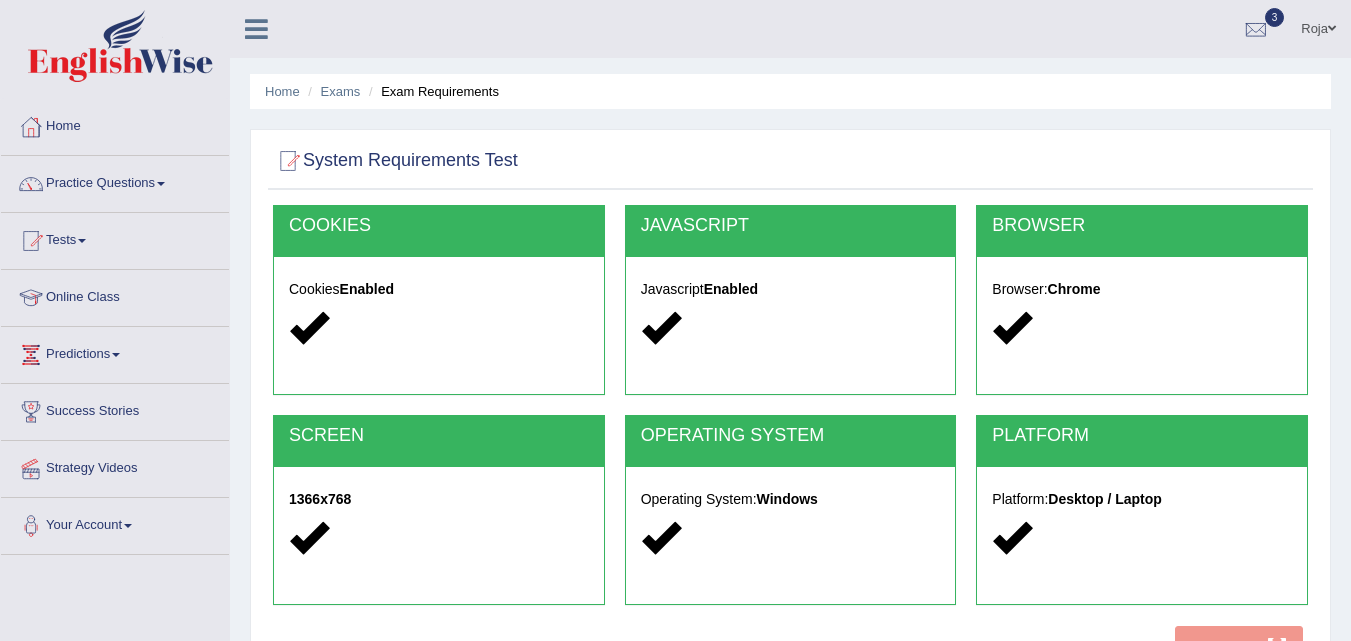 scroll, scrollTop: 0, scrollLeft: 0, axis: both 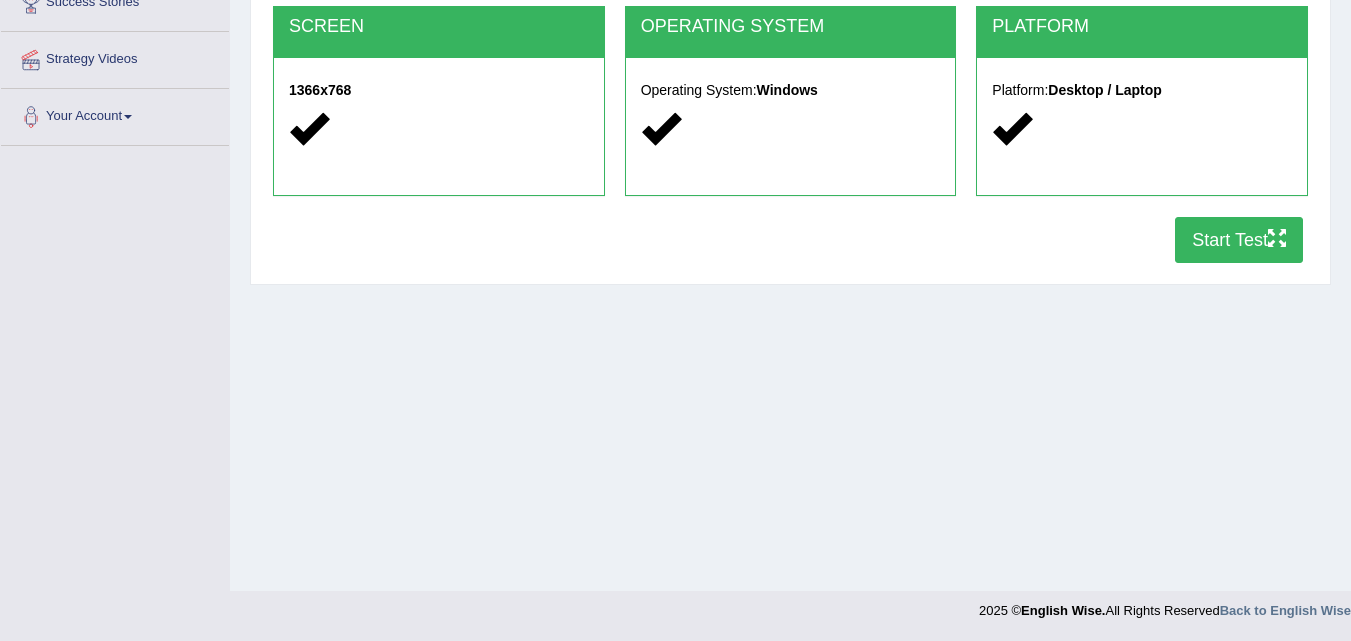 click on "Start Test" at bounding box center [1239, 240] 